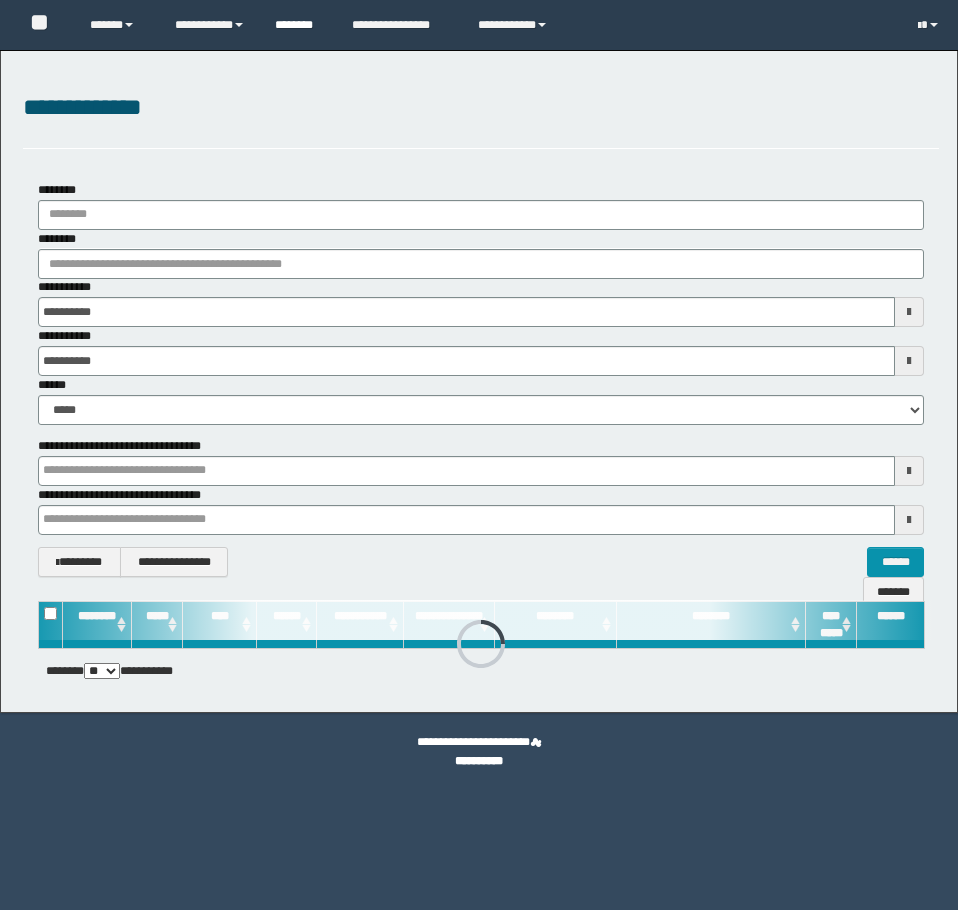 scroll, scrollTop: 0, scrollLeft: 0, axis: both 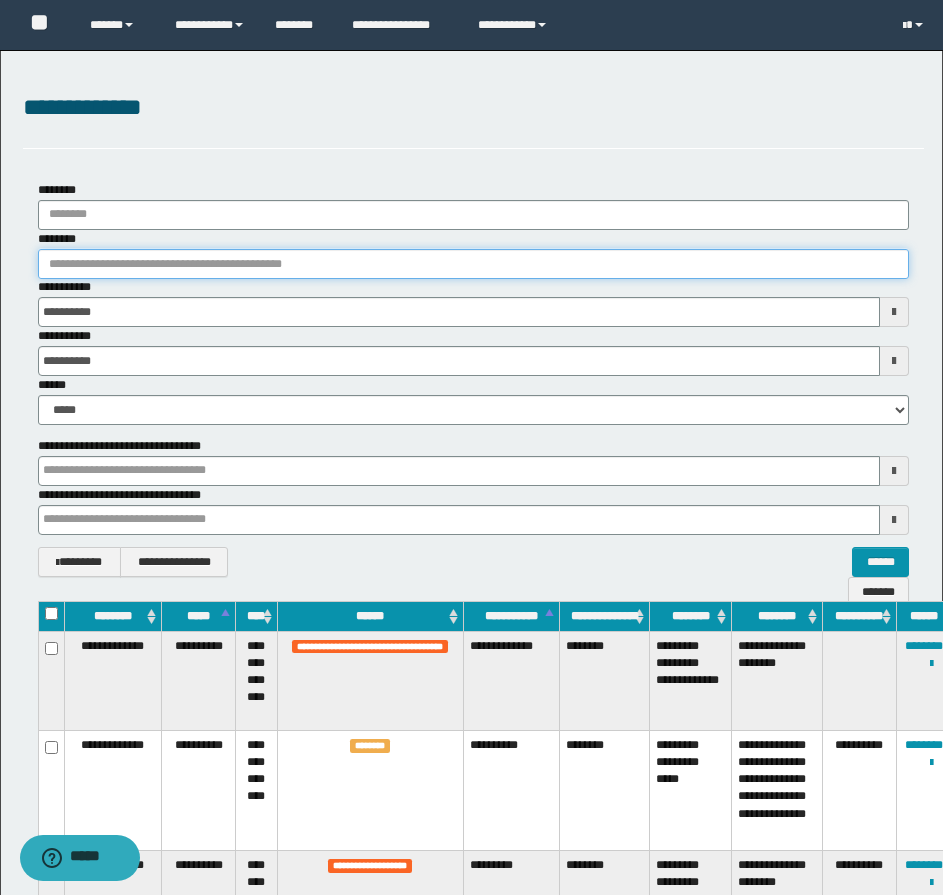 click on "********" at bounding box center (473, 264) 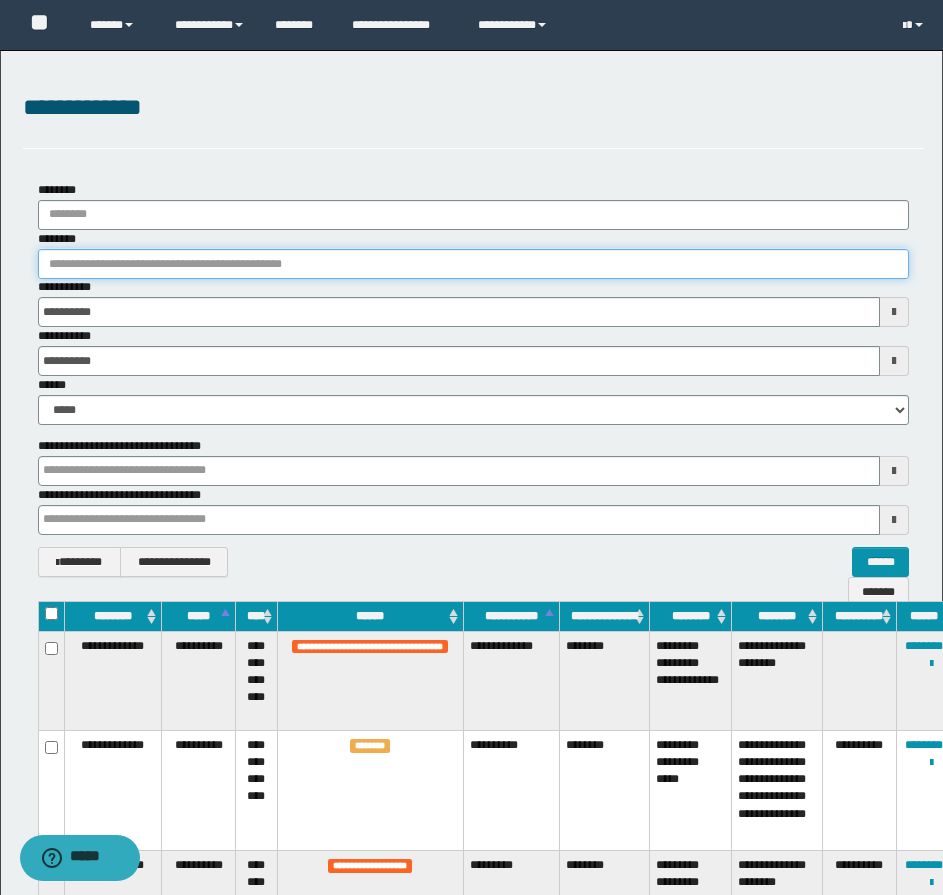 paste on "********" 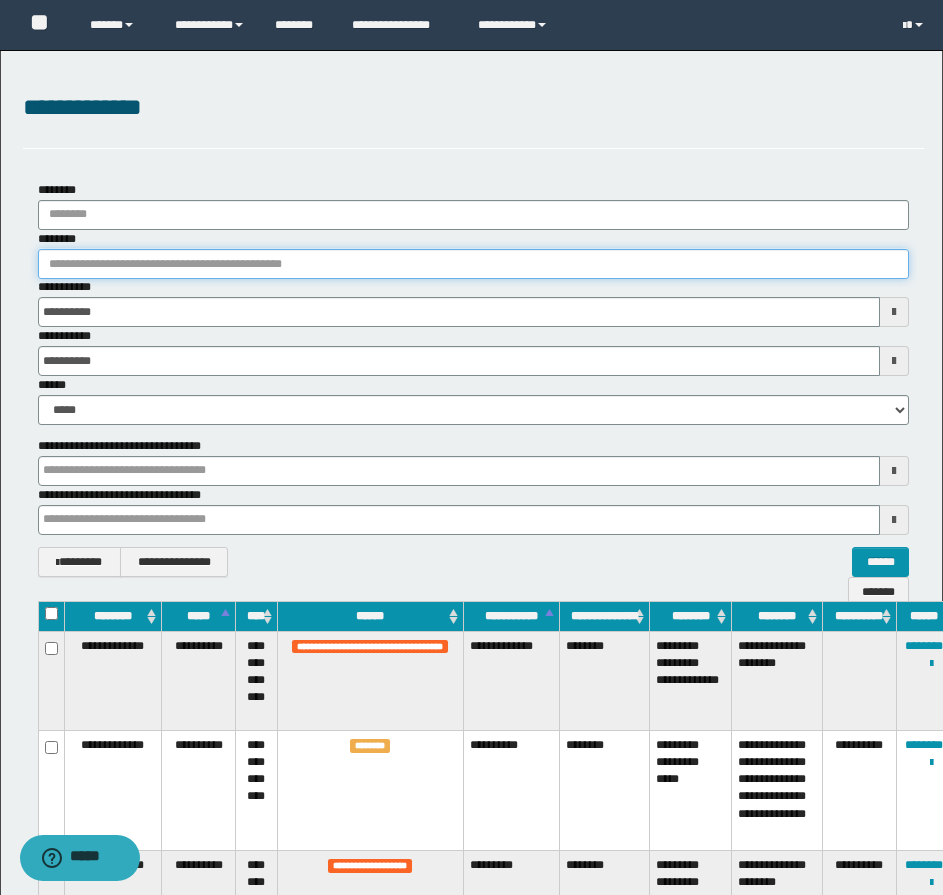 type on "********" 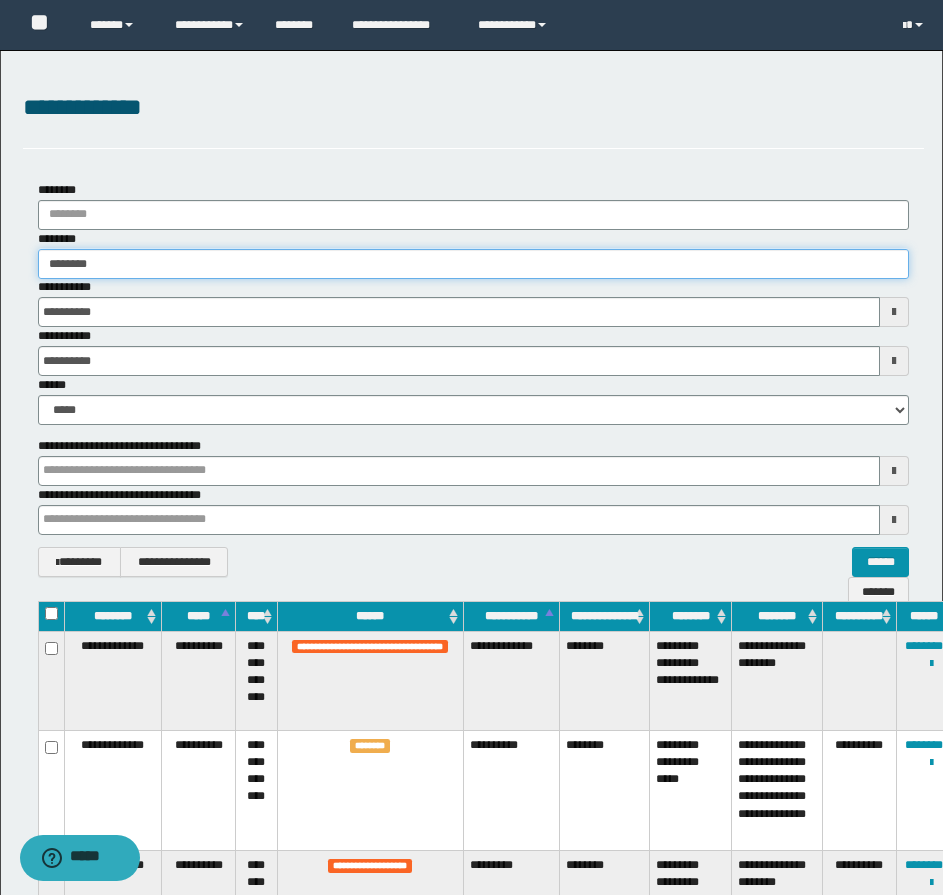type on "********" 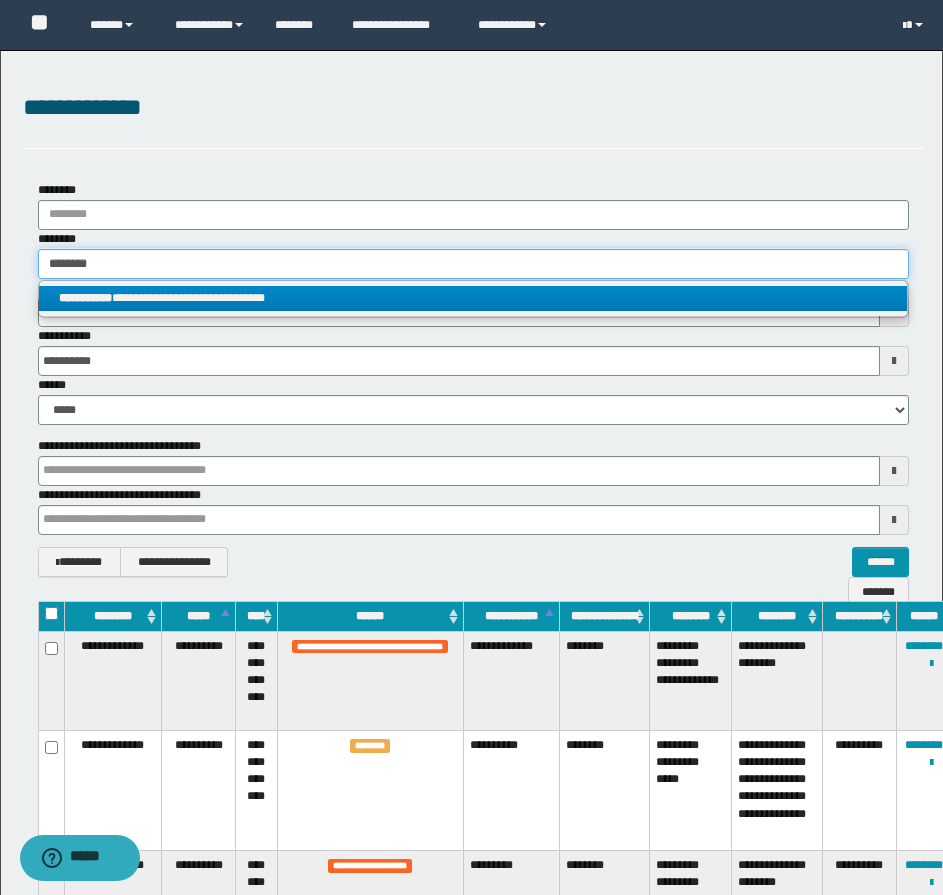 type on "********" 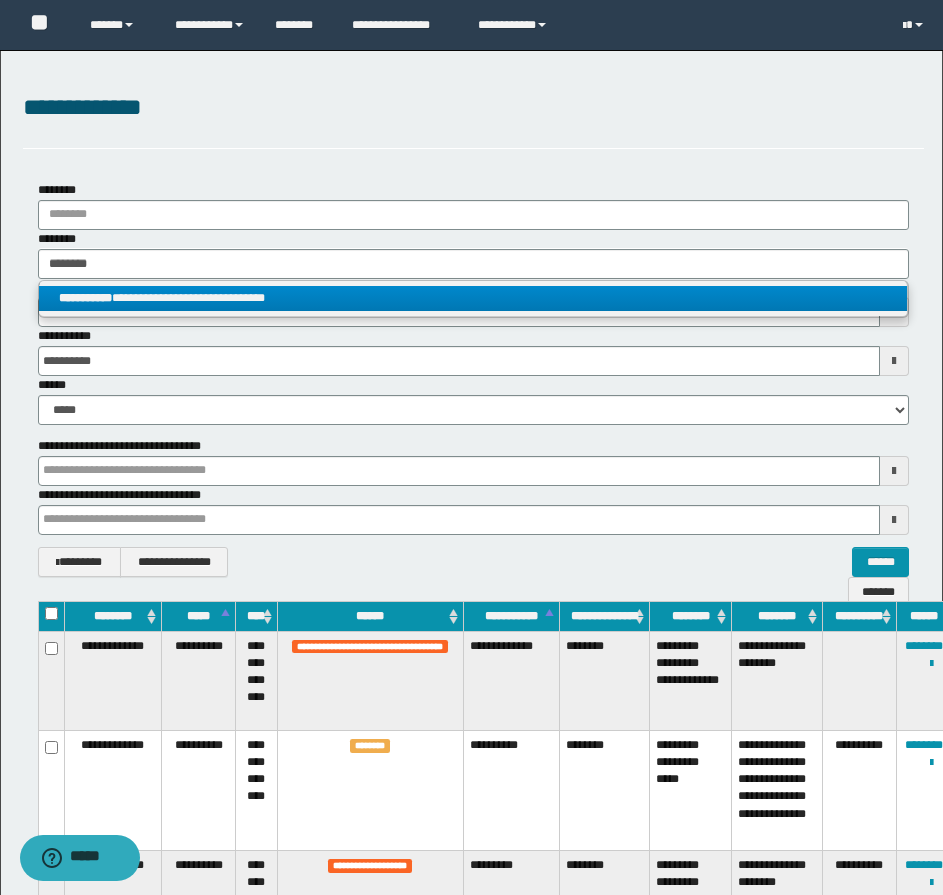click on "**********" at bounding box center [473, 298] 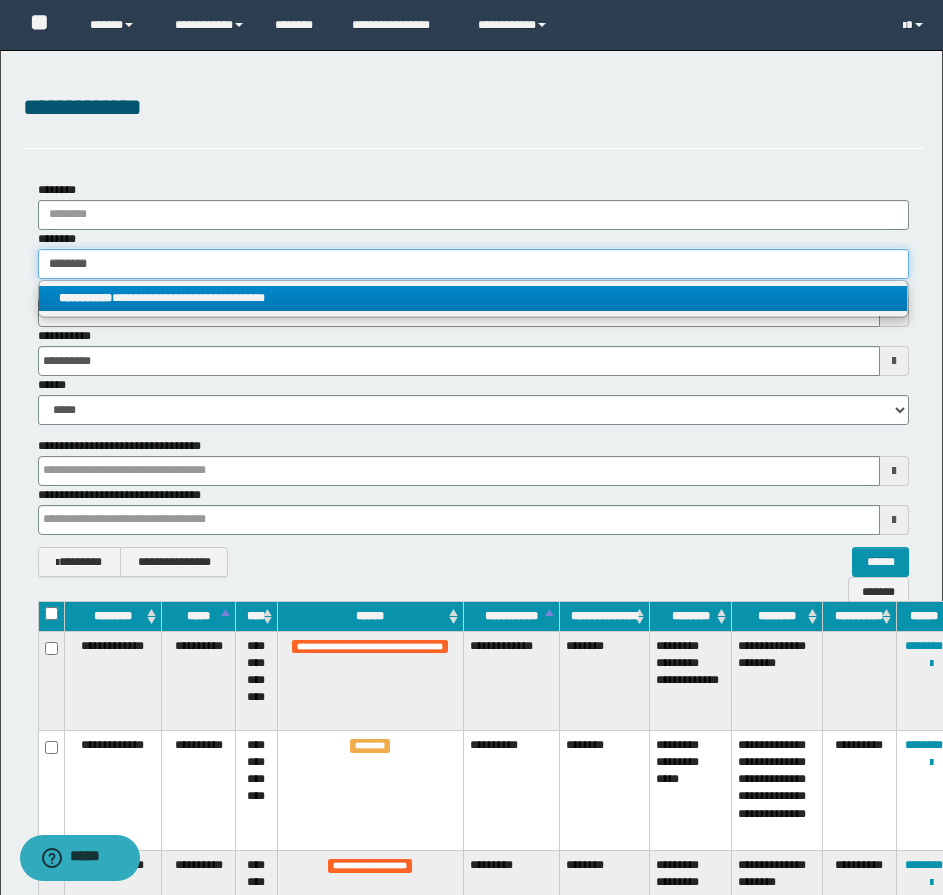 type 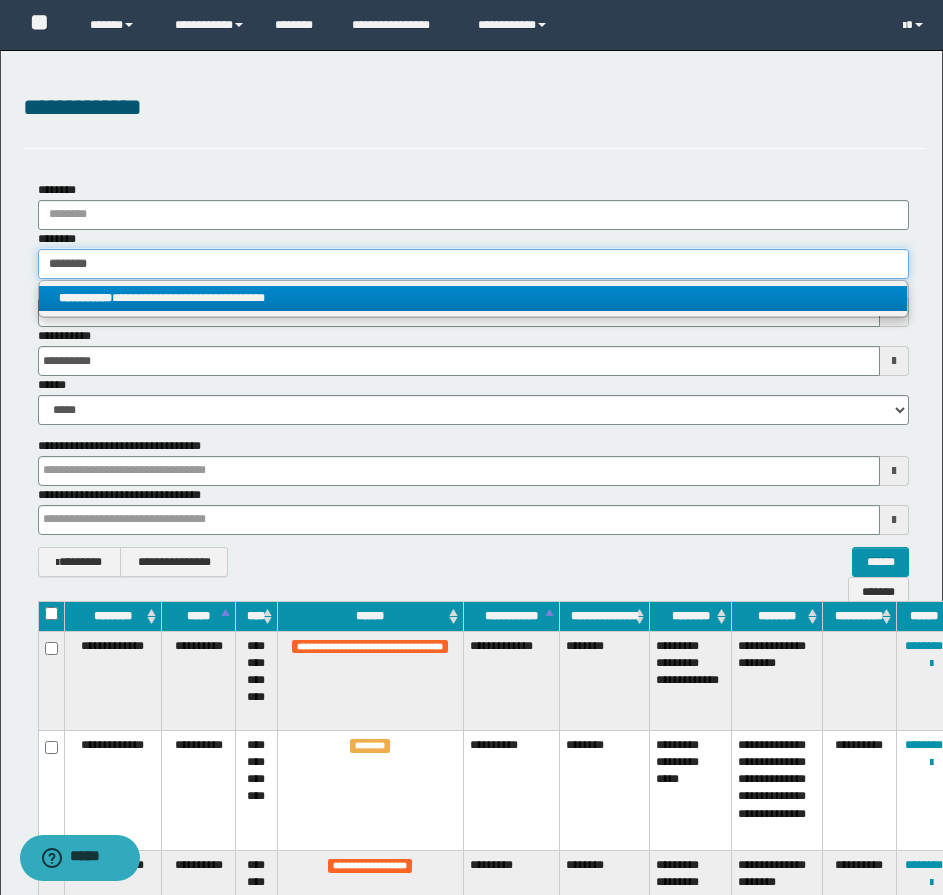 type on "**********" 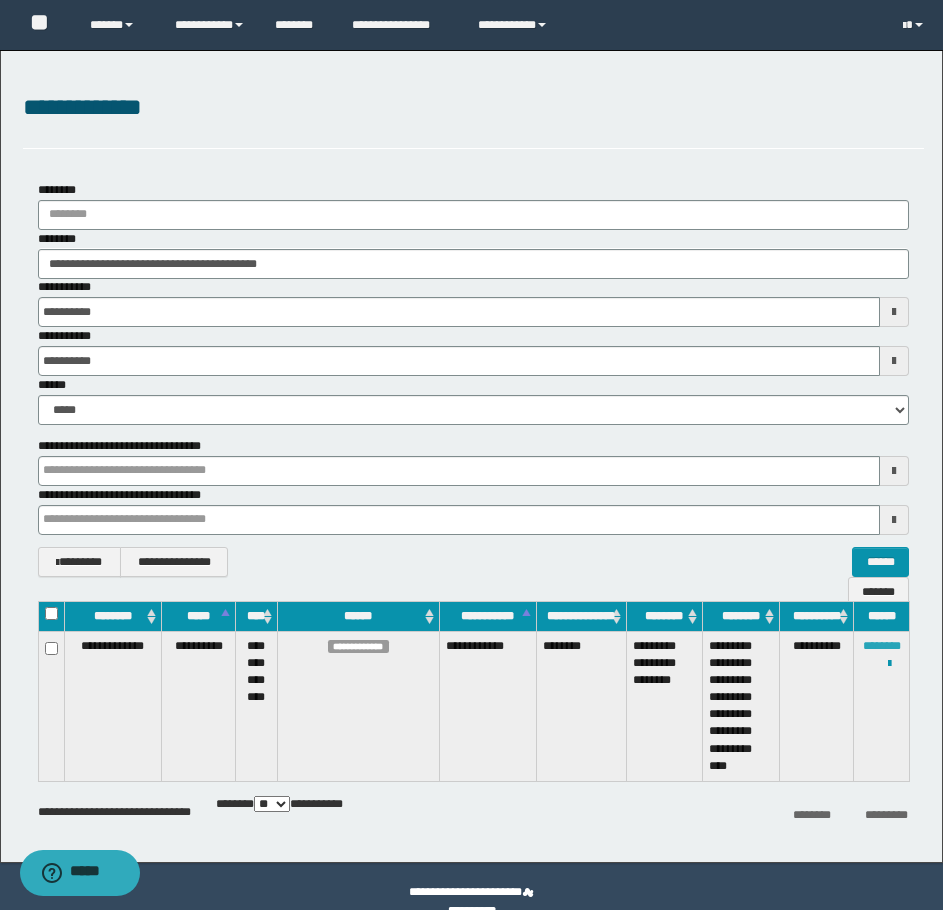 click on "********" at bounding box center (882, 646) 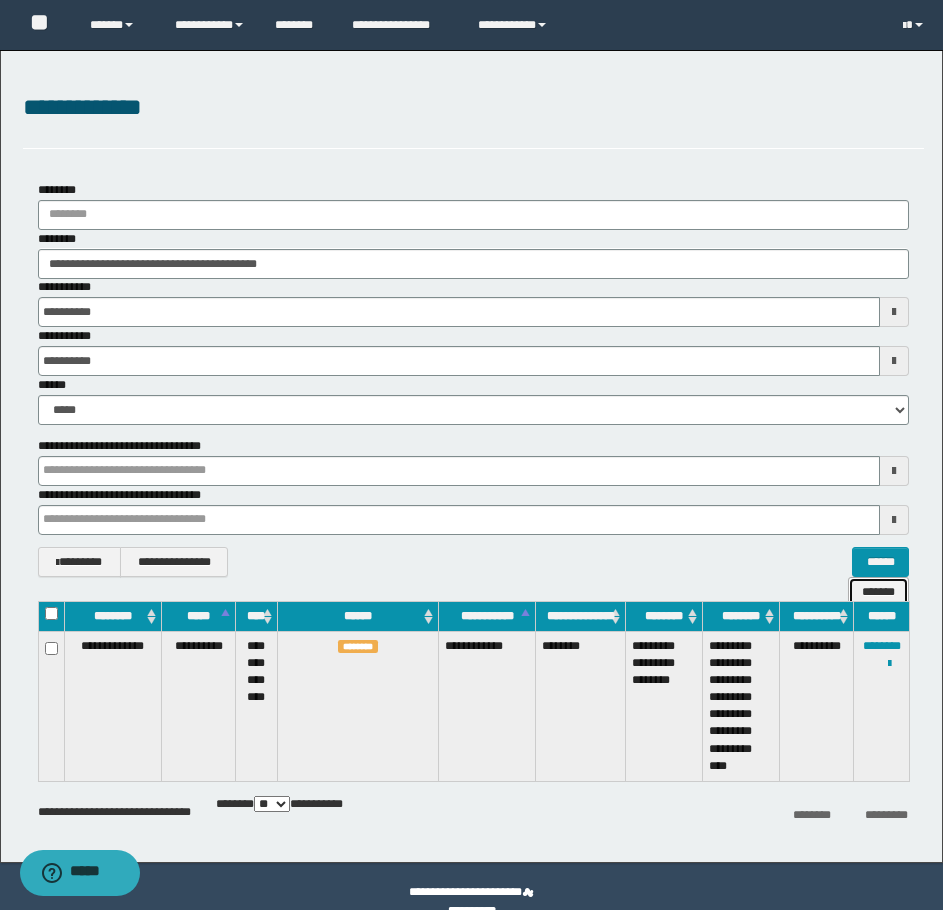click on "*******" at bounding box center [878, 592] 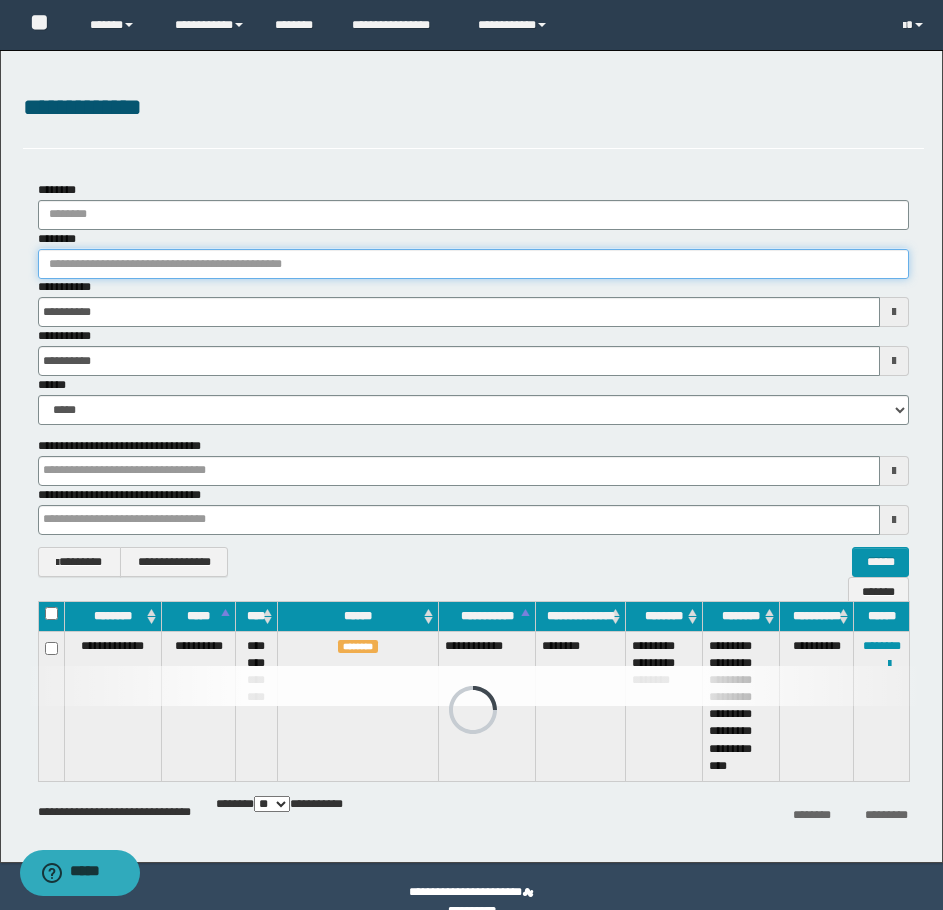 click on "********" at bounding box center [473, 264] 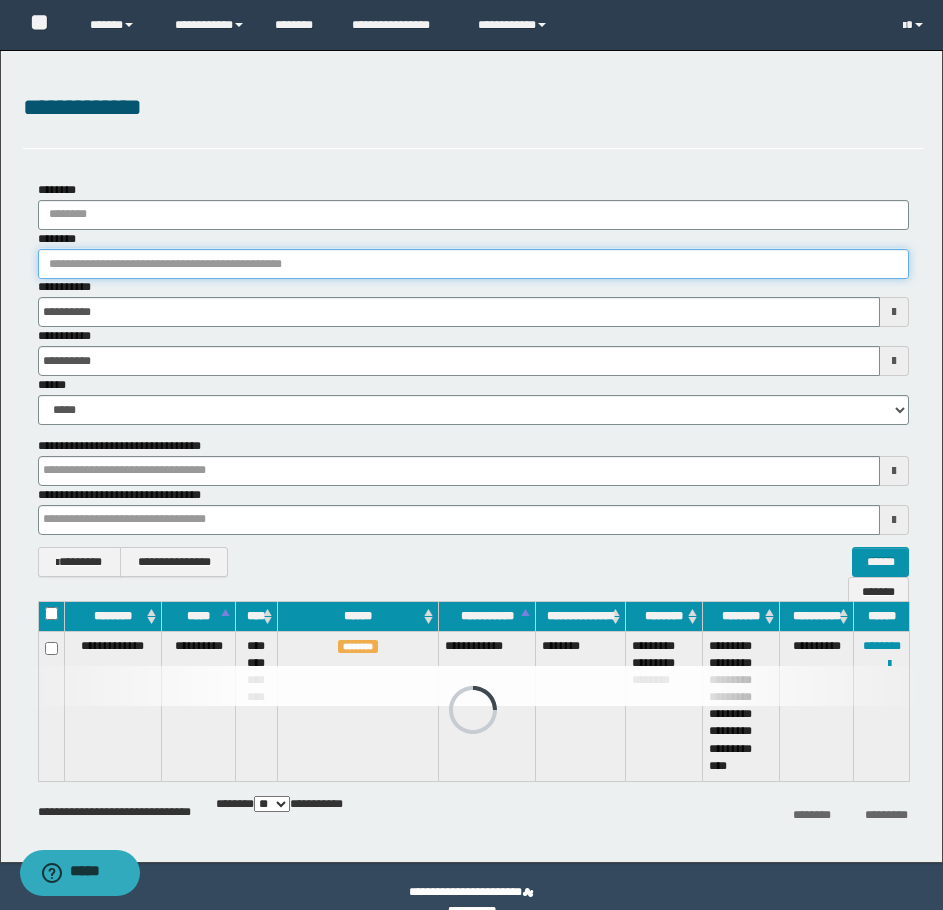 paste on "**********" 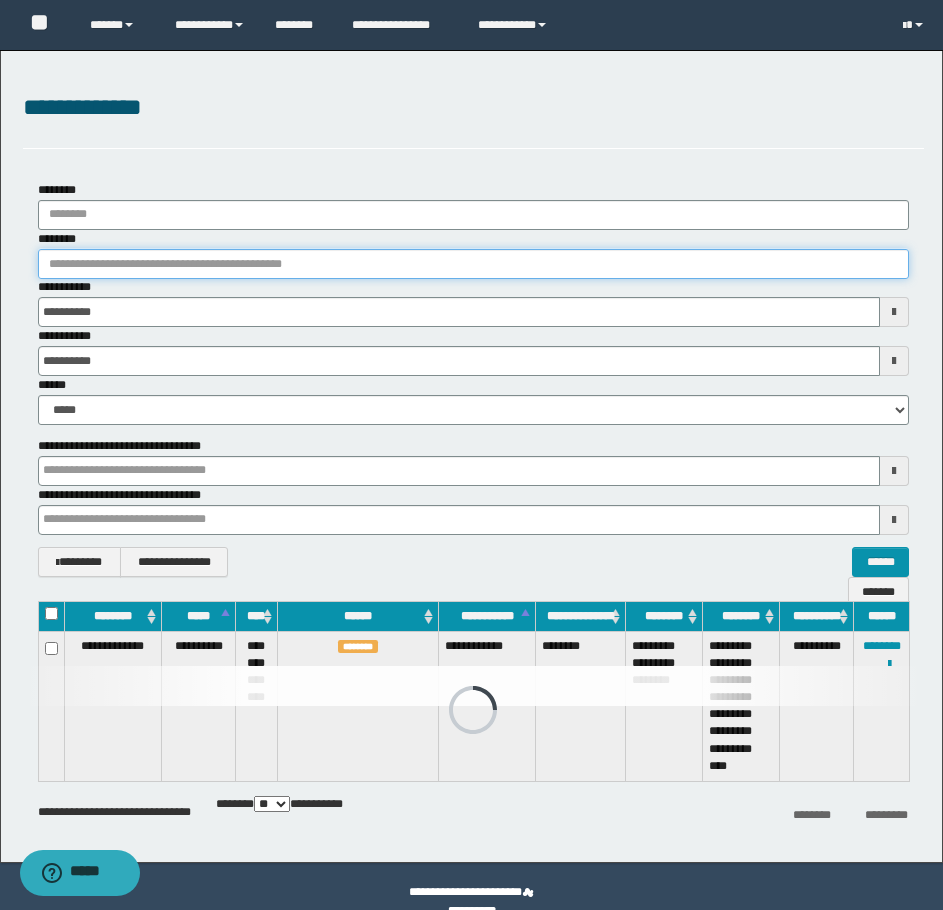 type on "**********" 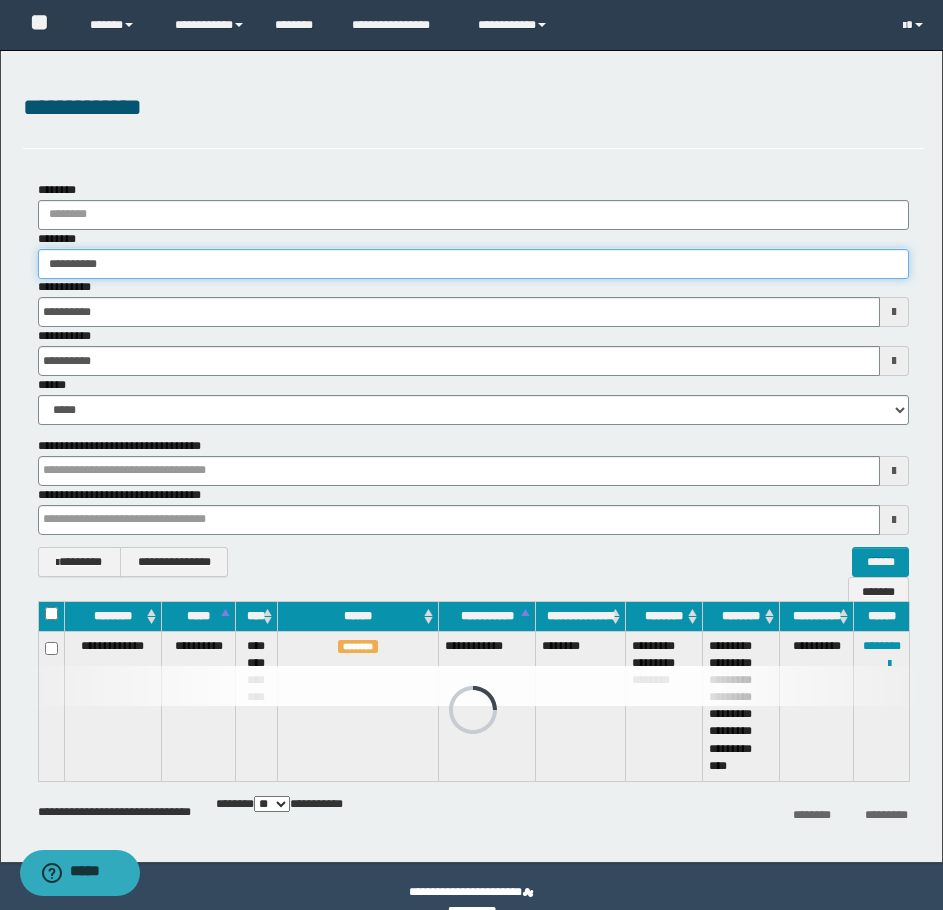 type on "**********" 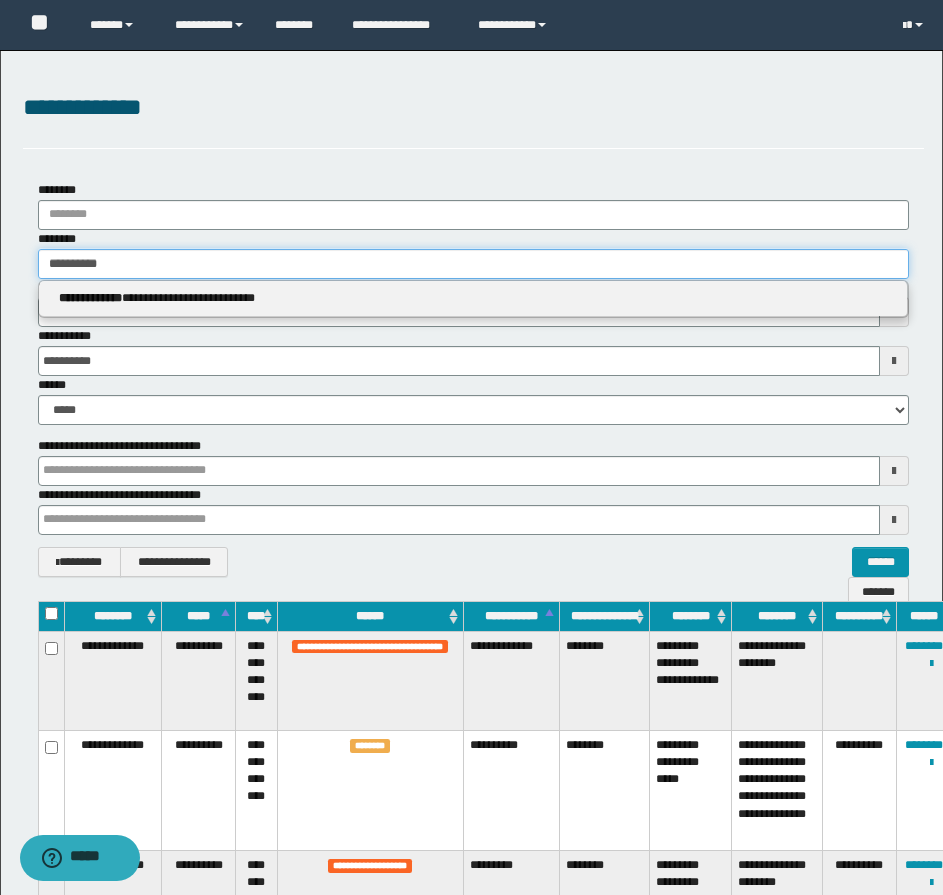 type on "**********" 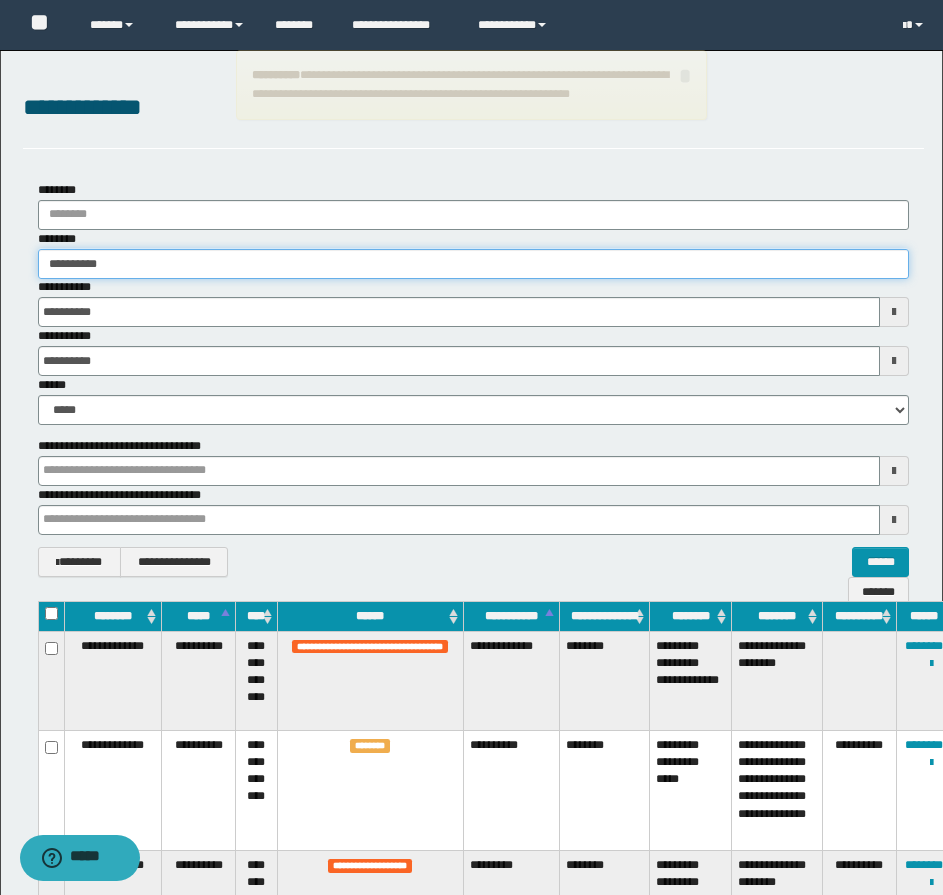 type on "**********" 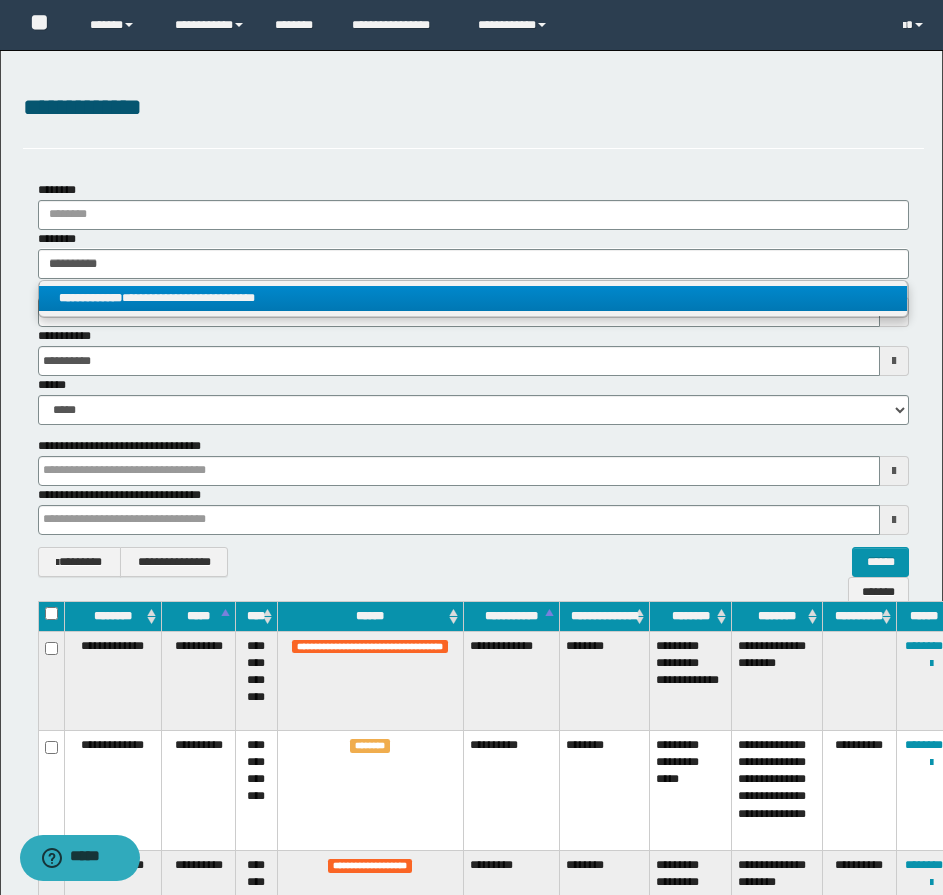 click on "**********" at bounding box center (473, 298) 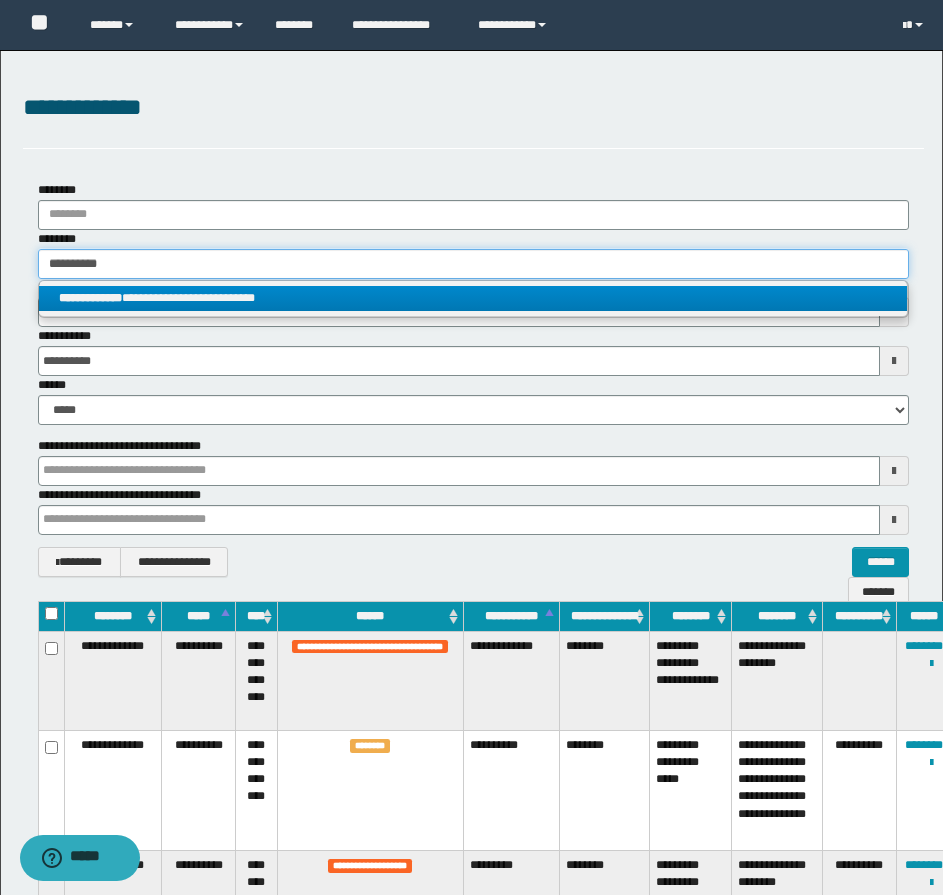 type 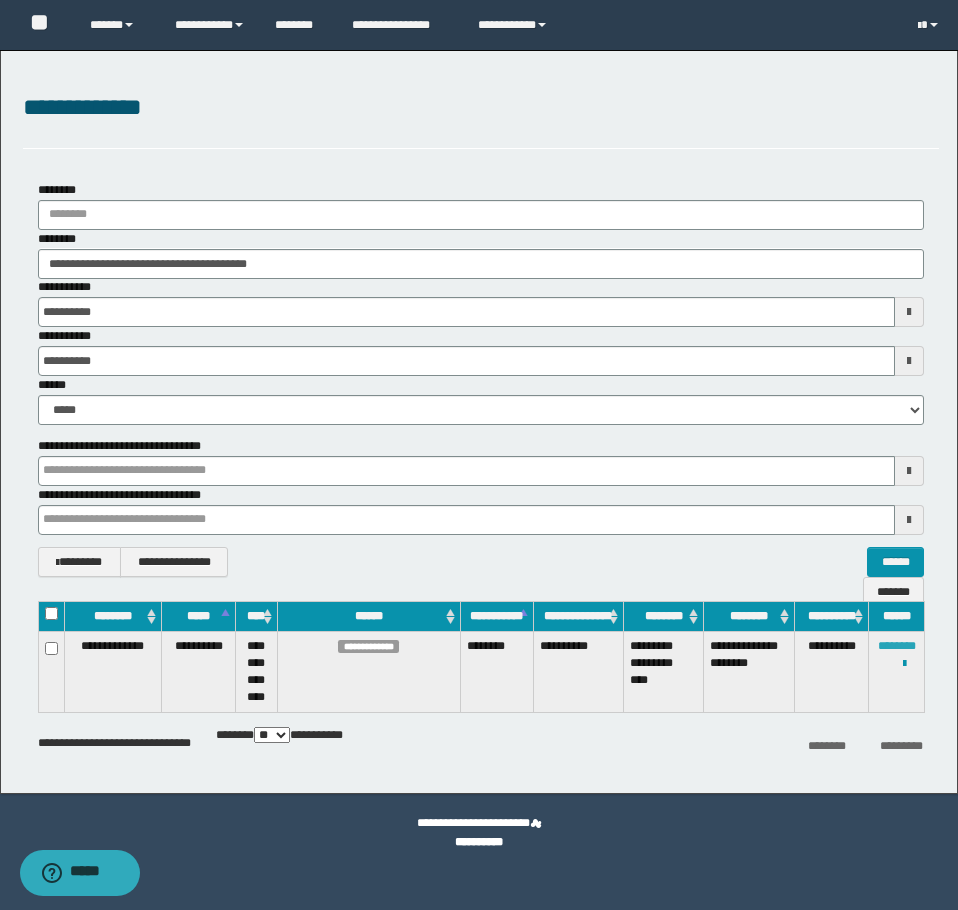 click on "********" at bounding box center (897, 646) 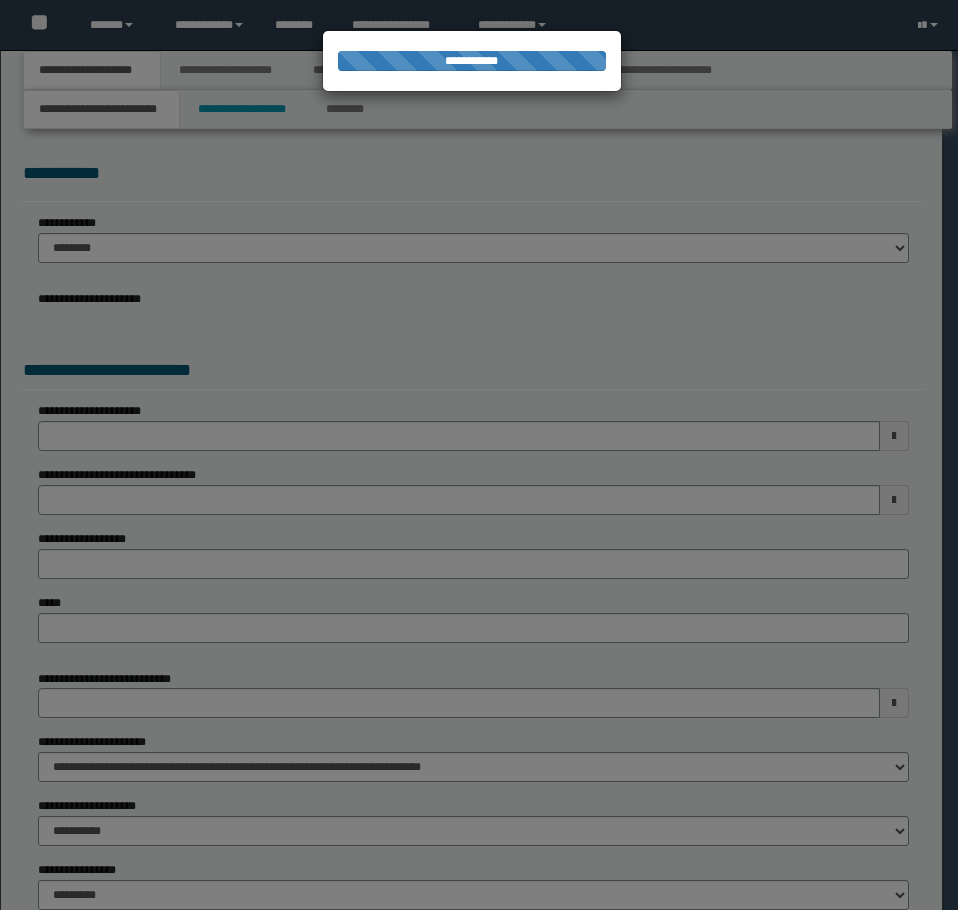 scroll, scrollTop: 0, scrollLeft: 0, axis: both 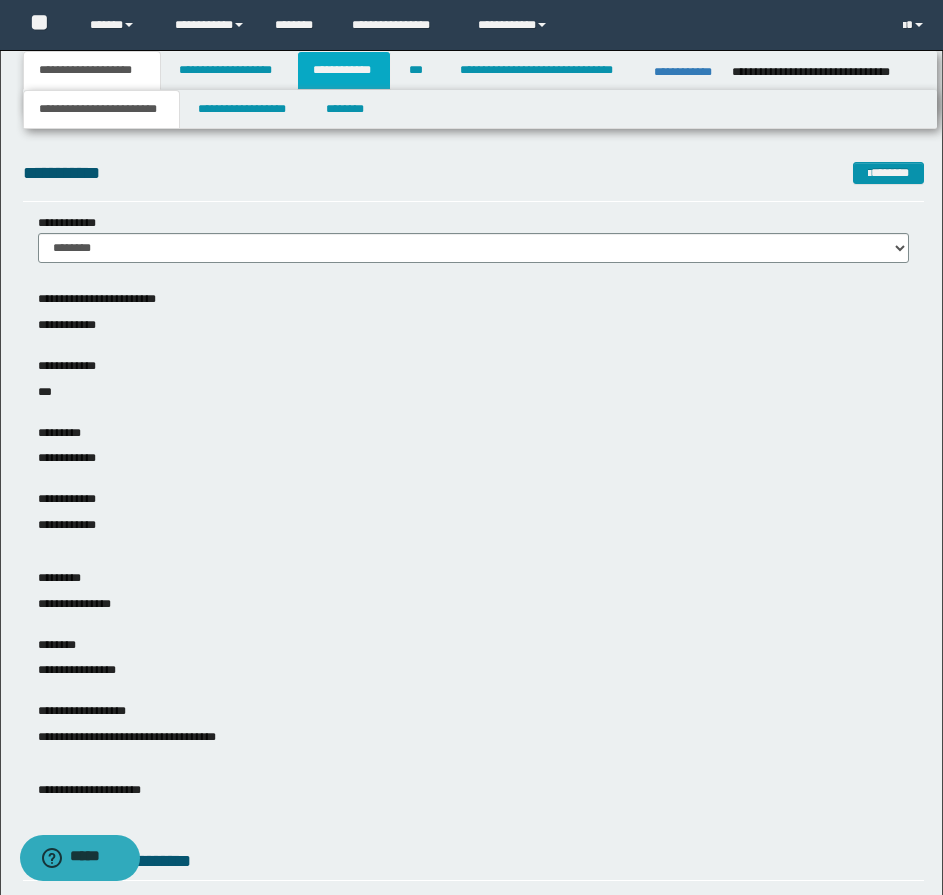 click on "**********" at bounding box center (344, 70) 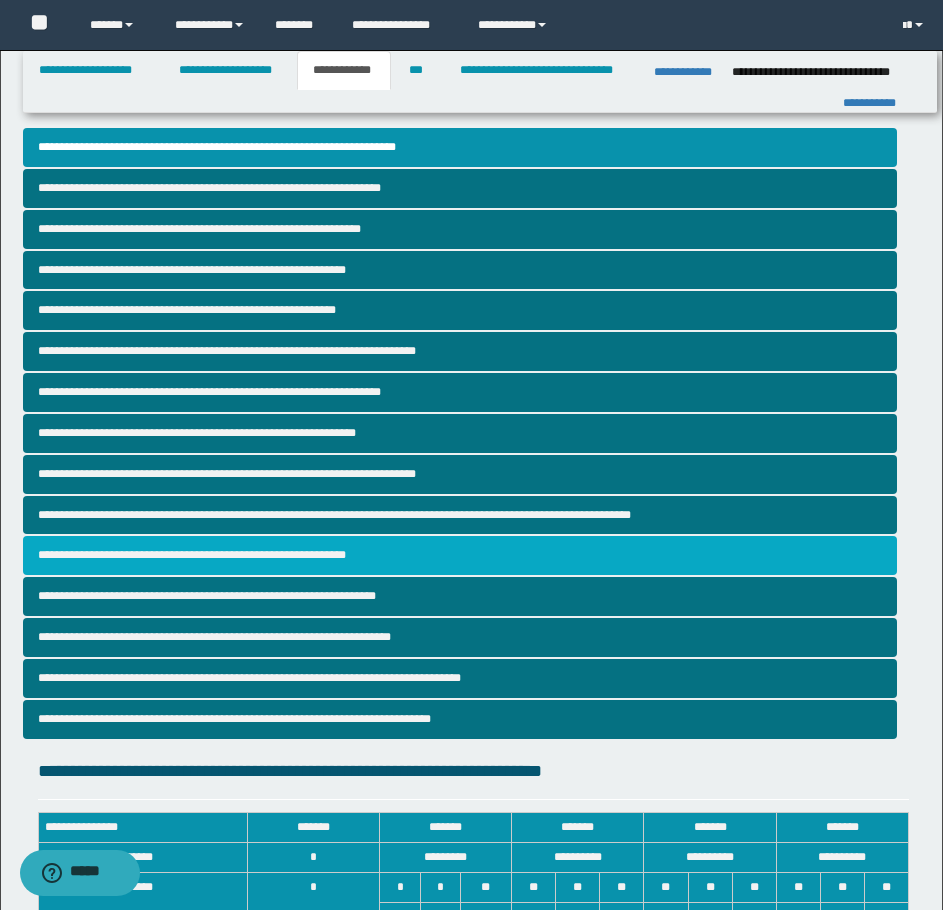 click on "**********" at bounding box center (460, 555) 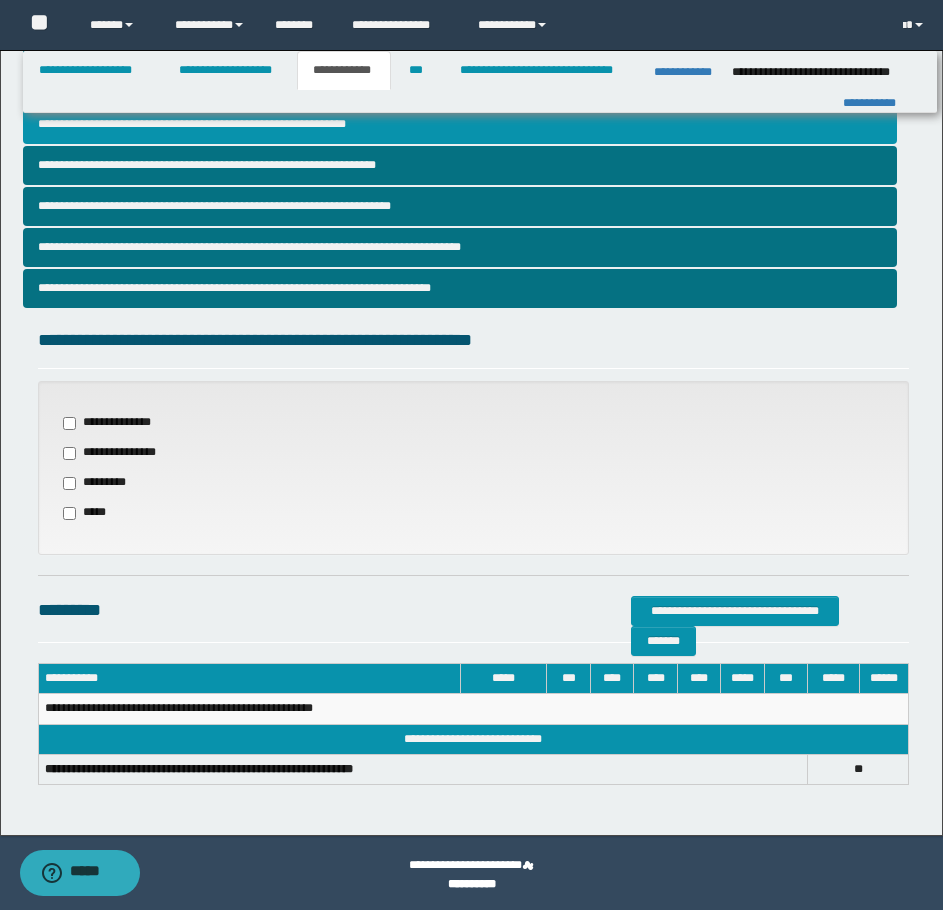 scroll, scrollTop: 434, scrollLeft: 0, axis: vertical 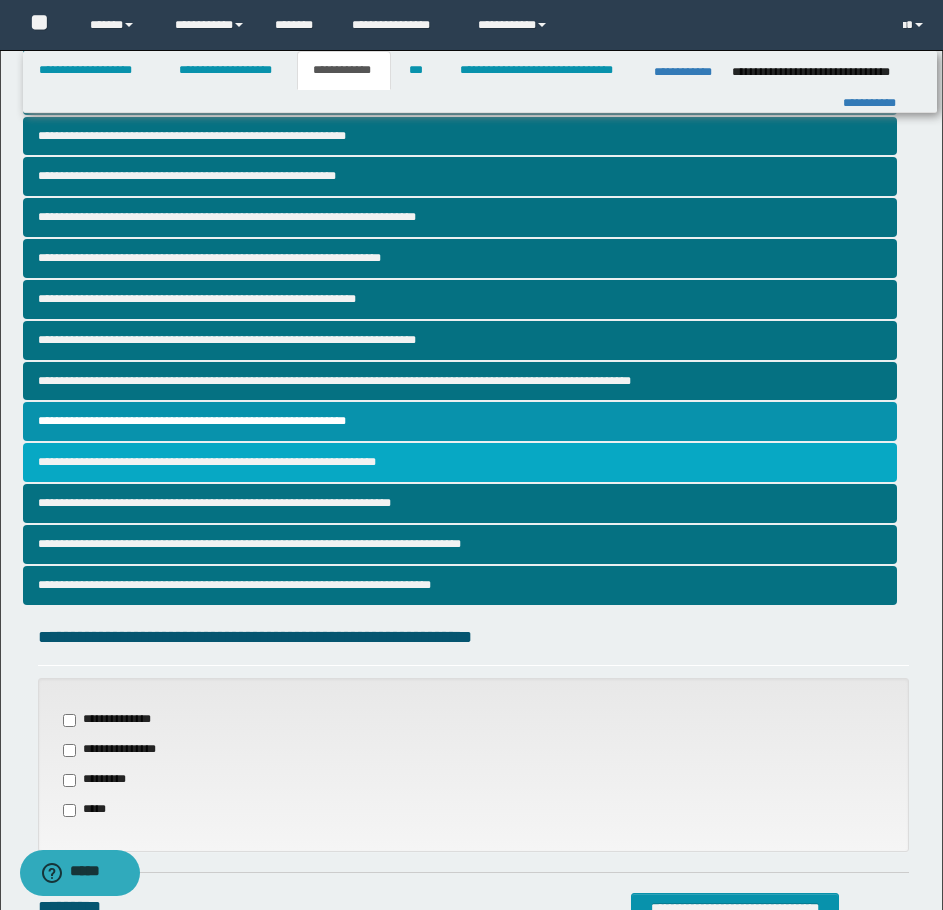 click on "**********" at bounding box center (460, 462) 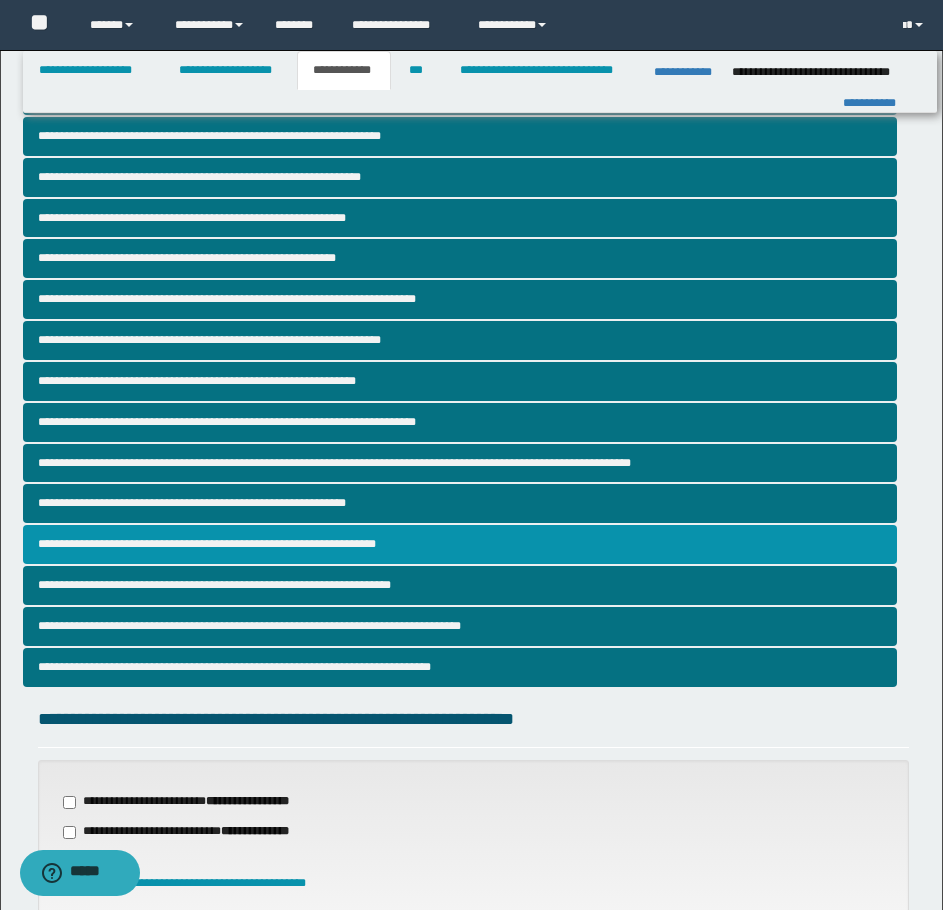 scroll, scrollTop: 200, scrollLeft: 0, axis: vertical 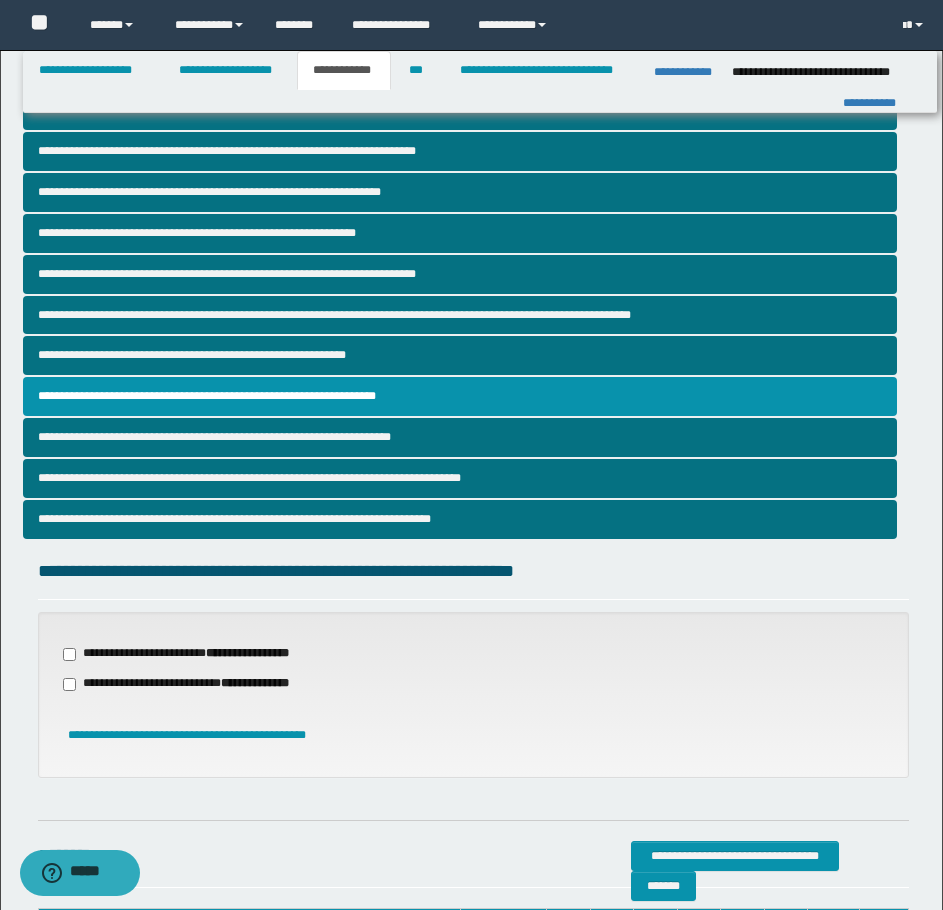 click on "**********" at bounding box center [247, 653] 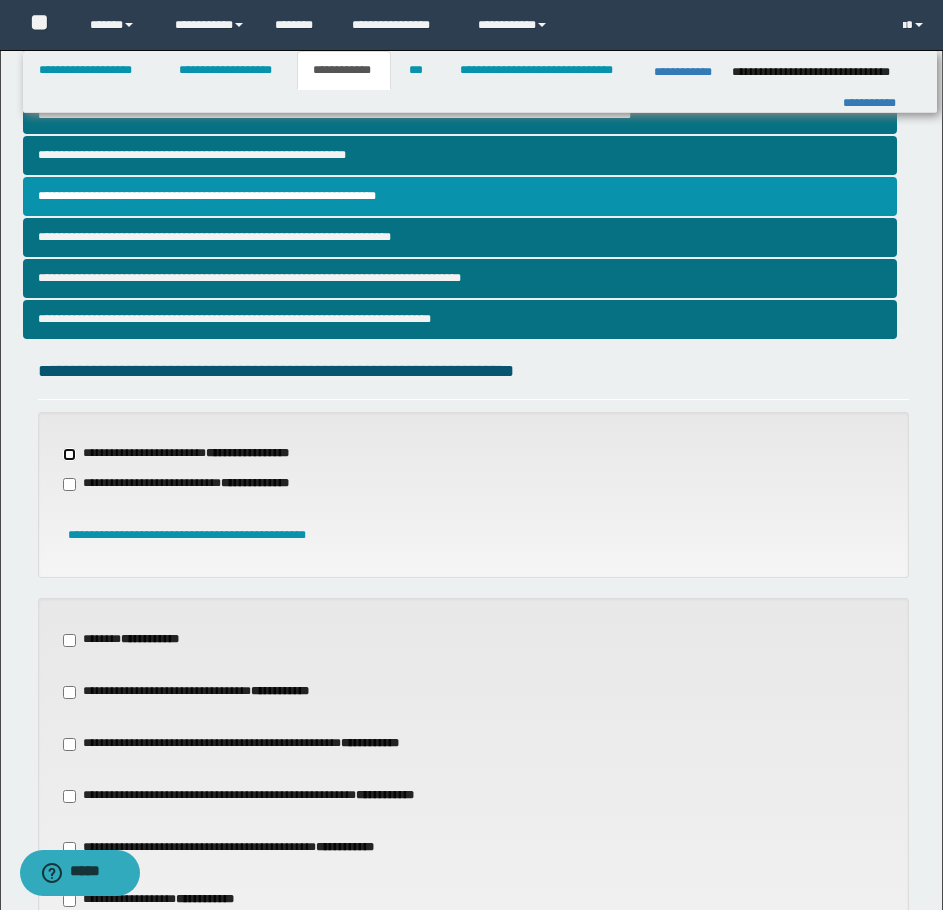 scroll, scrollTop: 600, scrollLeft: 0, axis: vertical 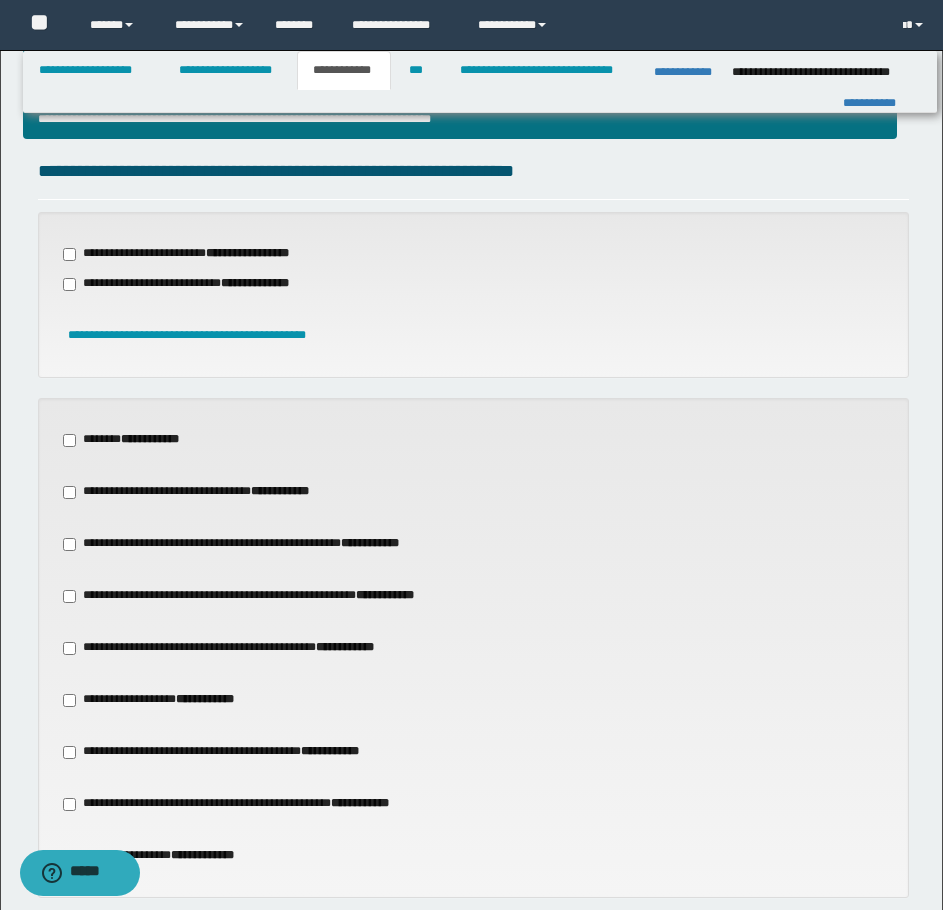 click on "**********" at bounding box center [157, 700] 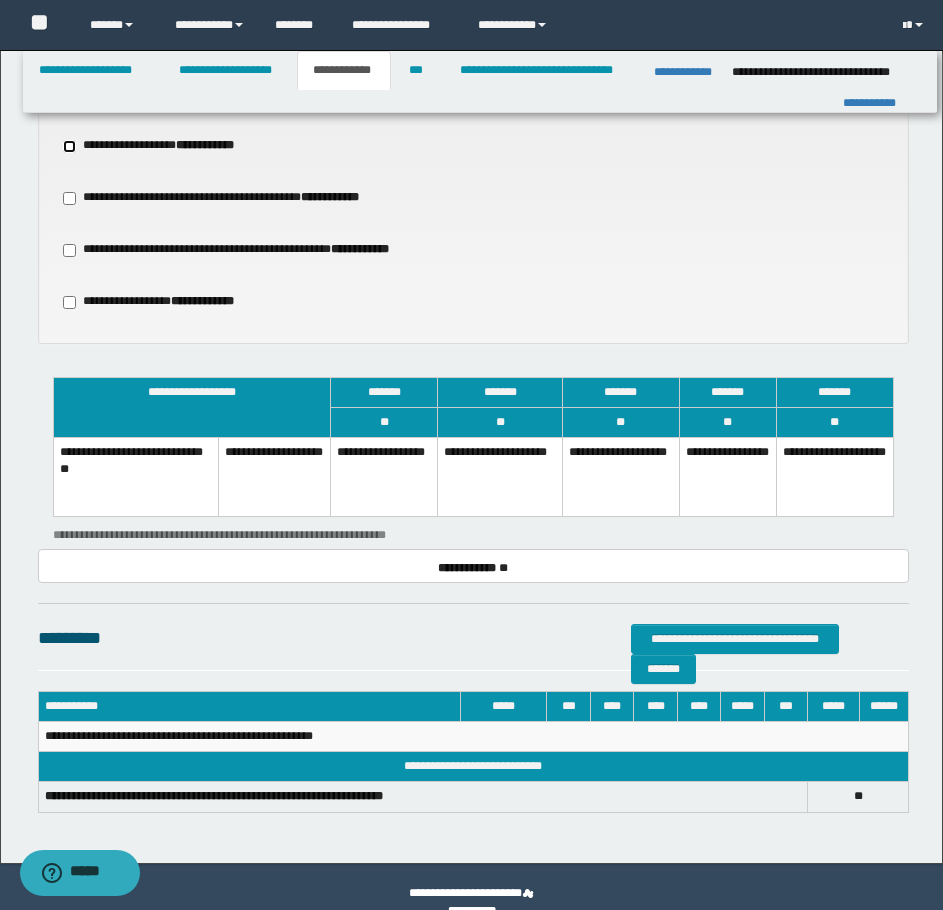 scroll, scrollTop: 1185, scrollLeft: 0, axis: vertical 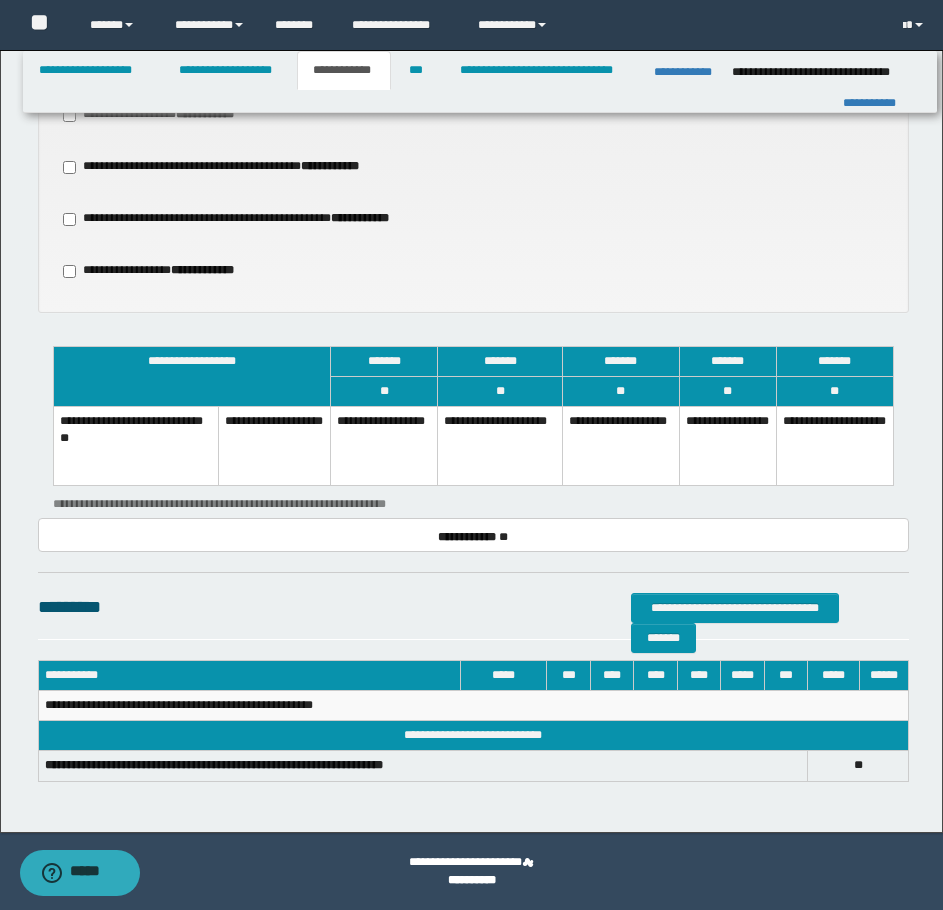 click on "**********" at bounding box center (727, 446) 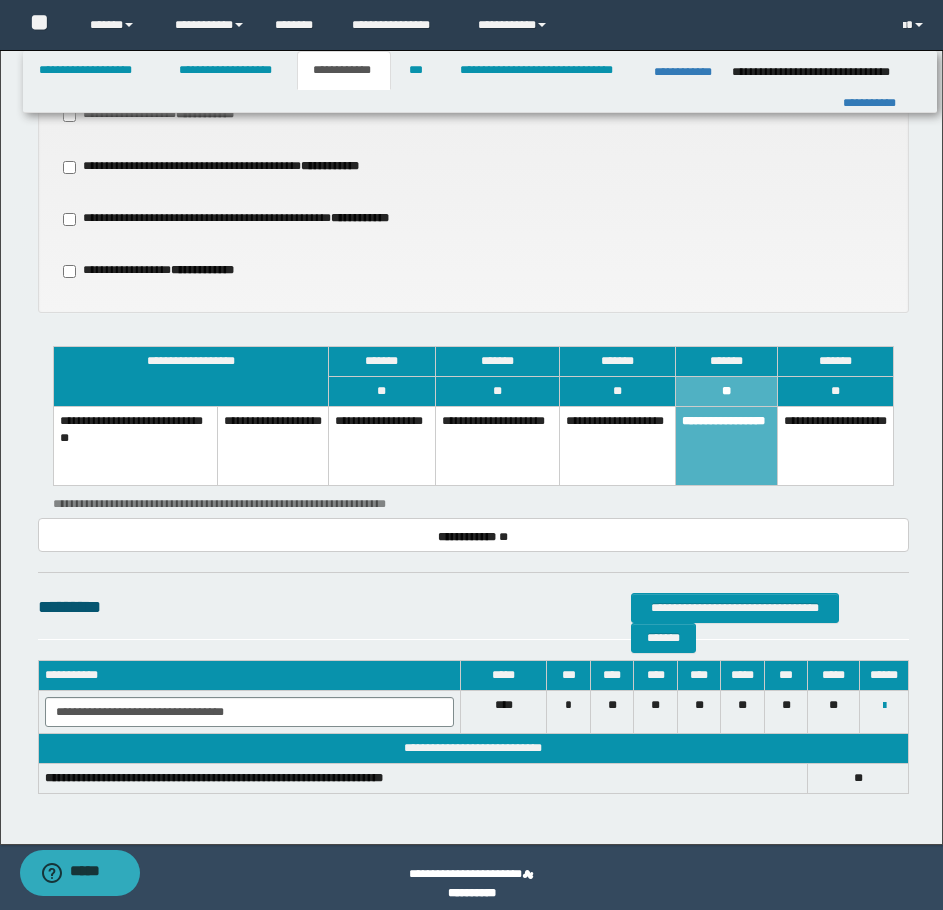 click on "**********" at bounding box center [617, 446] 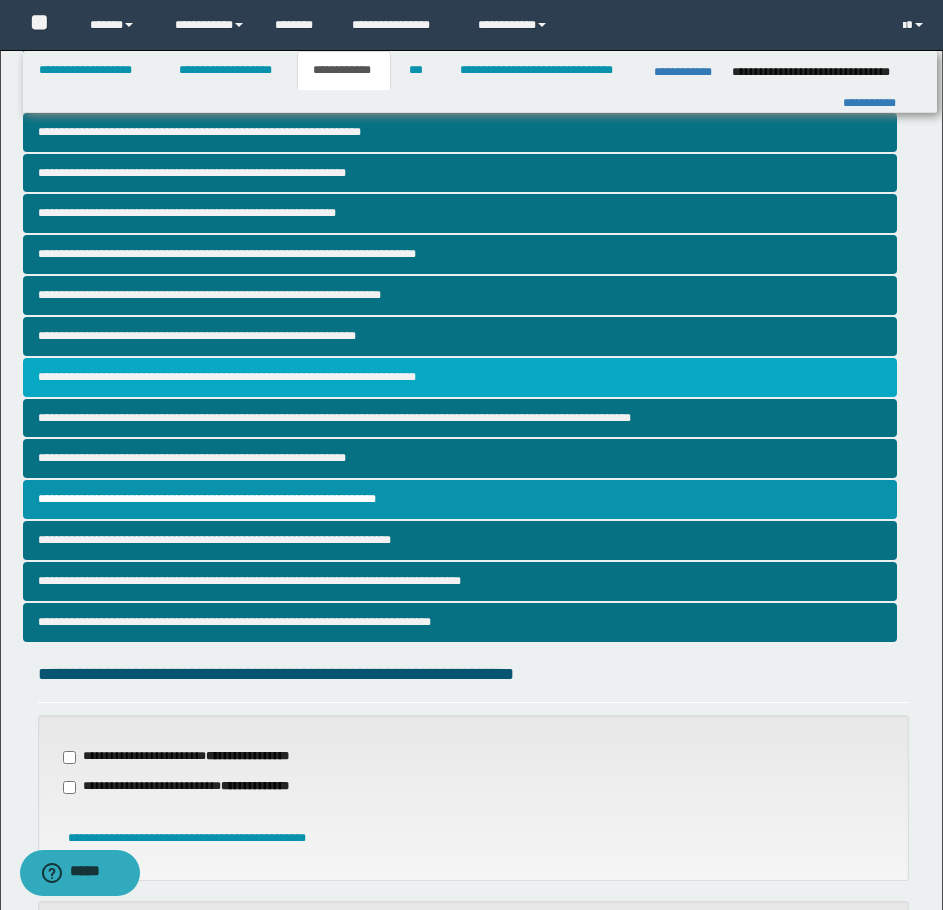 scroll, scrollTop: 85, scrollLeft: 0, axis: vertical 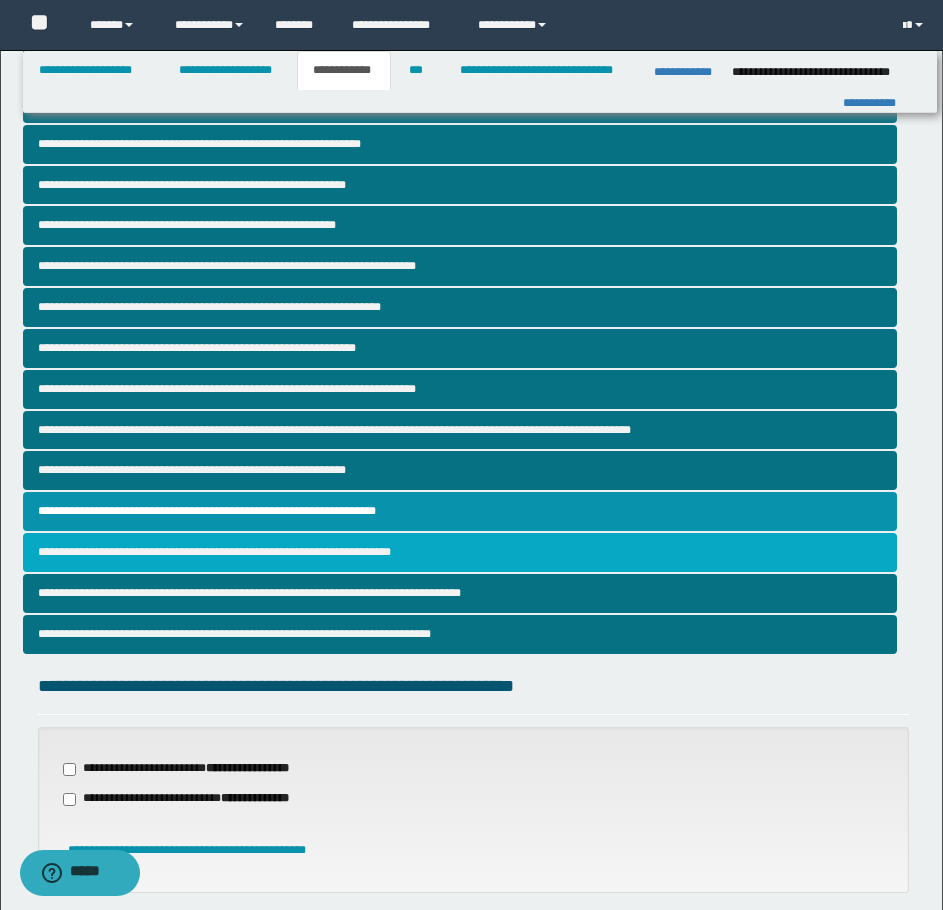 click on "**********" at bounding box center (460, 552) 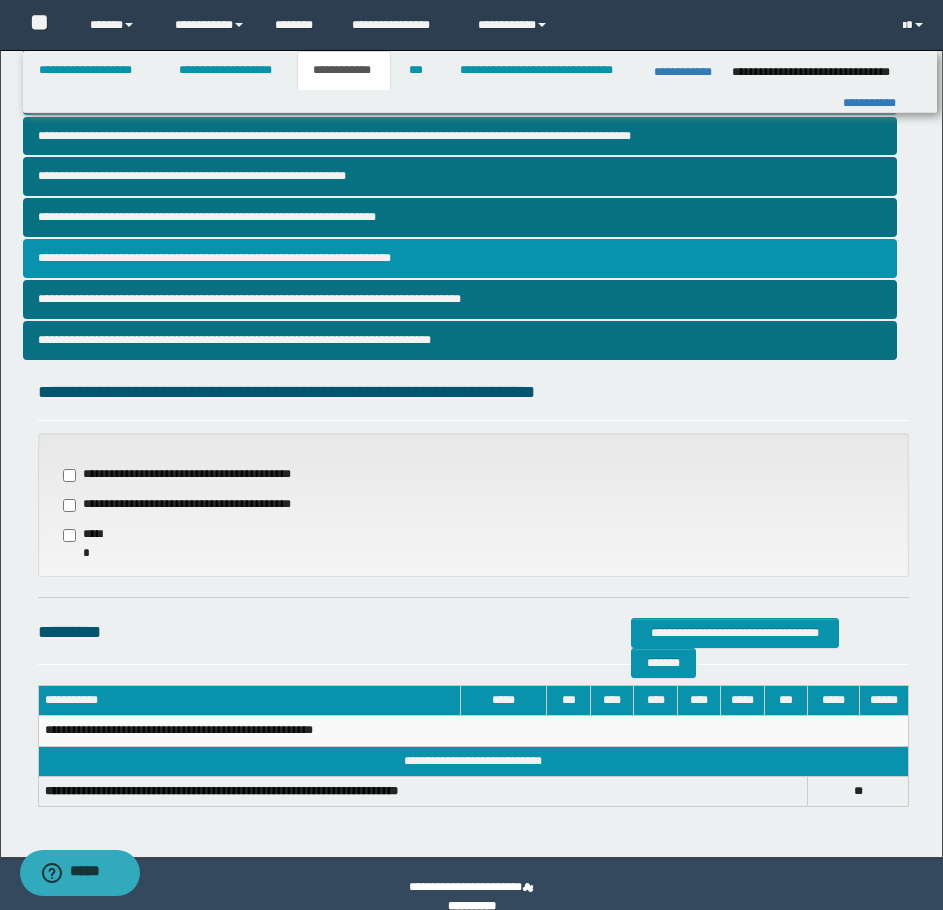 scroll, scrollTop: 300, scrollLeft: 0, axis: vertical 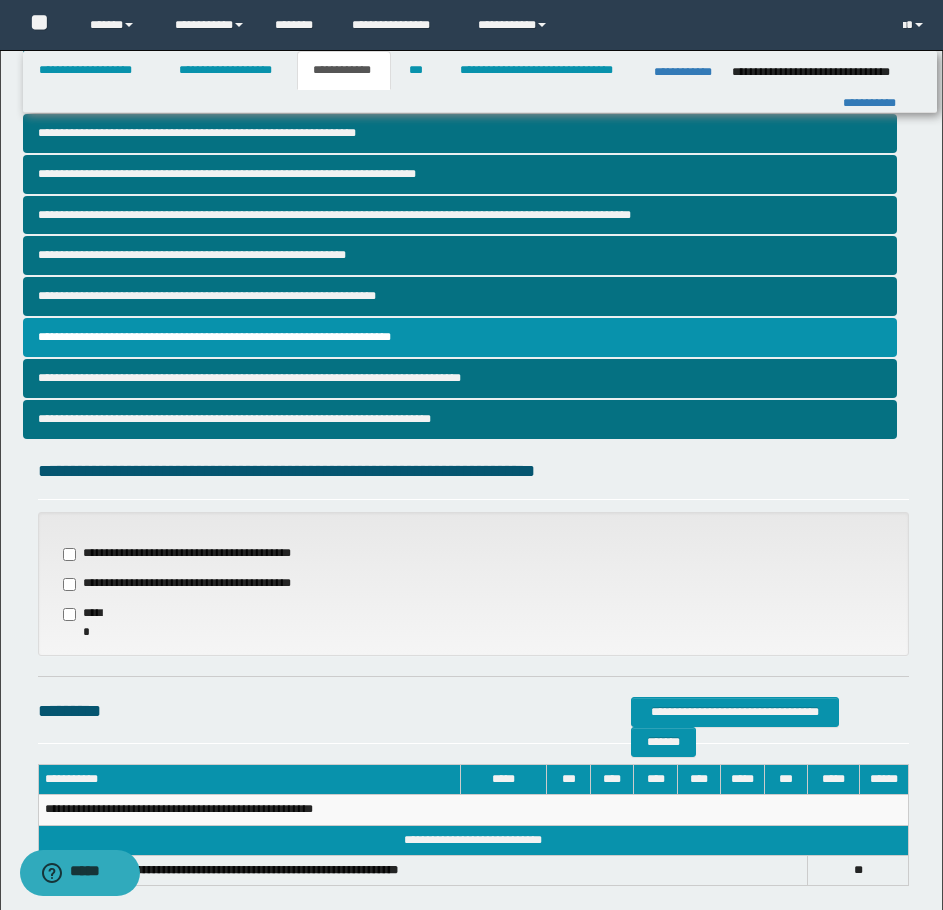 click on "**********" at bounding box center [179, 584] 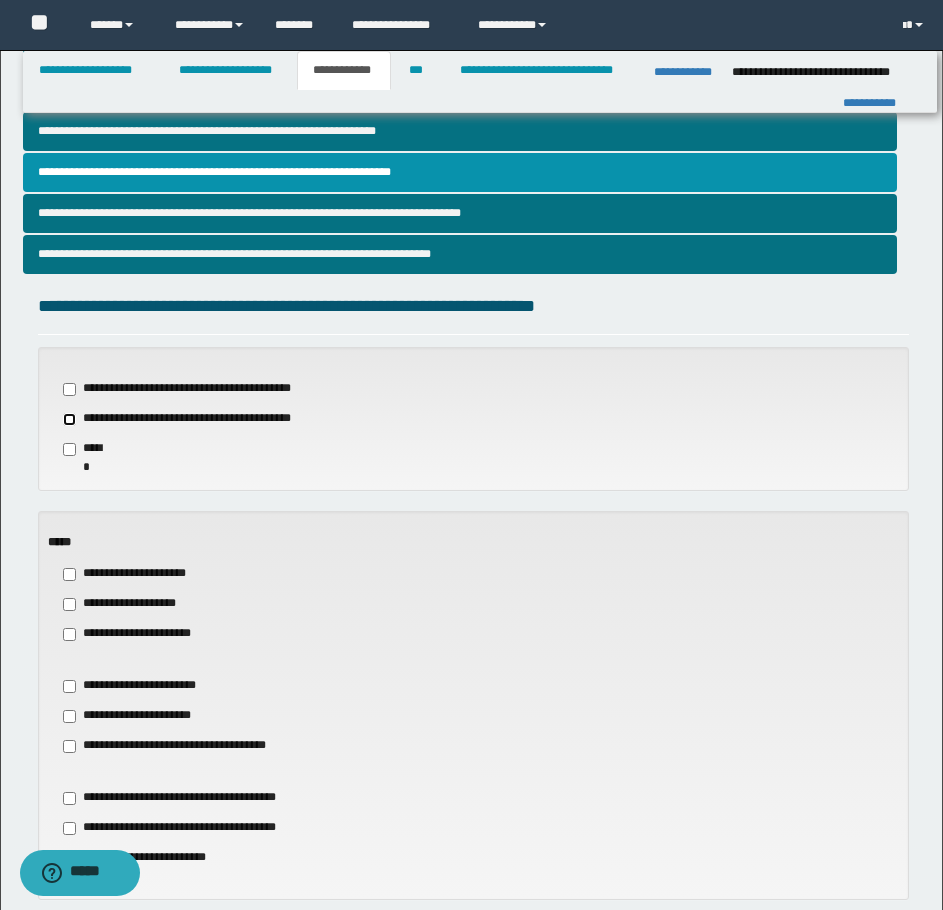 scroll, scrollTop: 500, scrollLeft: 0, axis: vertical 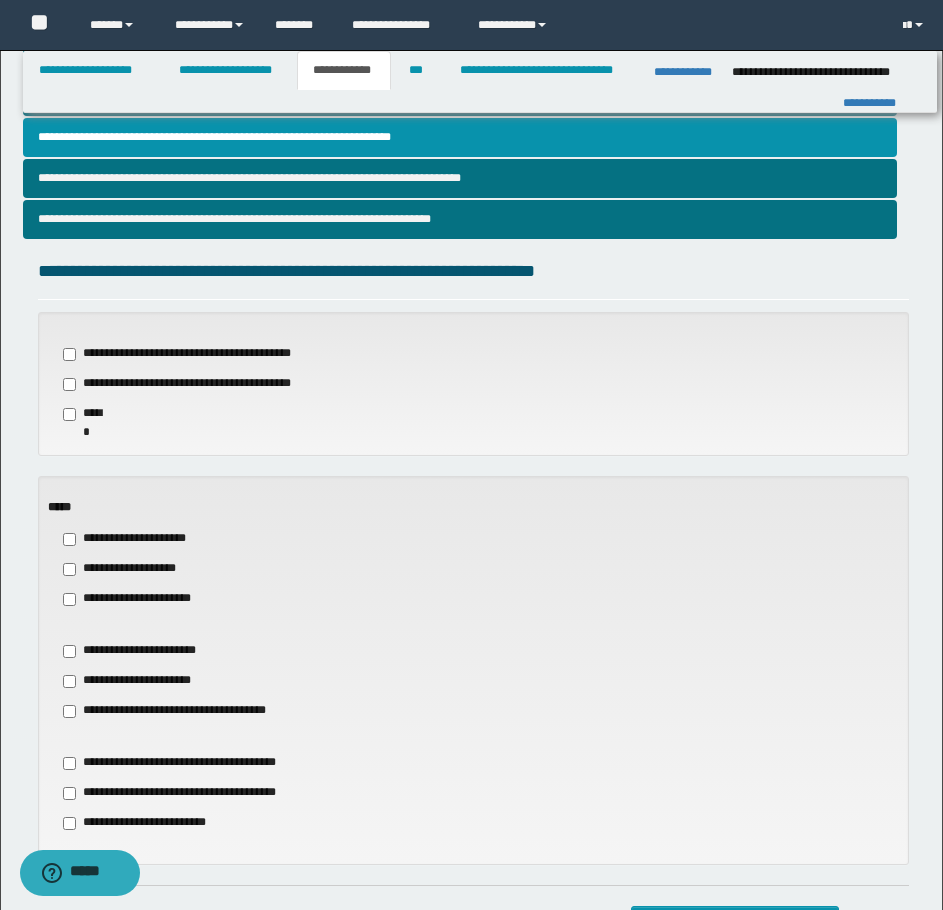 click on "**********" at bounding box center (127, 569) 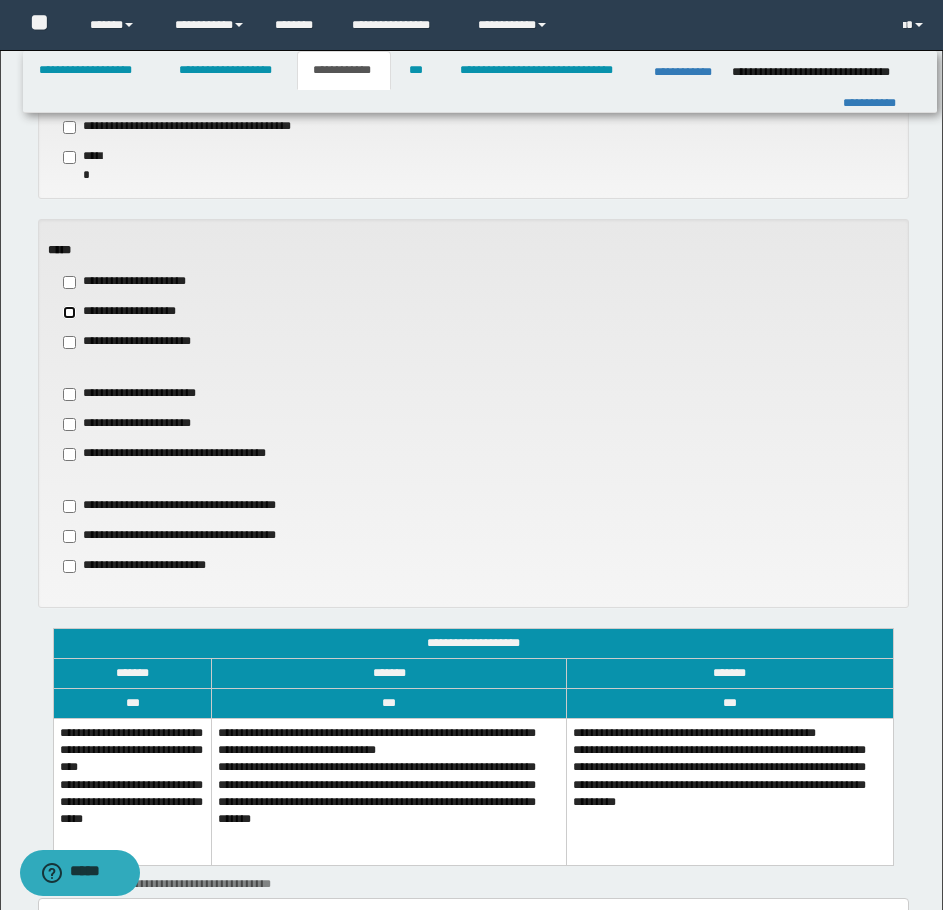 scroll, scrollTop: 900, scrollLeft: 0, axis: vertical 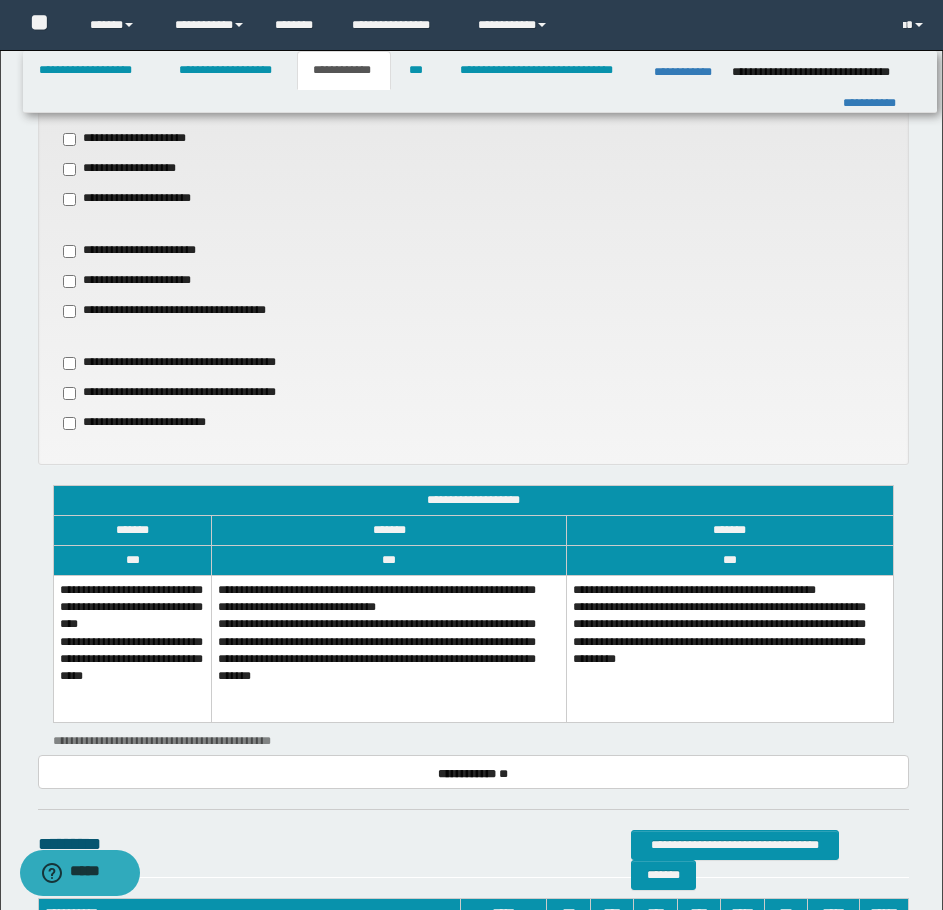 drag, startPoint x: 133, startPoint y: 619, endPoint x: 202, endPoint y: 586, distance: 76.48529 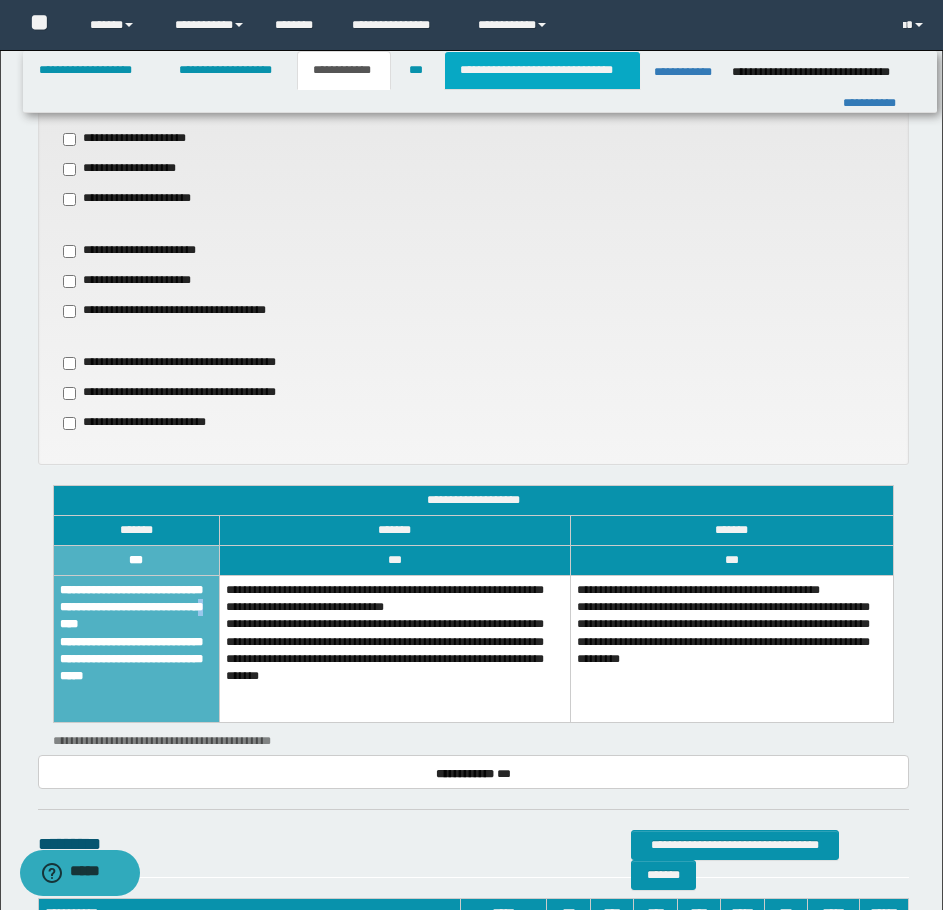 click on "**********" at bounding box center (542, 70) 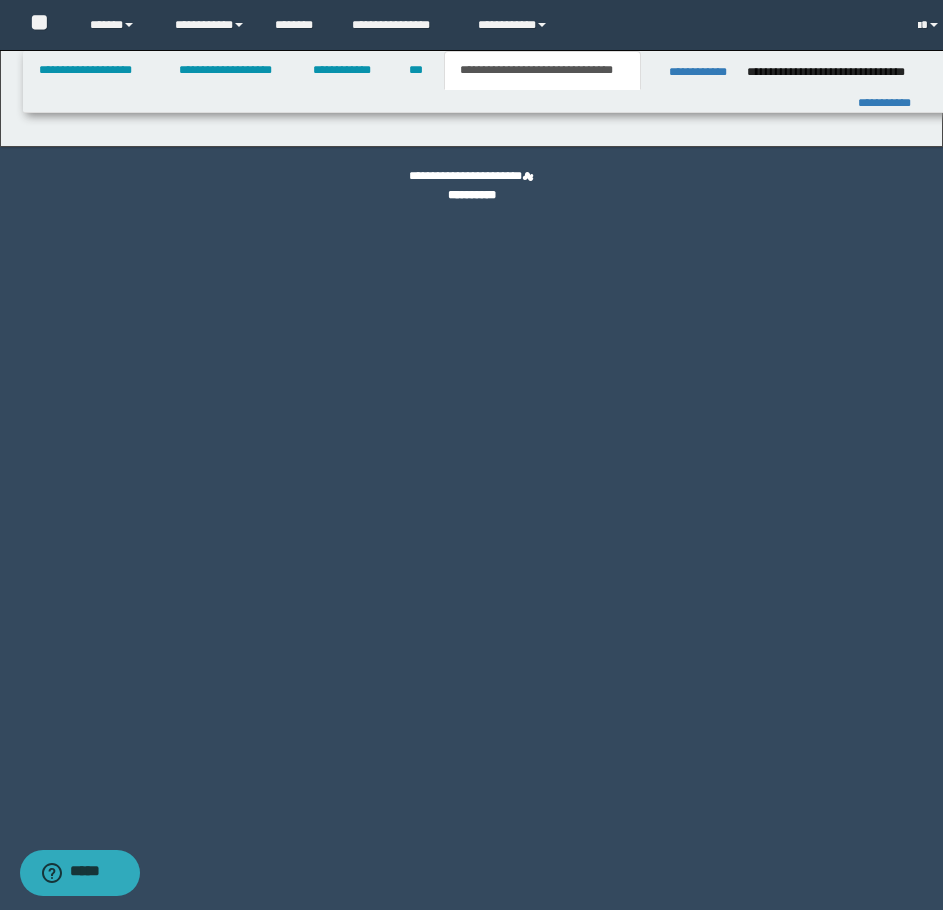 scroll, scrollTop: 0, scrollLeft: 0, axis: both 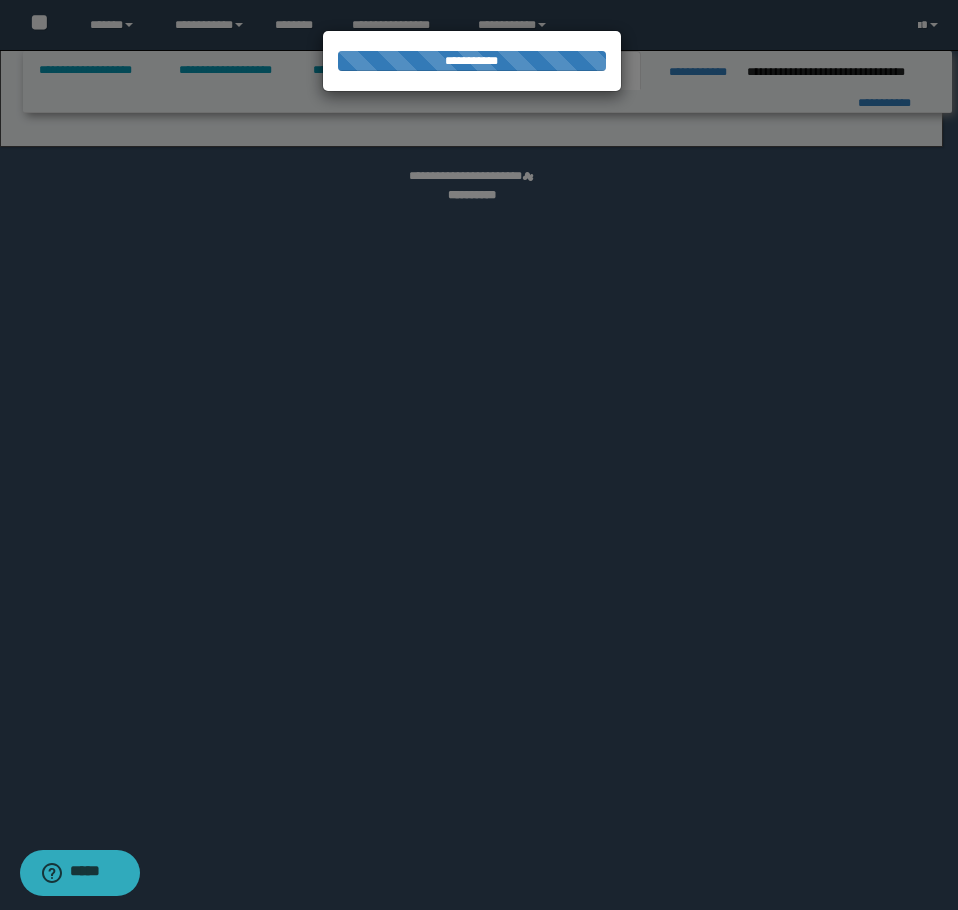 select on "*" 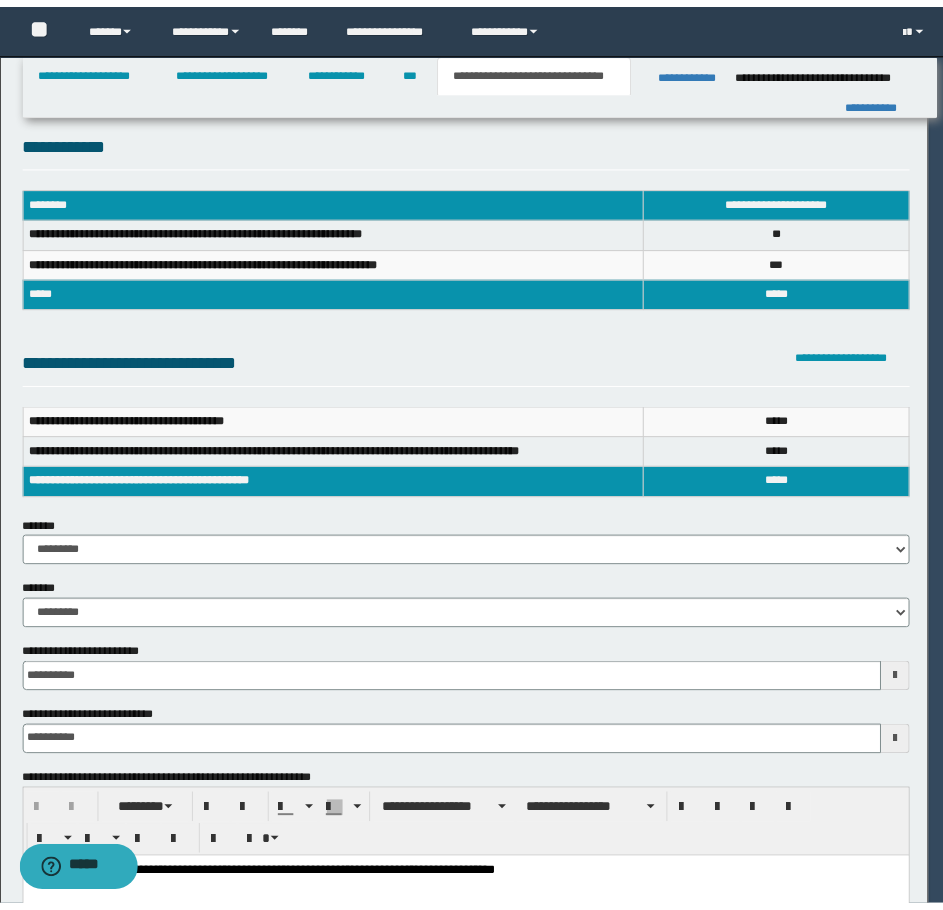 scroll, scrollTop: 0, scrollLeft: 0, axis: both 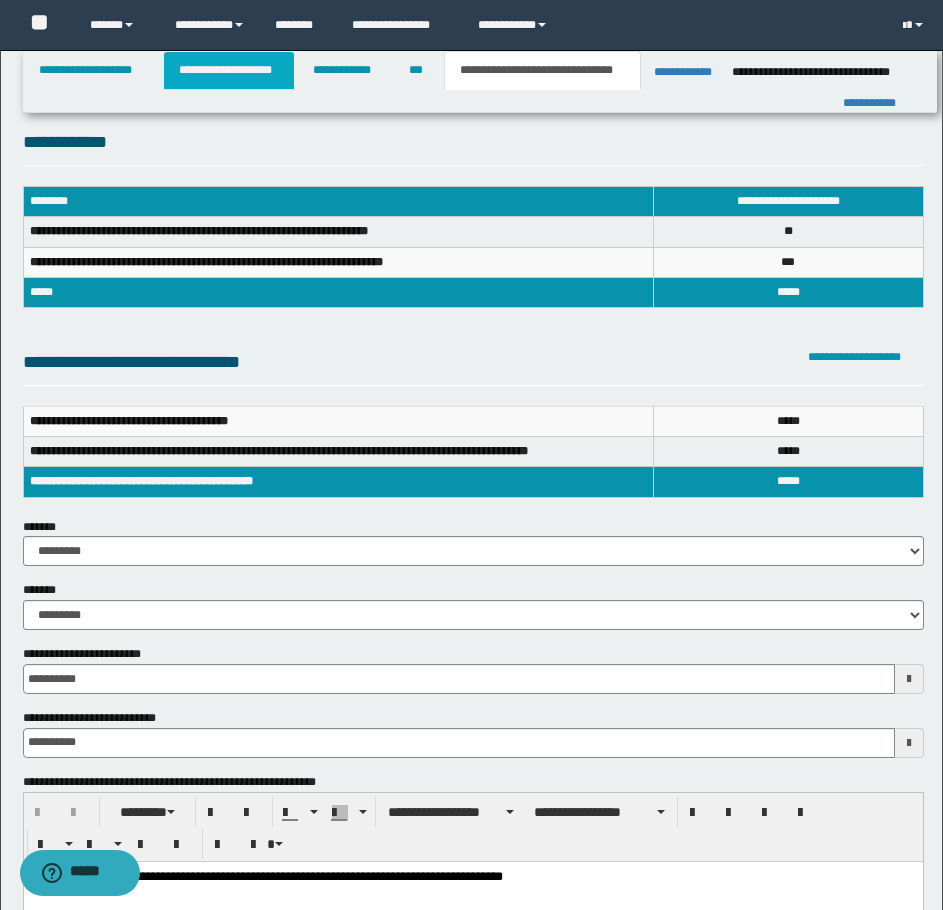 click on "**********" at bounding box center [229, 70] 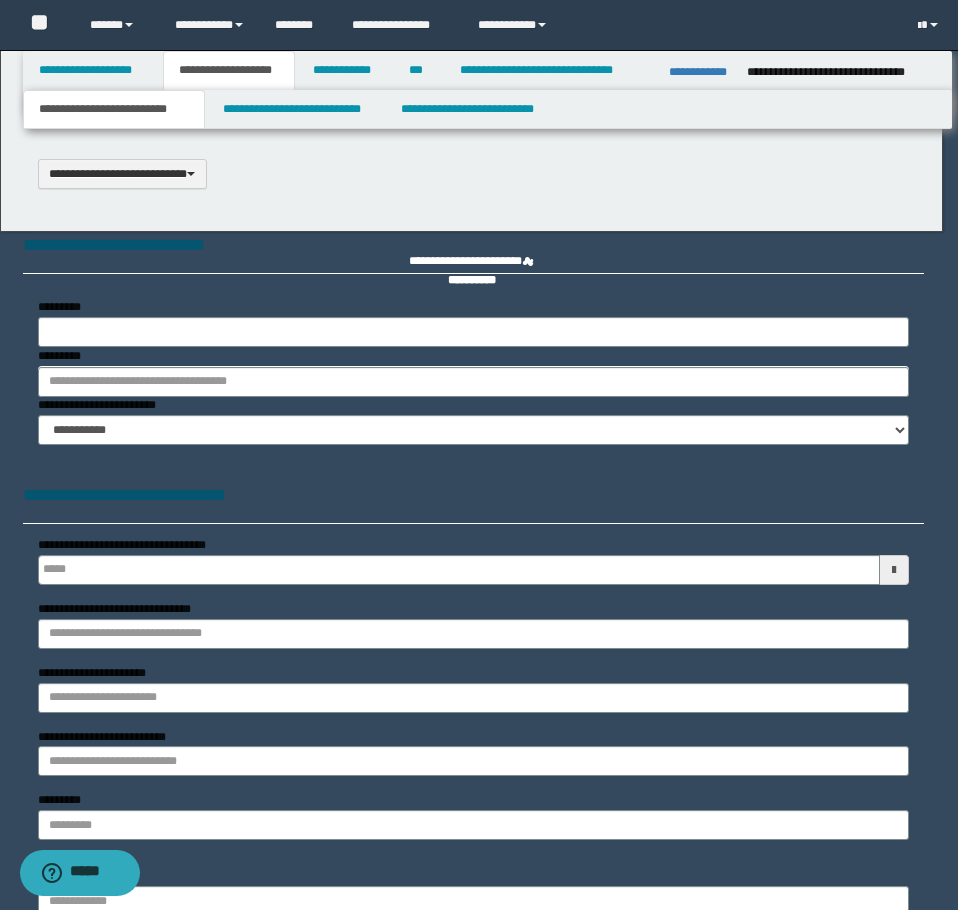 type 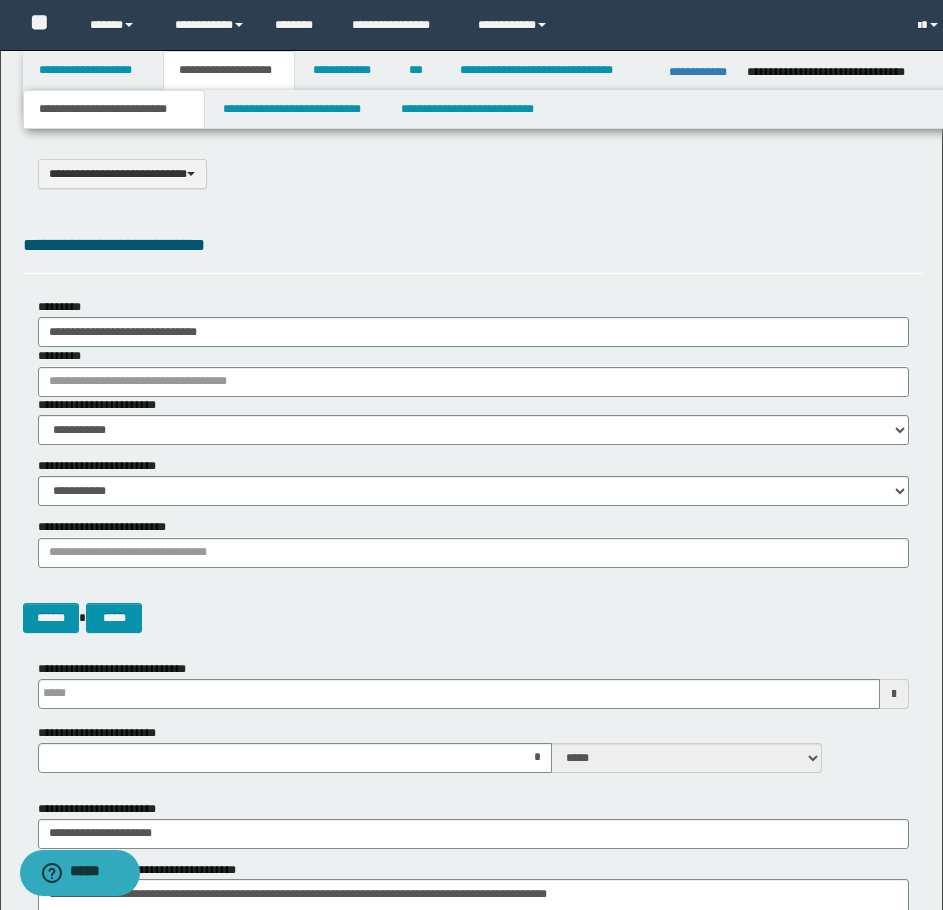 scroll, scrollTop: 0, scrollLeft: 0, axis: both 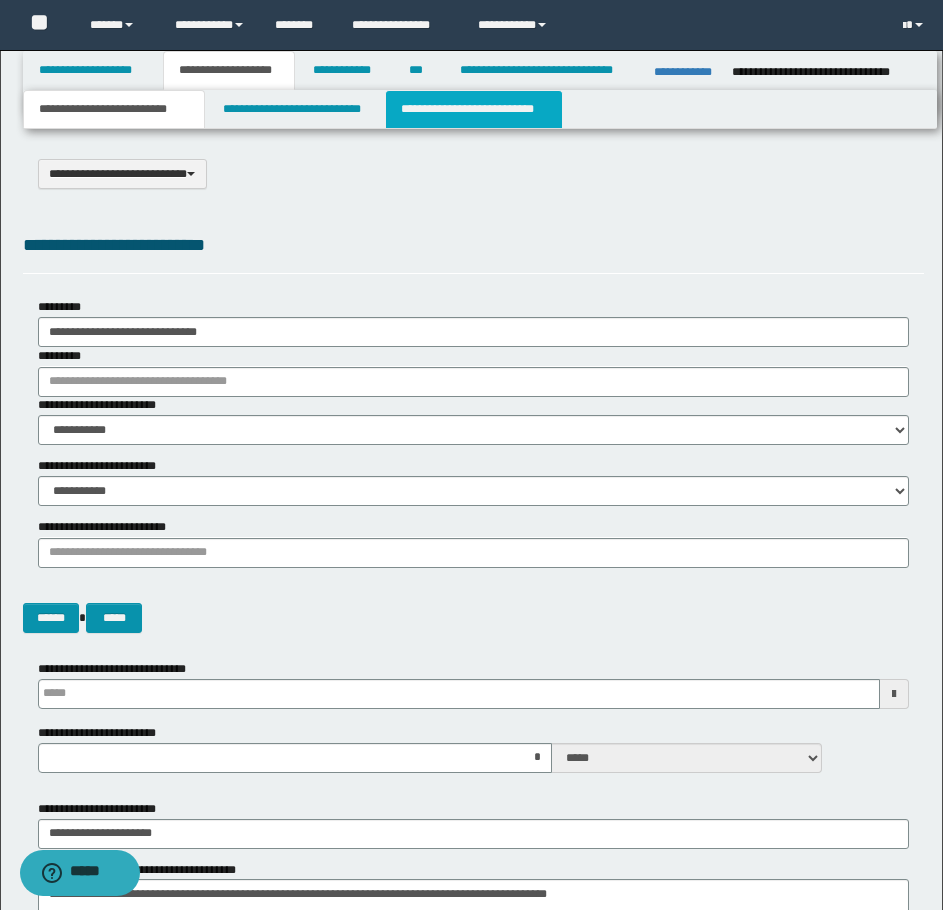 click on "**********" at bounding box center (474, 109) 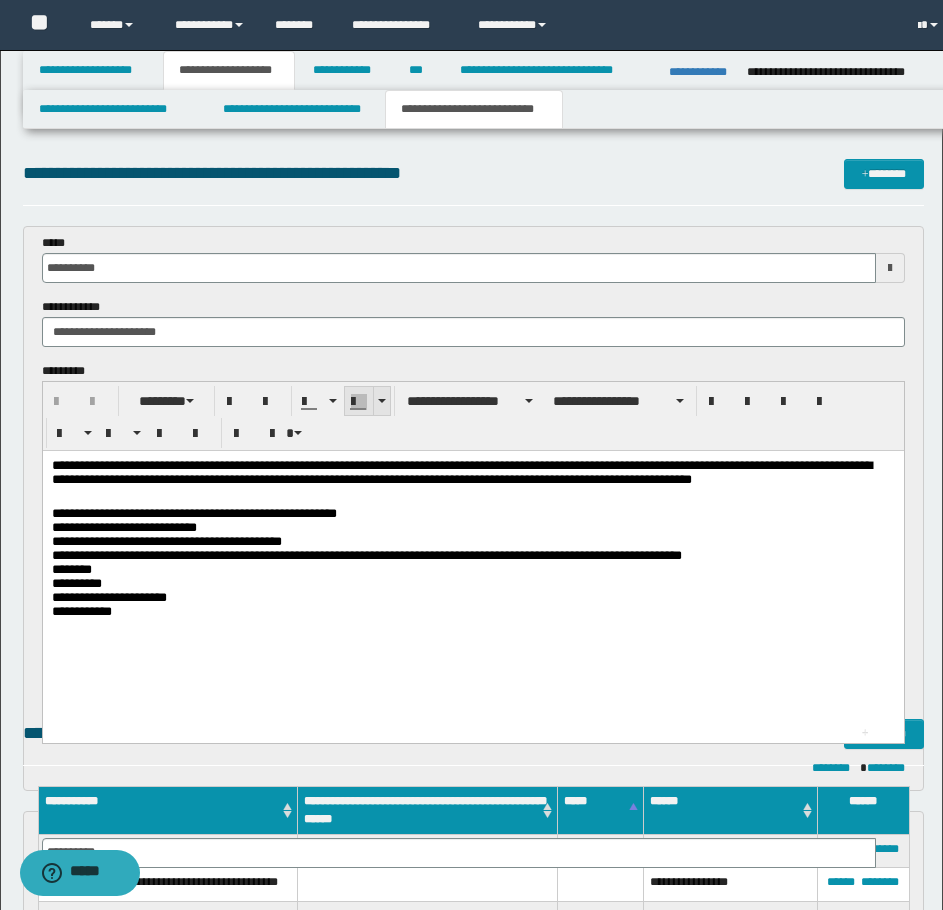 scroll, scrollTop: 0, scrollLeft: 0, axis: both 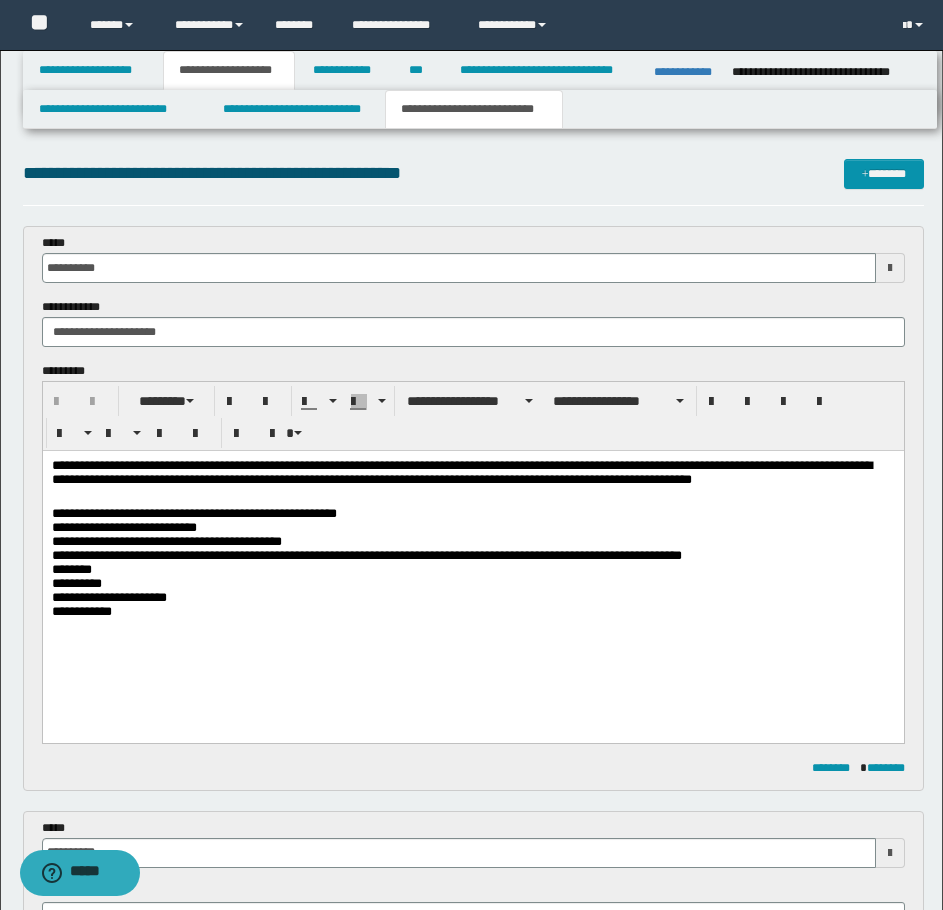 click on "**********" at bounding box center (472, 475) 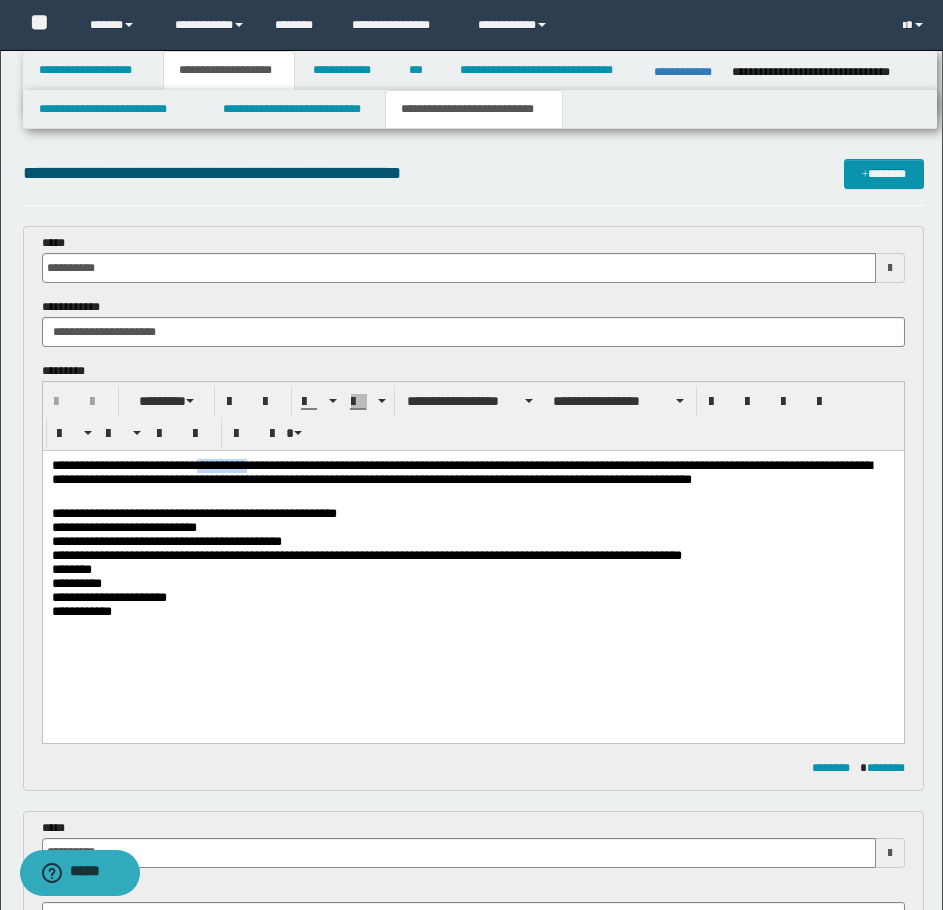 type 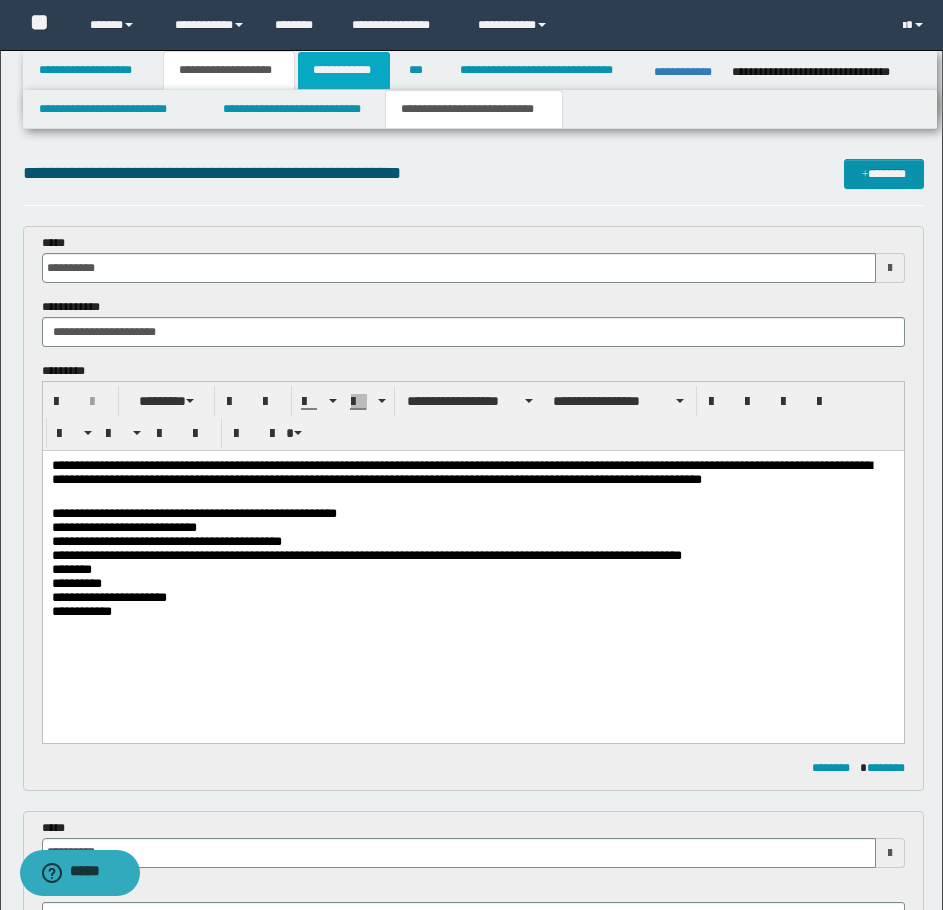 click on "**********" at bounding box center (344, 70) 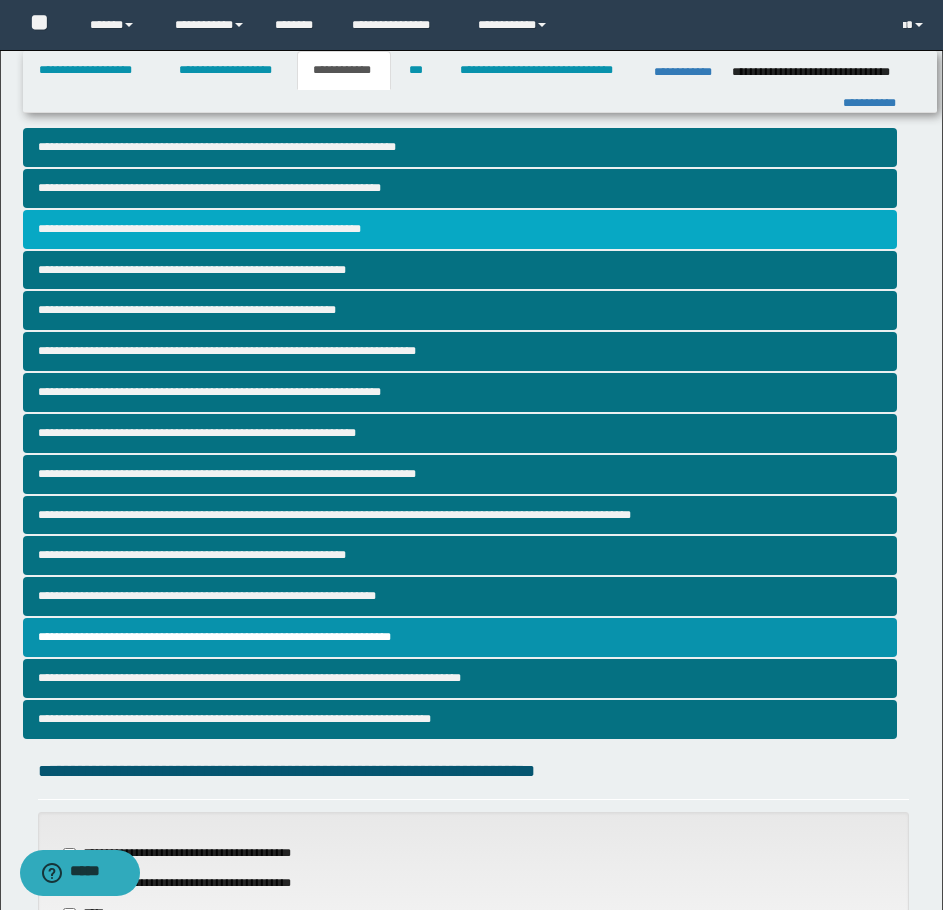 click on "**********" at bounding box center (460, 229) 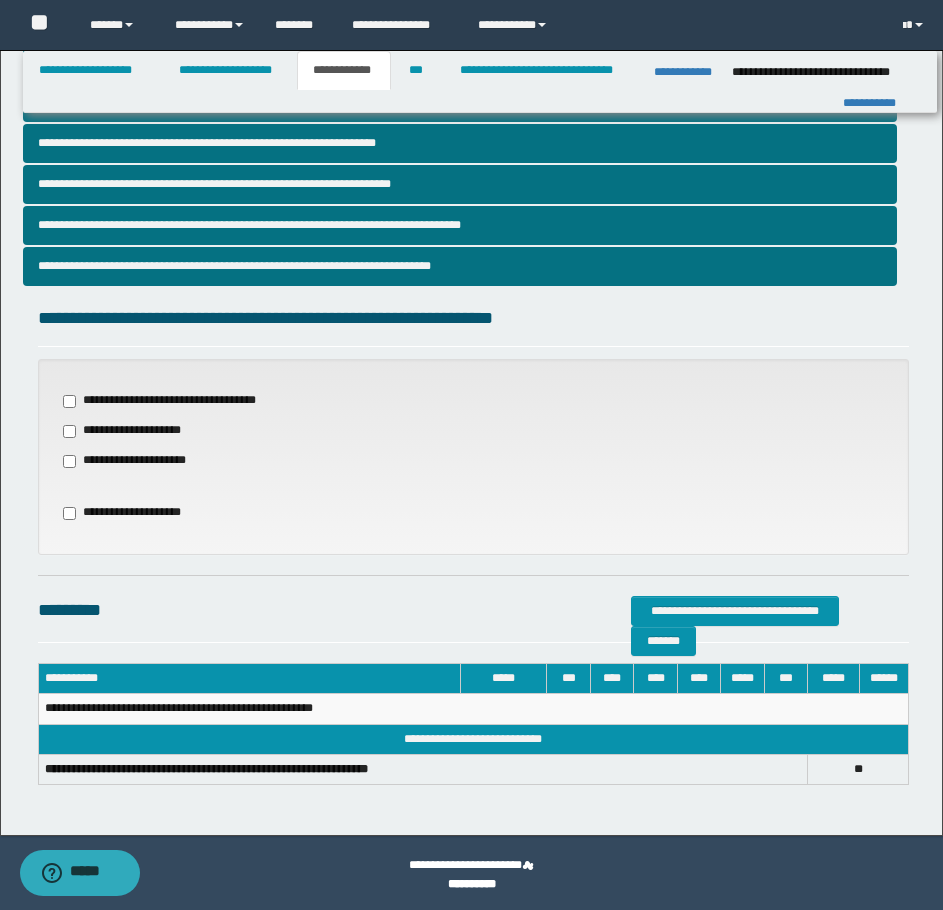 scroll, scrollTop: 456, scrollLeft: 0, axis: vertical 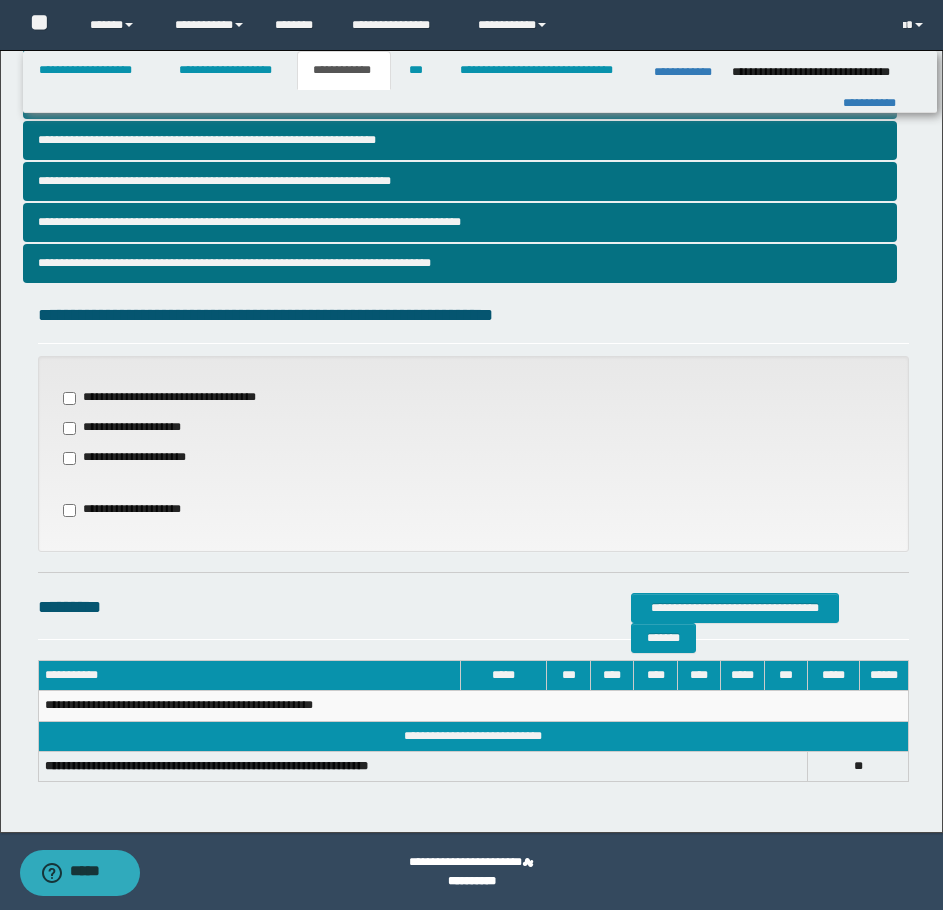 click on "**********" at bounding box center (168, 398) 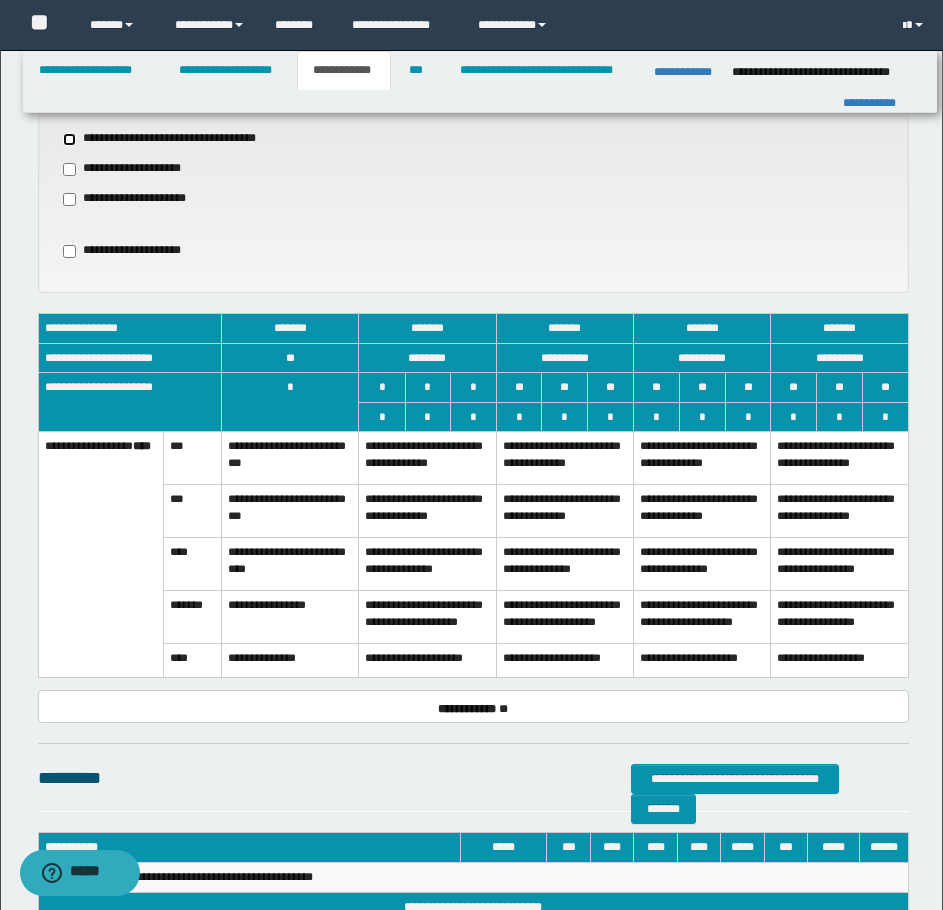 scroll, scrollTop: 887, scrollLeft: 0, axis: vertical 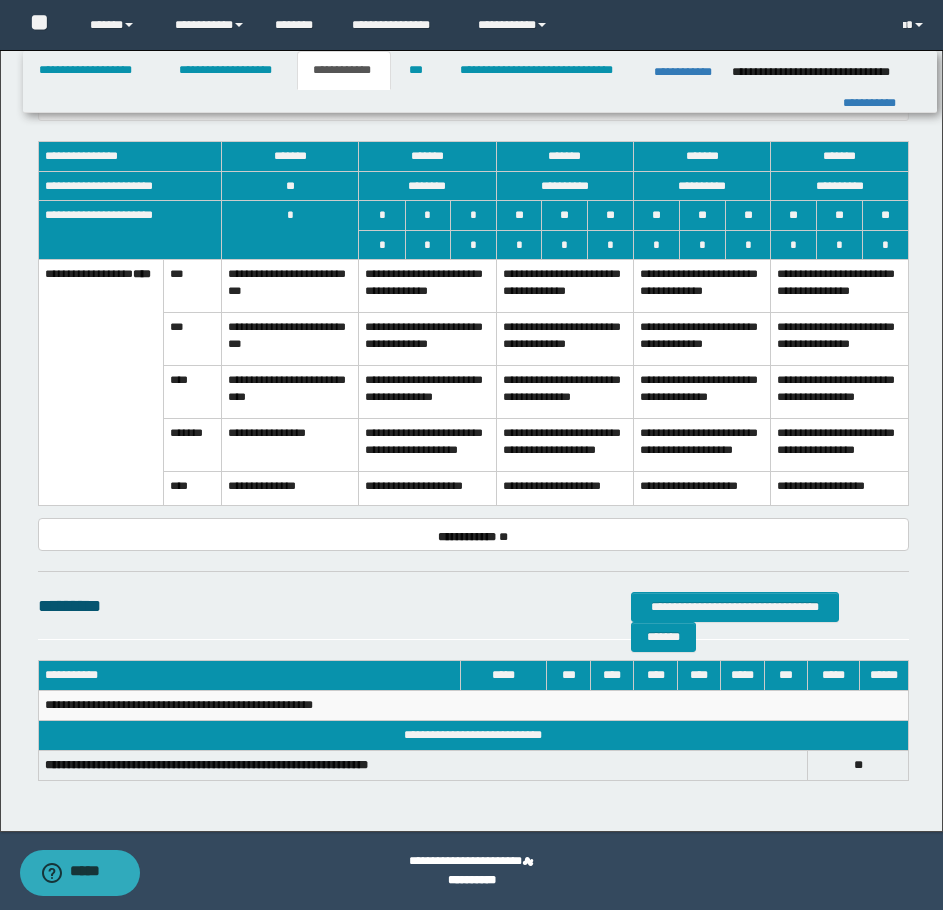 click on "**********" at bounding box center [427, 488] 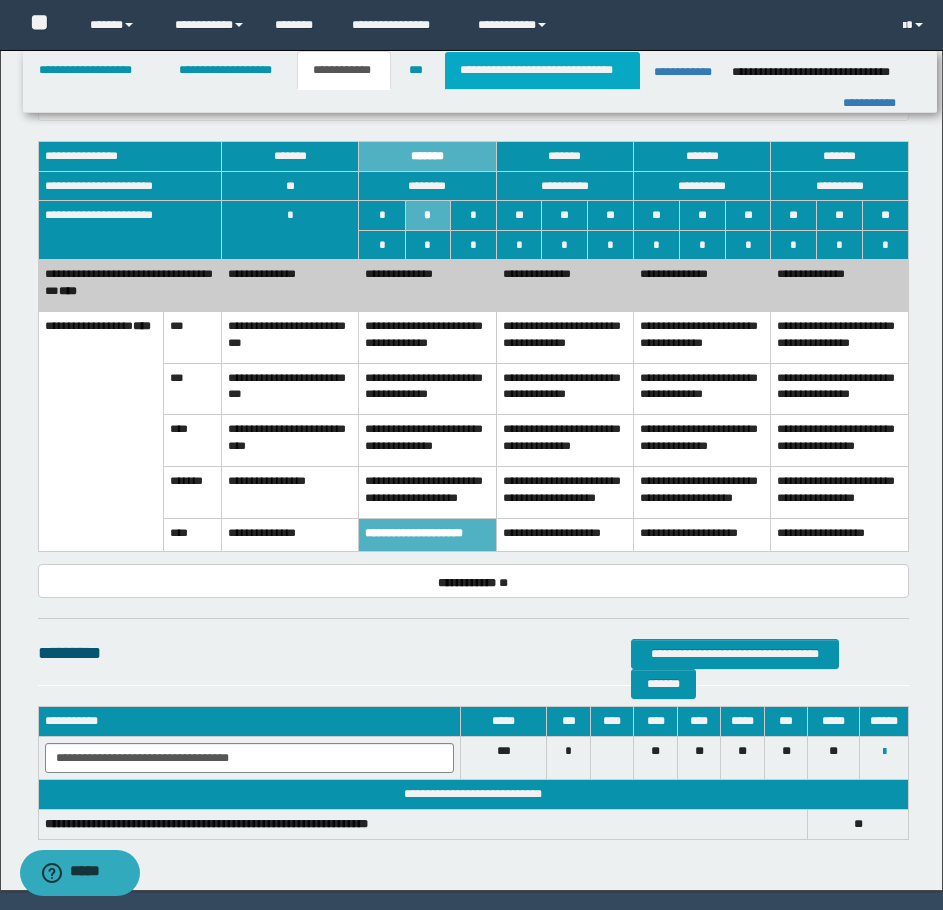 click on "**********" at bounding box center [542, 70] 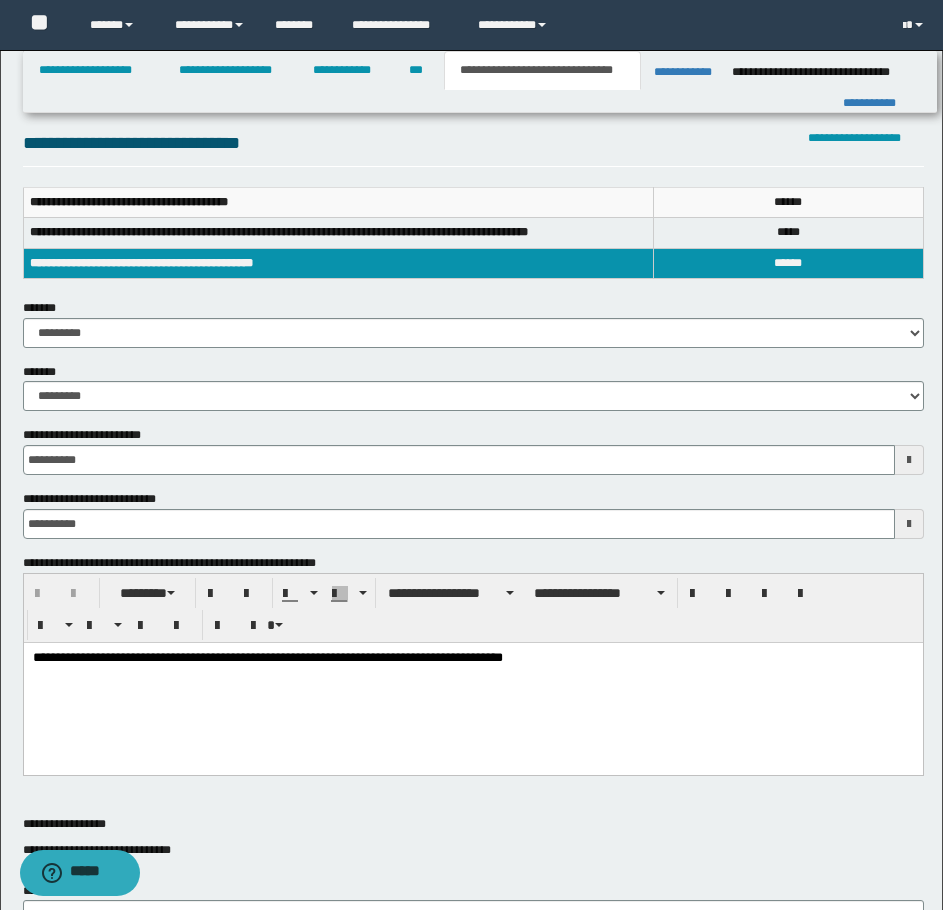 scroll, scrollTop: 87, scrollLeft: 0, axis: vertical 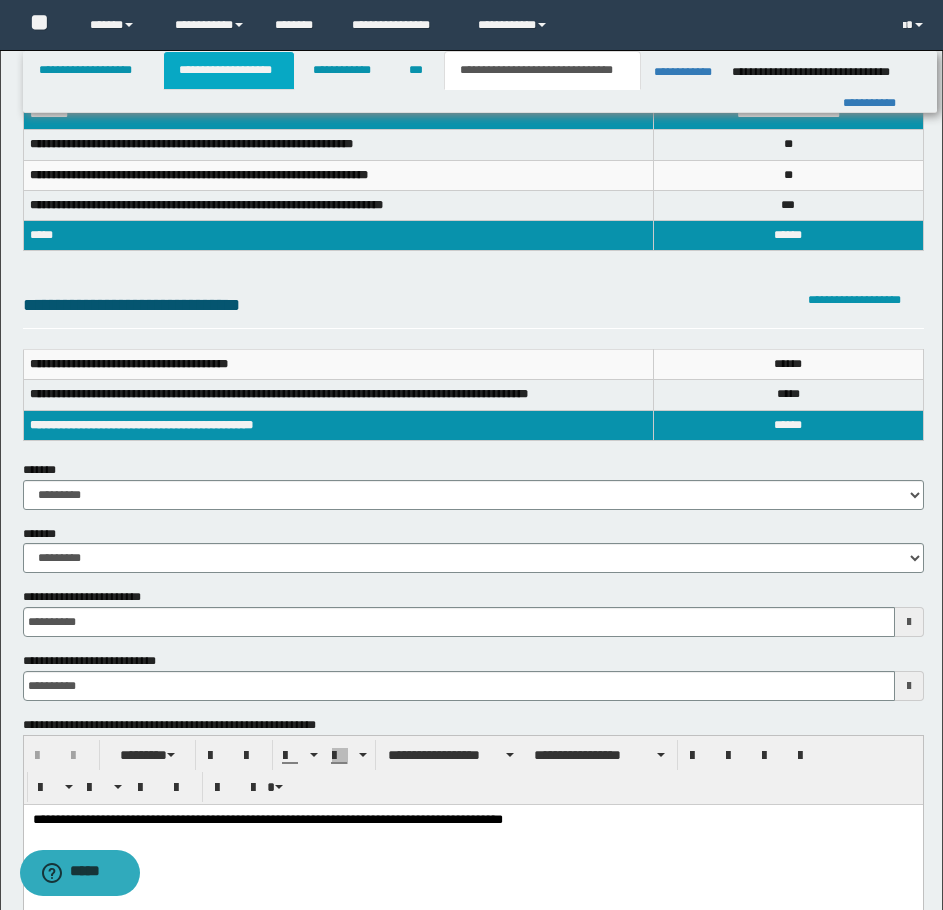 click on "**********" at bounding box center (229, 70) 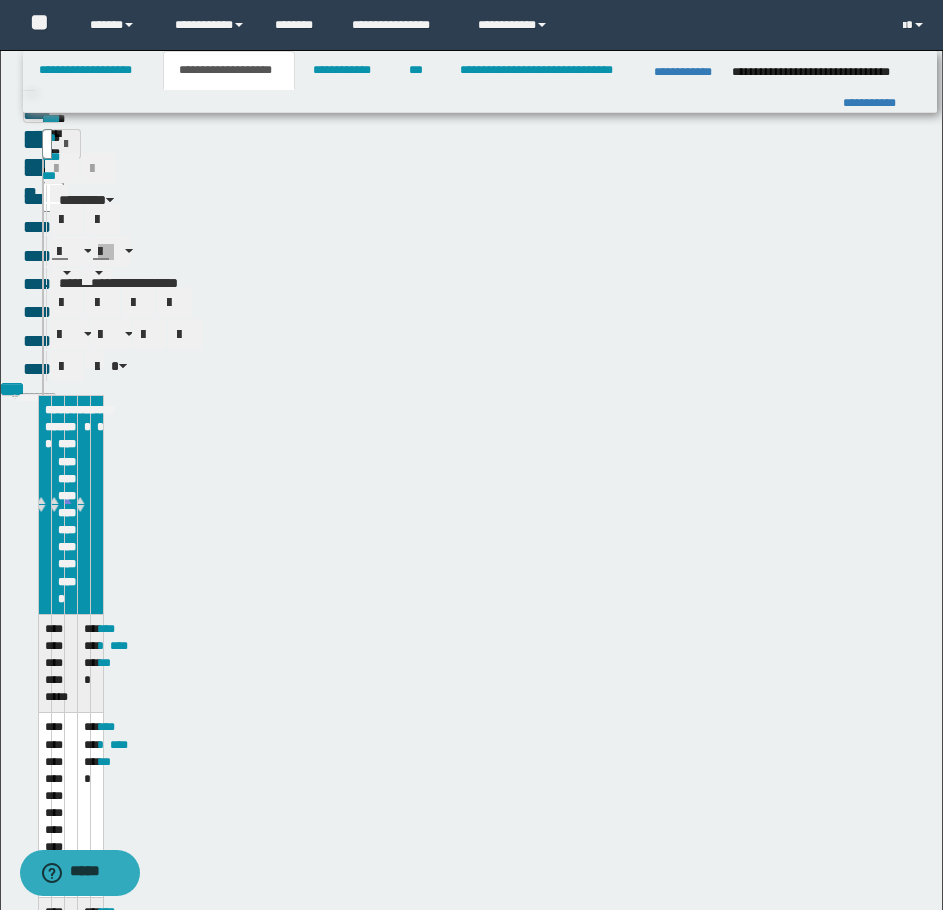scroll, scrollTop: 118, scrollLeft: 0, axis: vertical 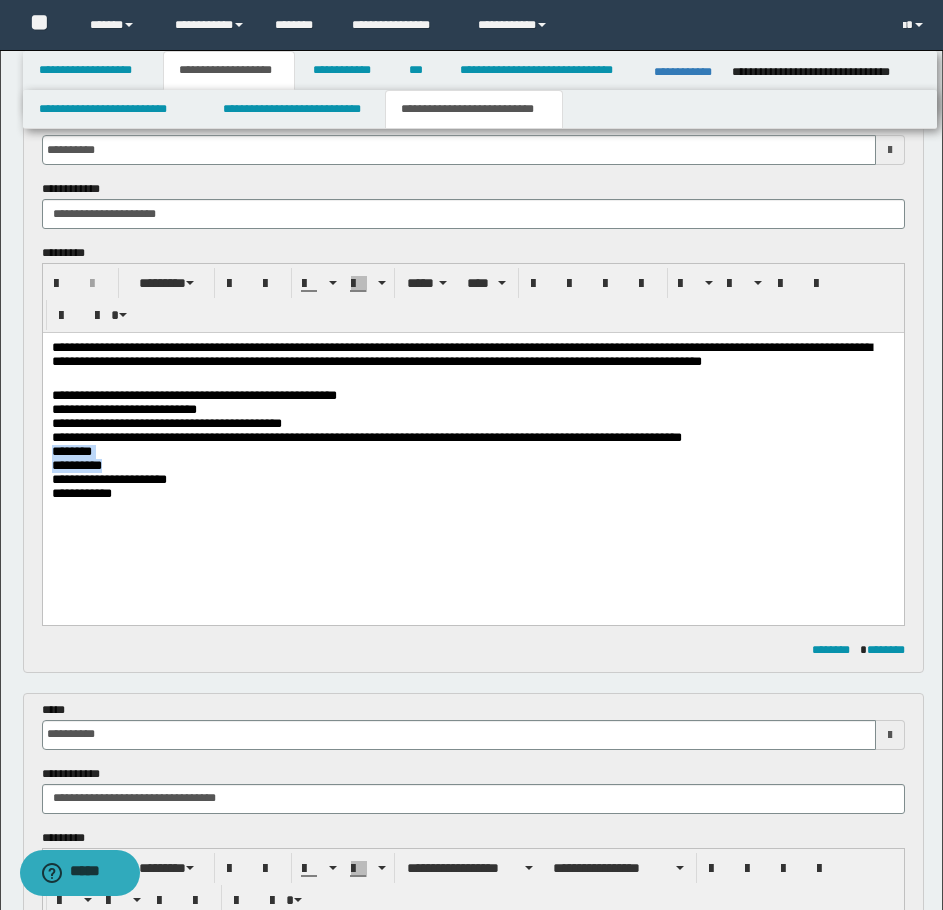drag, startPoint x: 53, startPoint y: 461, endPoint x: 185, endPoint y: 481, distance: 133.50656 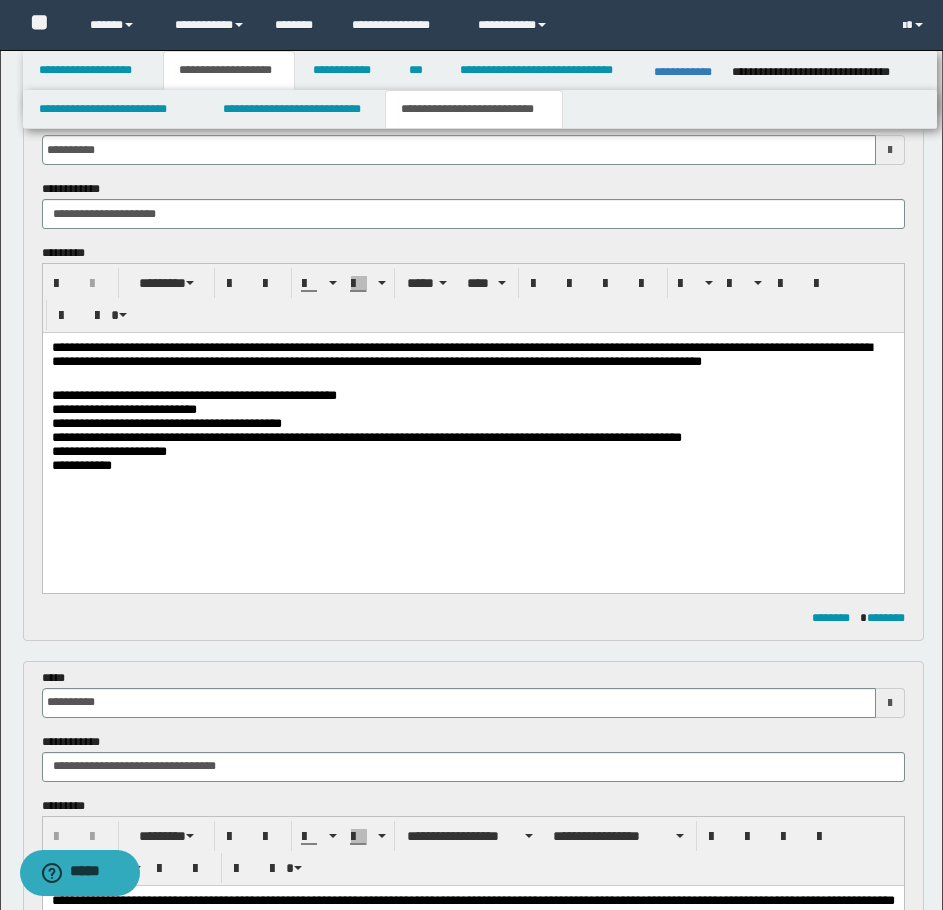 click on "**********" at bounding box center (472, 452) 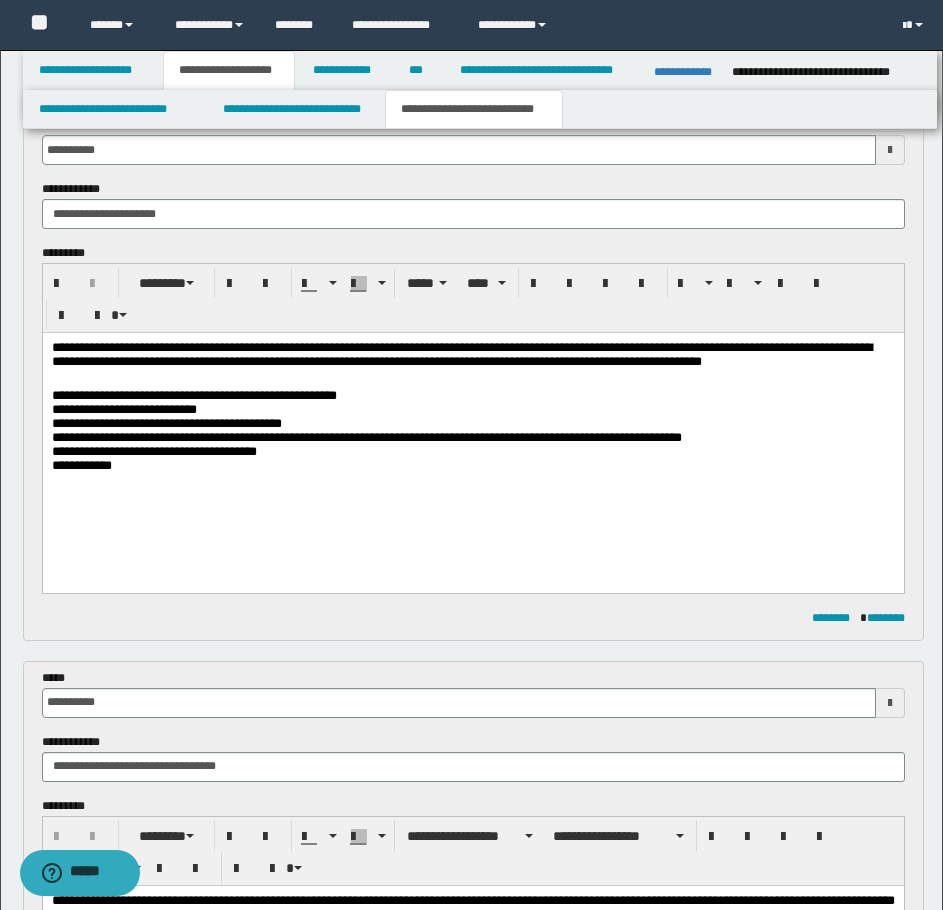 click on "**********" at bounding box center [153, 451] 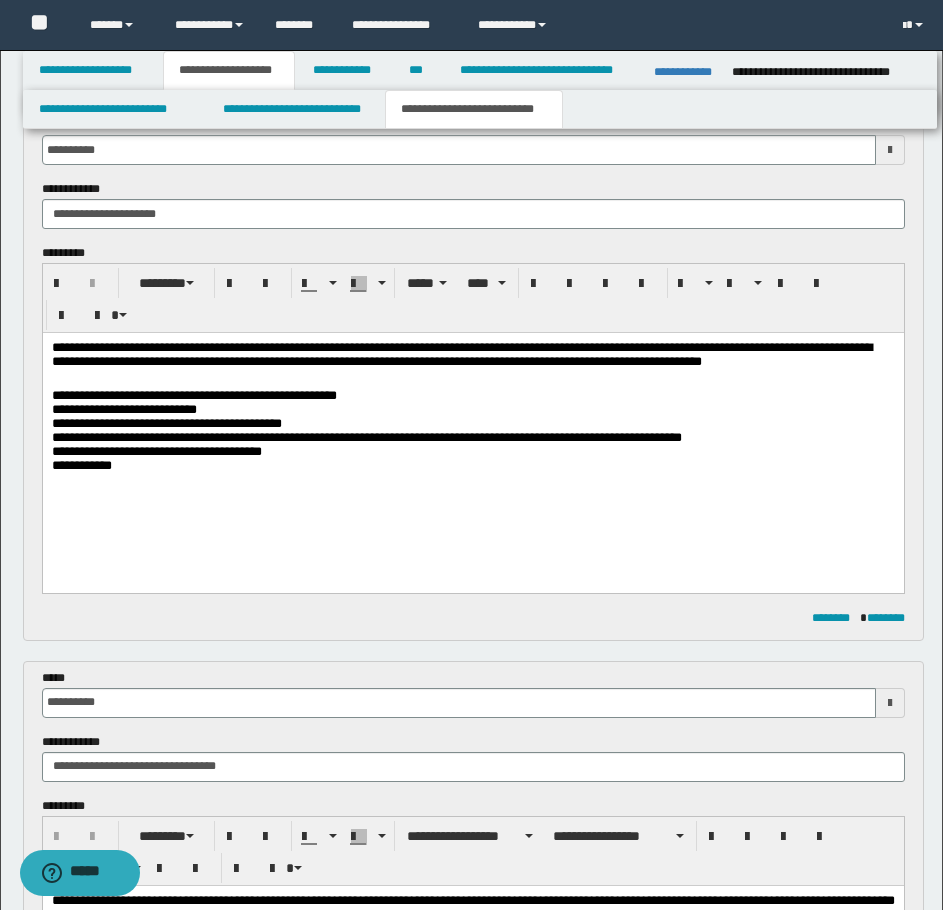 click on "**********" at bounding box center [472, 466] 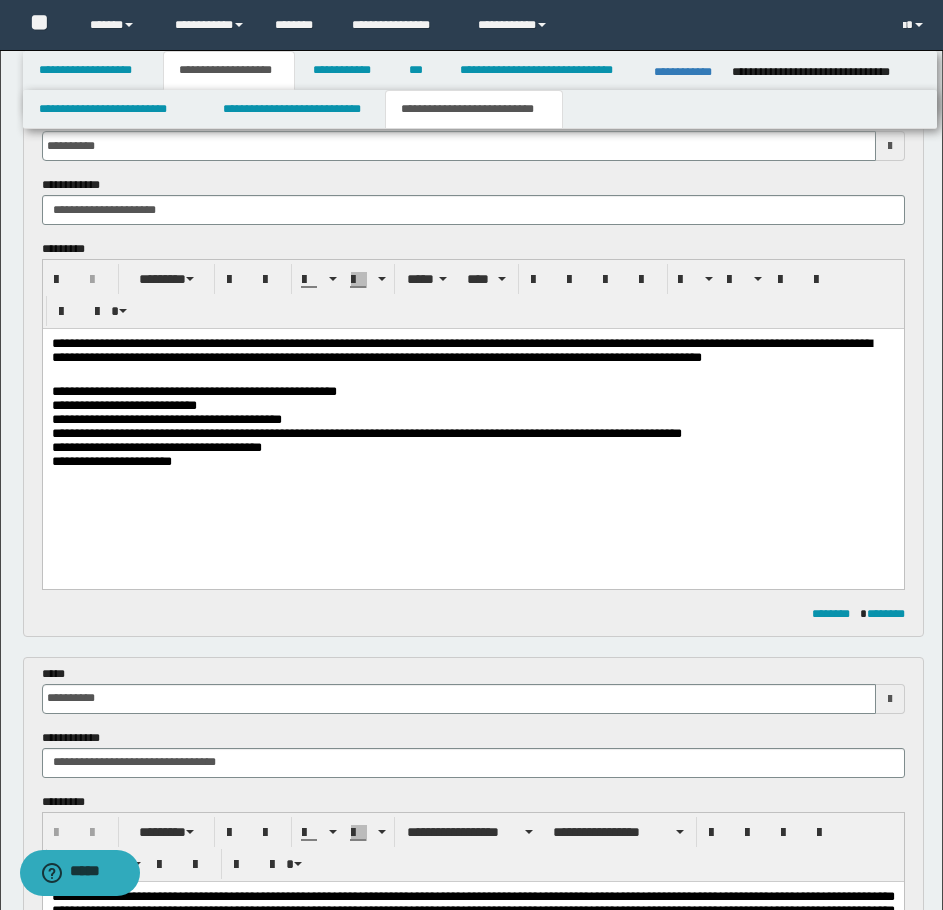 scroll, scrollTop: 118, scrollLeft: 0, axis: vertical 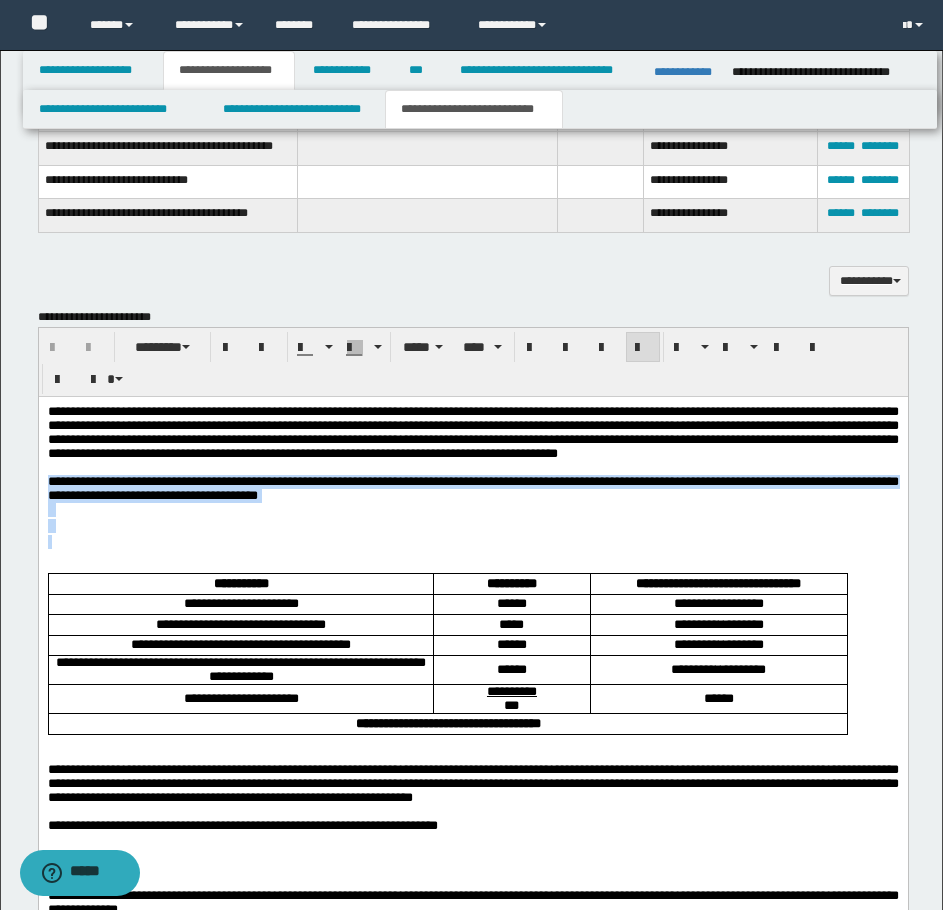 drag, startPoint x: 47, startPoint y: 506, endPoint x: 57, endPoint y: 568, distance: 62.801273 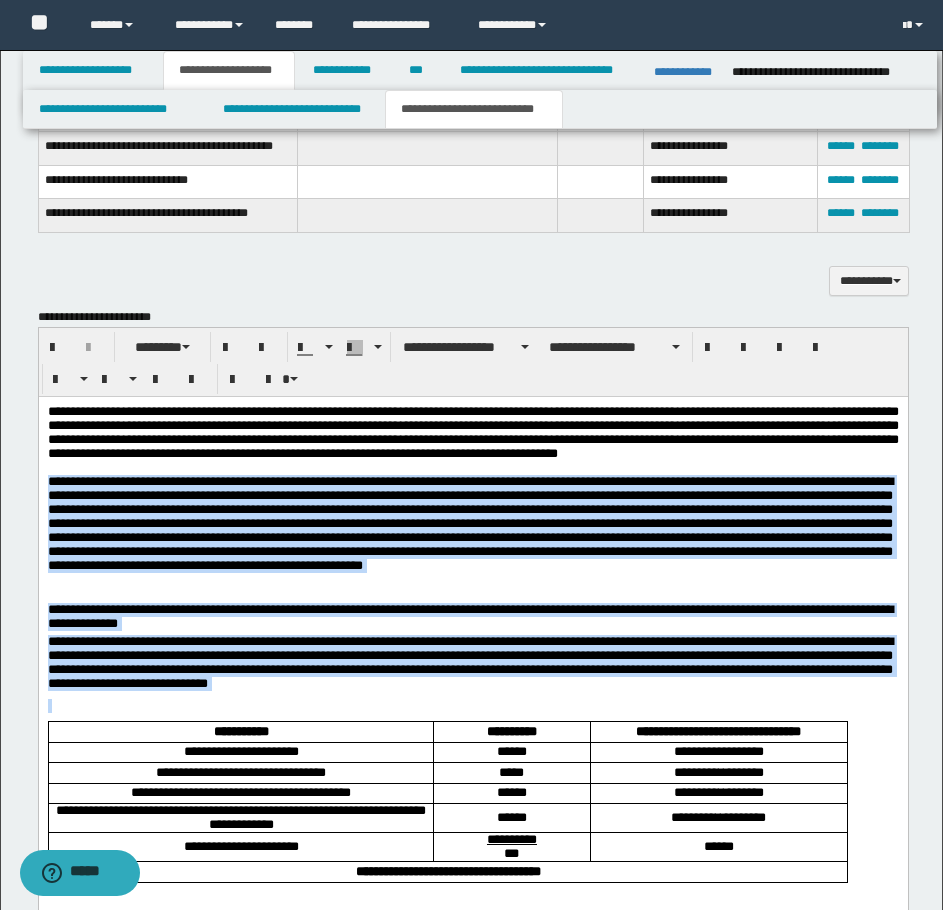 drag, startPoint x: 48, startPoint y: 509, endPoint x: 438, endPoint y: 729, distance: 447.77228 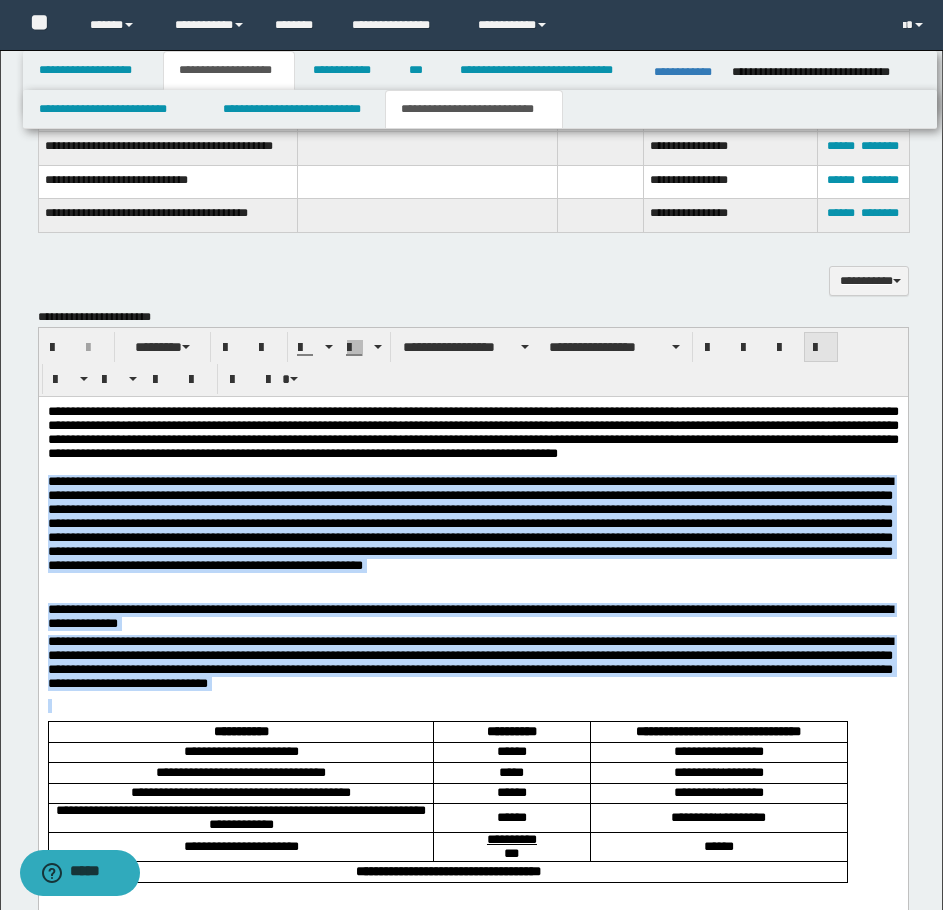 click at bounding box center (821, 348) 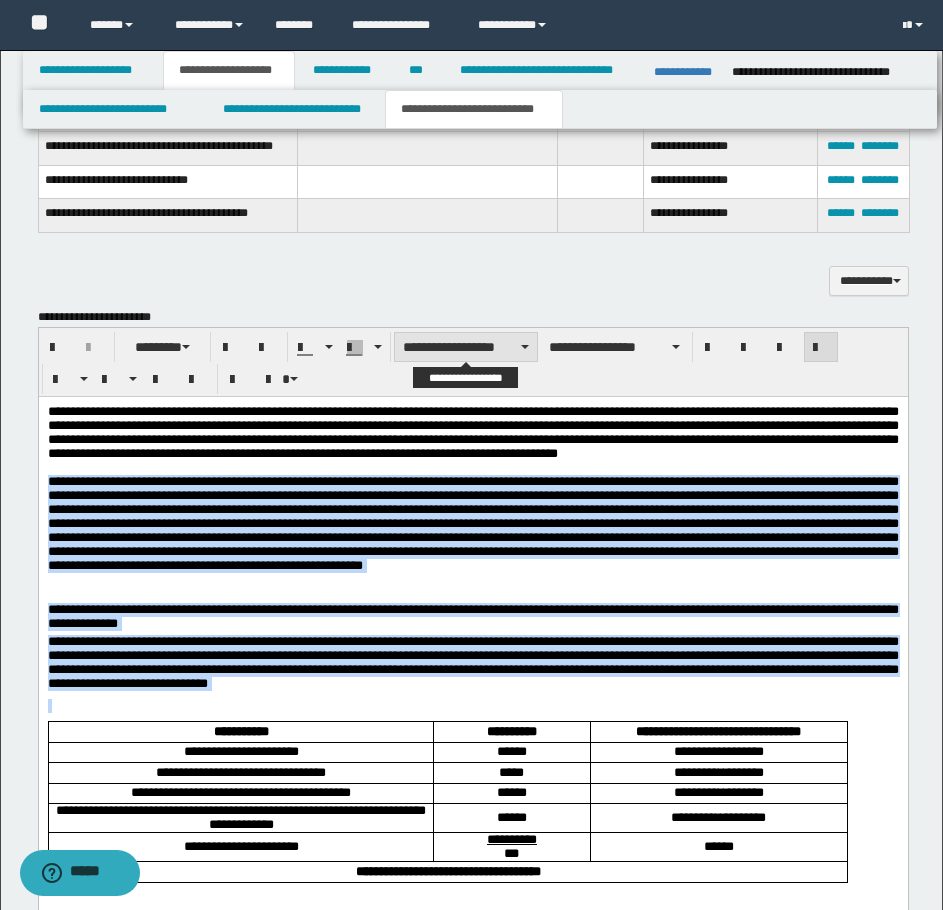 click on "**********" at bounding box center [466, 347] 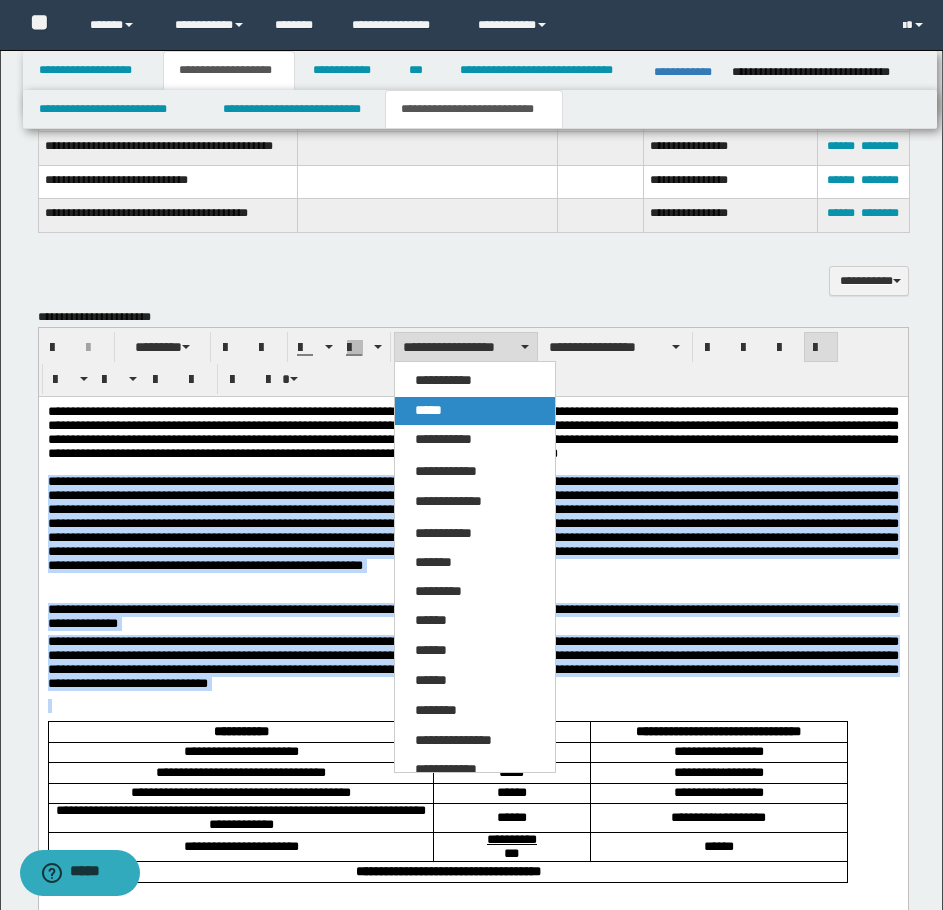 click on "*****" at bounding box center [475, 411] 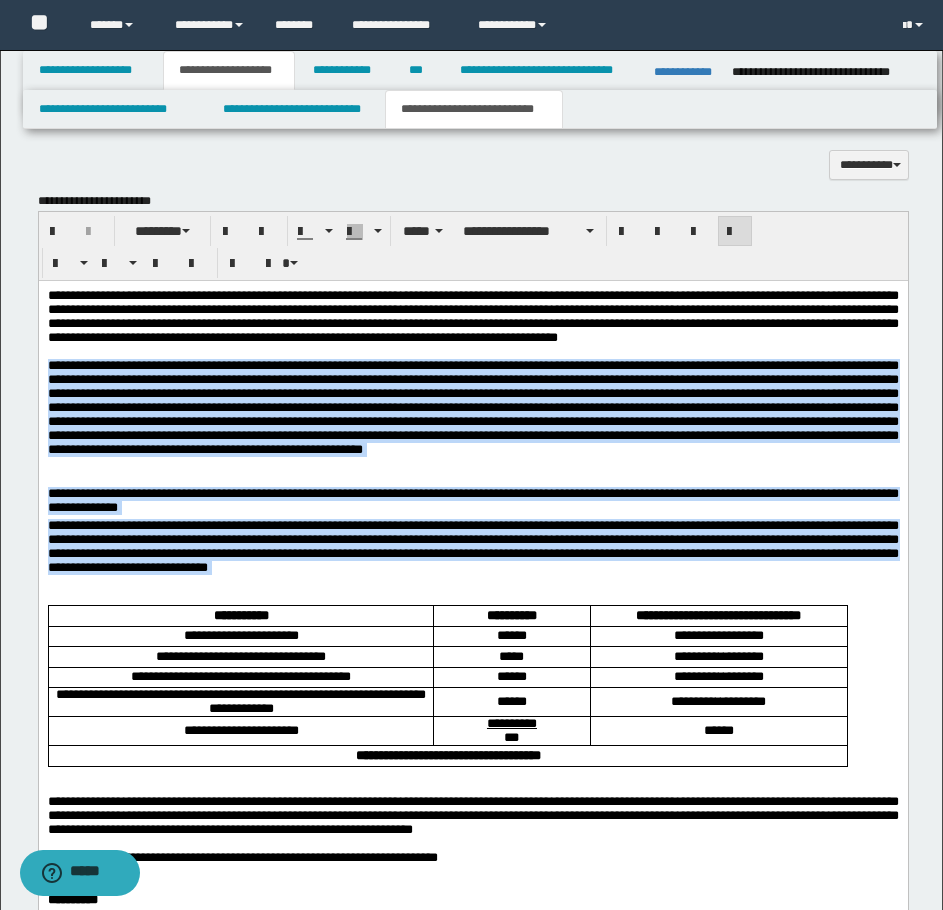 scroll, scrollTop: 1518, scrollLeft: 0, axis: vertical 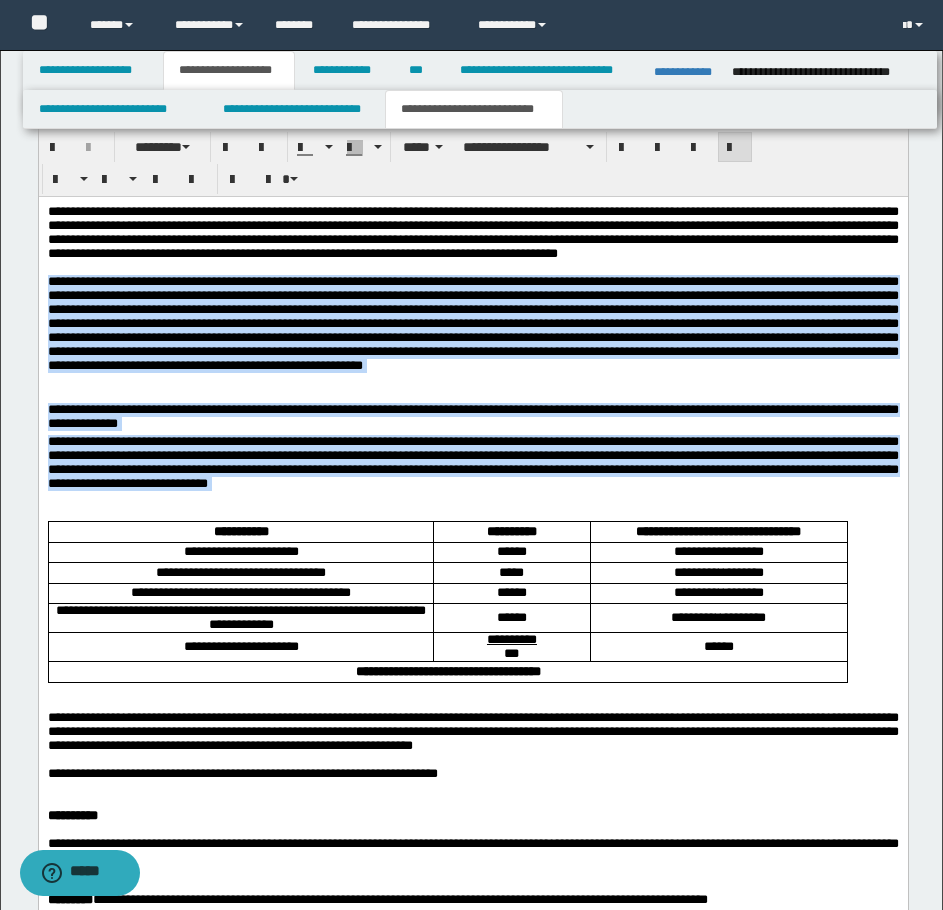 click on "**********" at bounding box center (472, 416) 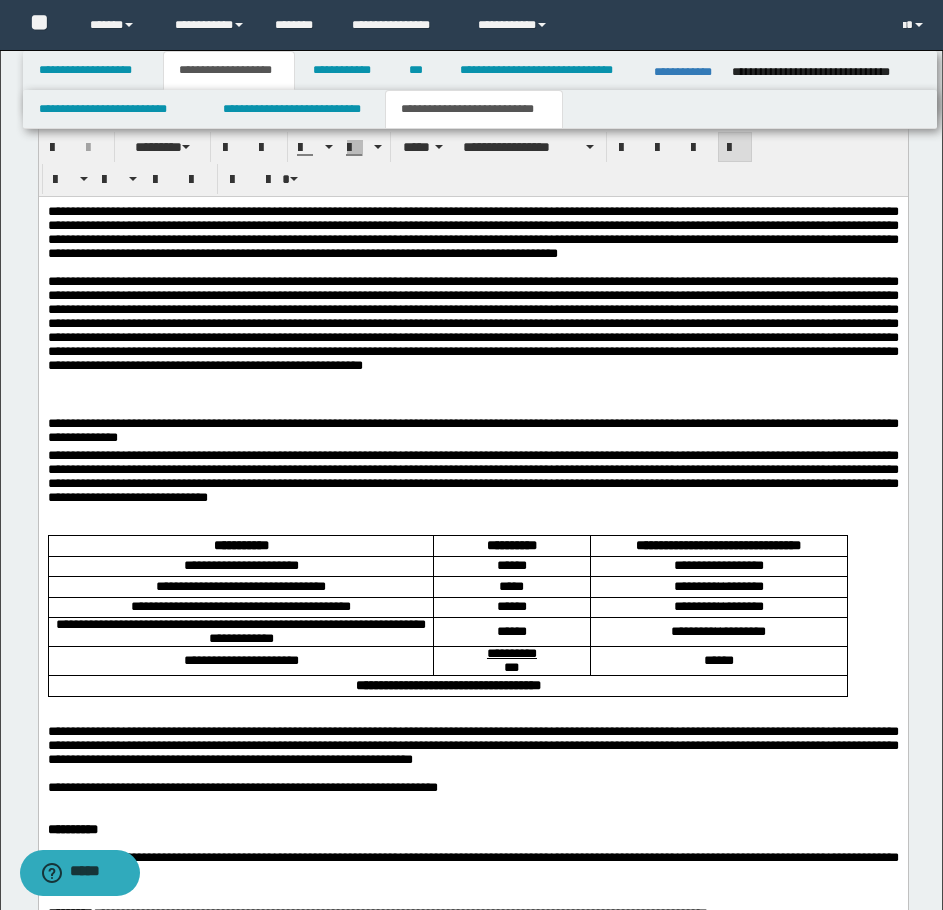 click on "**********" at bounding box center [472, 476] 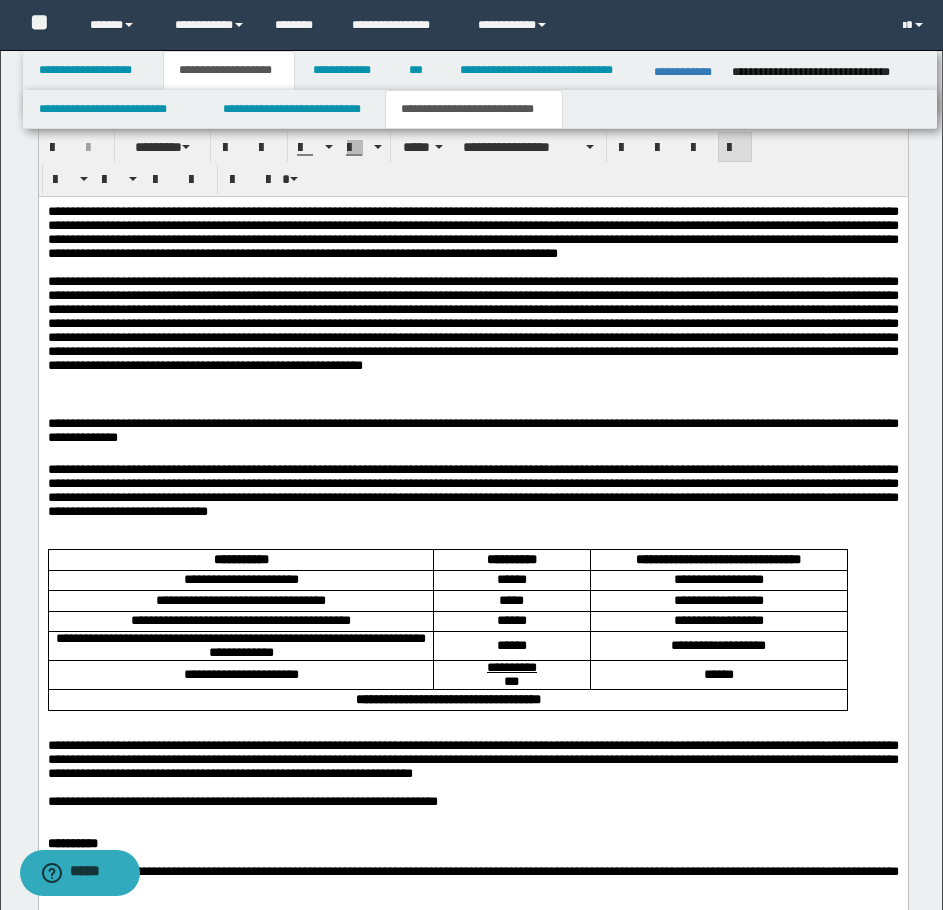 click at bounding box center (472, 323) 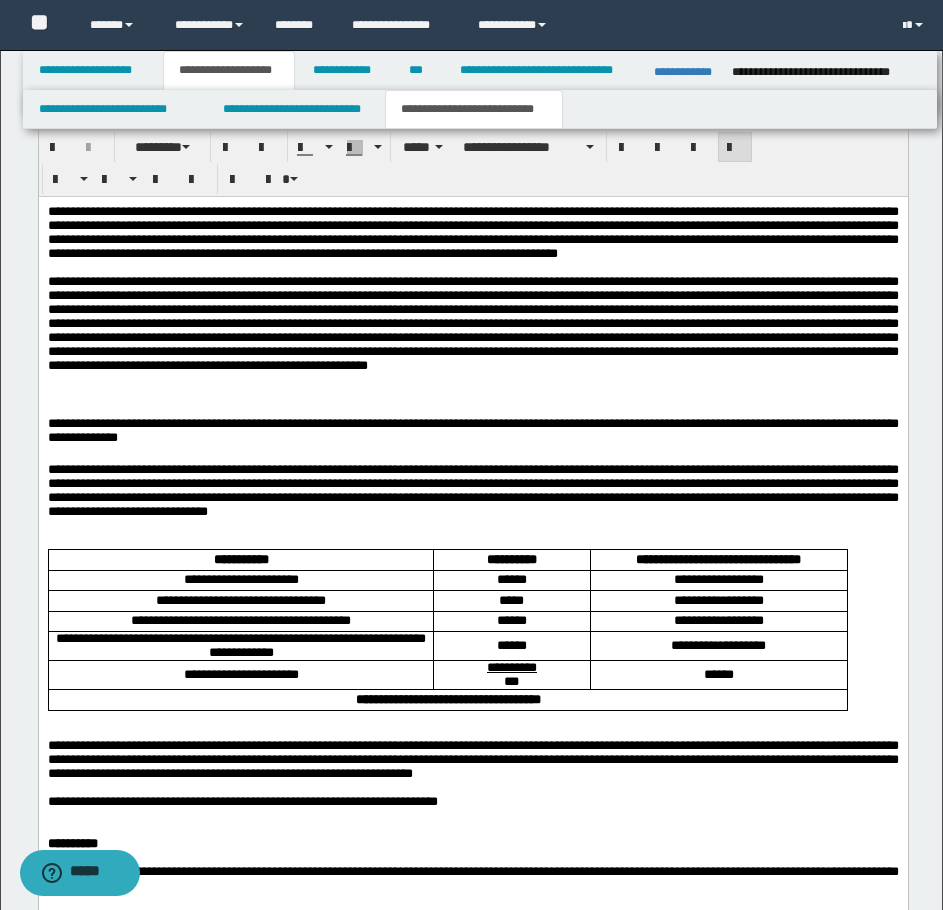 click at bounding box center [472, 323] 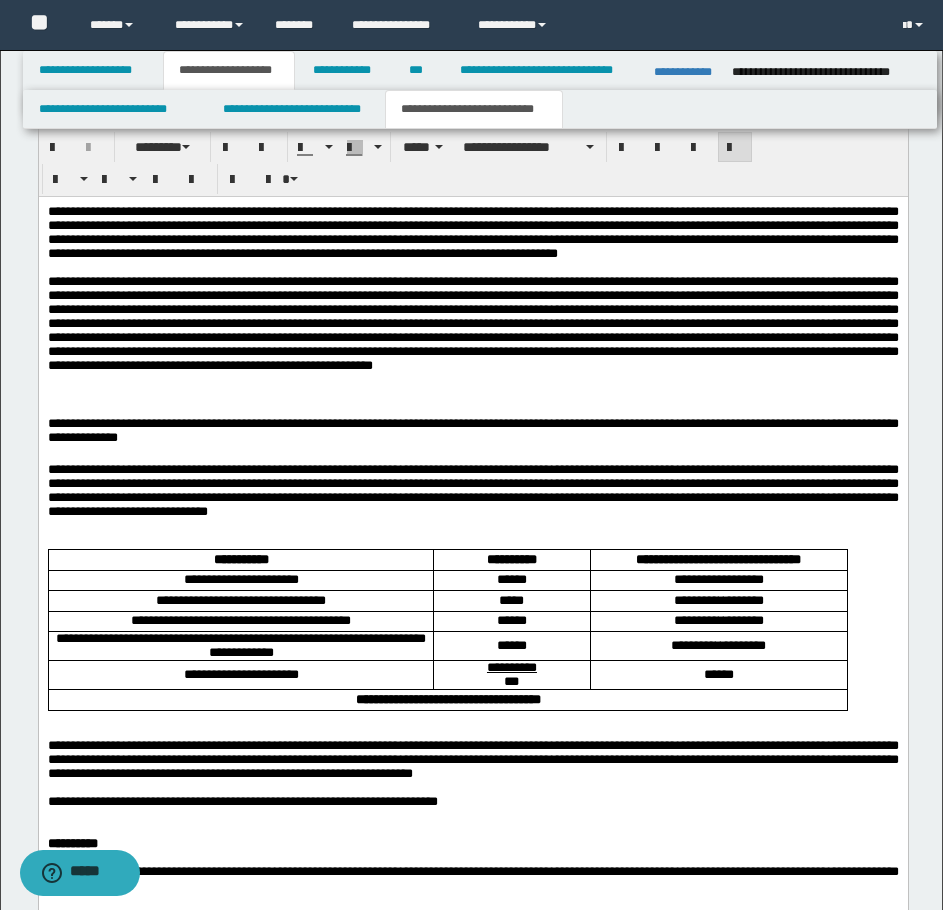 drag, startPoint x: 297, startPoint y: 359, endPoint x: 283, endPoint y: 365, distance: 15.231546 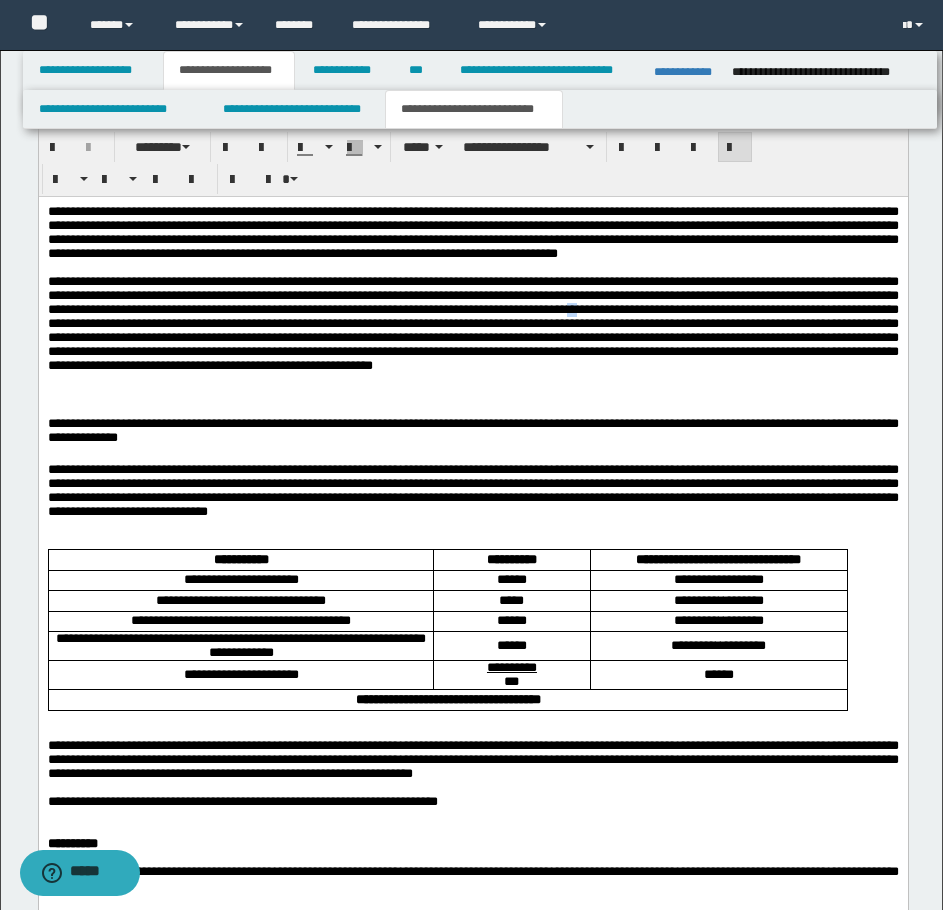 drag, startPoint x: 309, startPoint y: 356, endPoint x: 320, endPoint y: 356, distance: 11 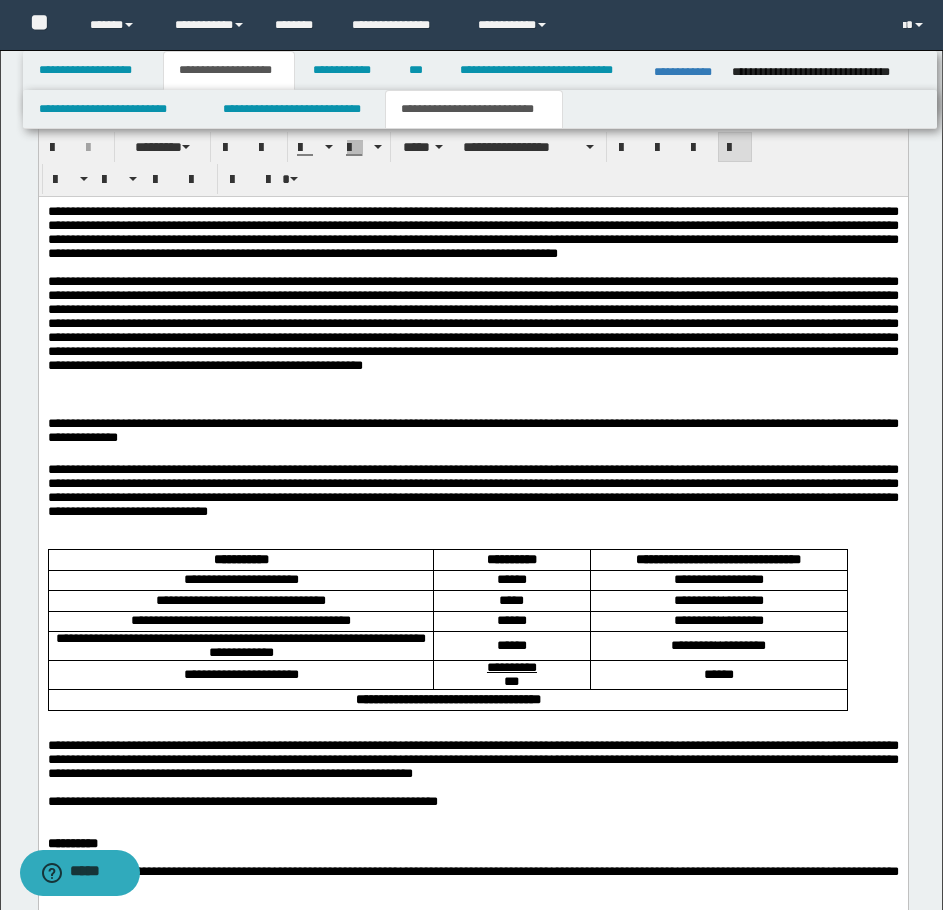 click at bounding box center [472, 323] 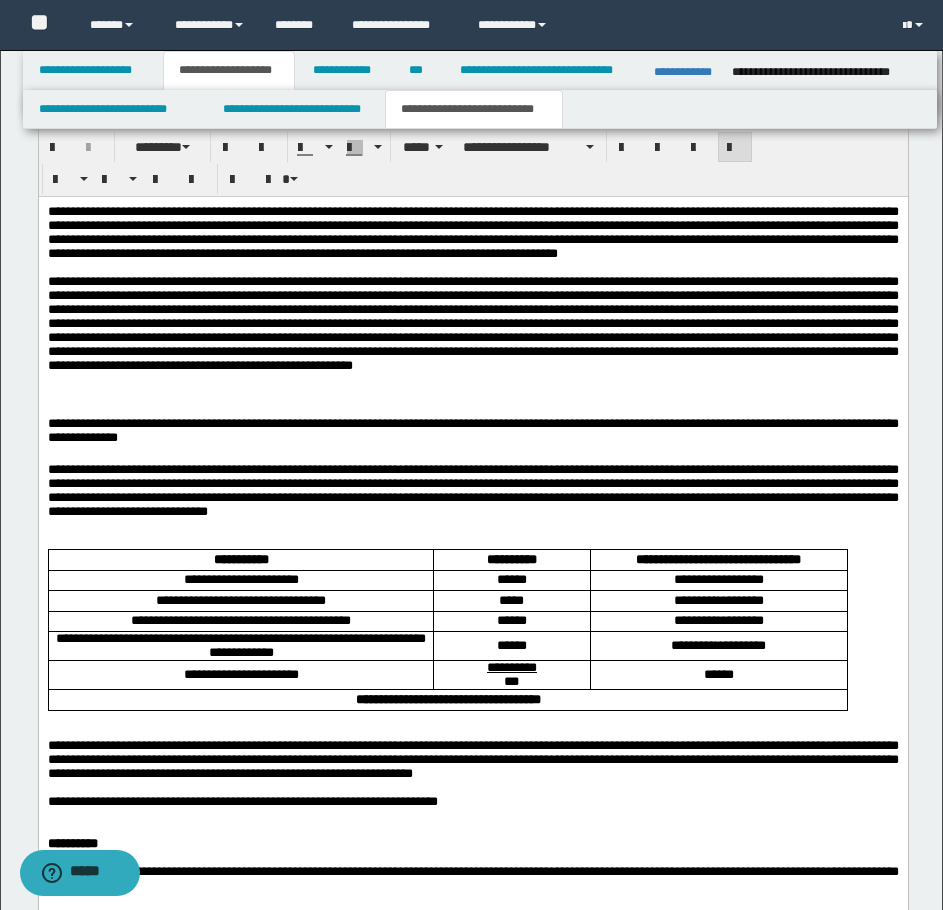 click at bounding box center [472, 323] 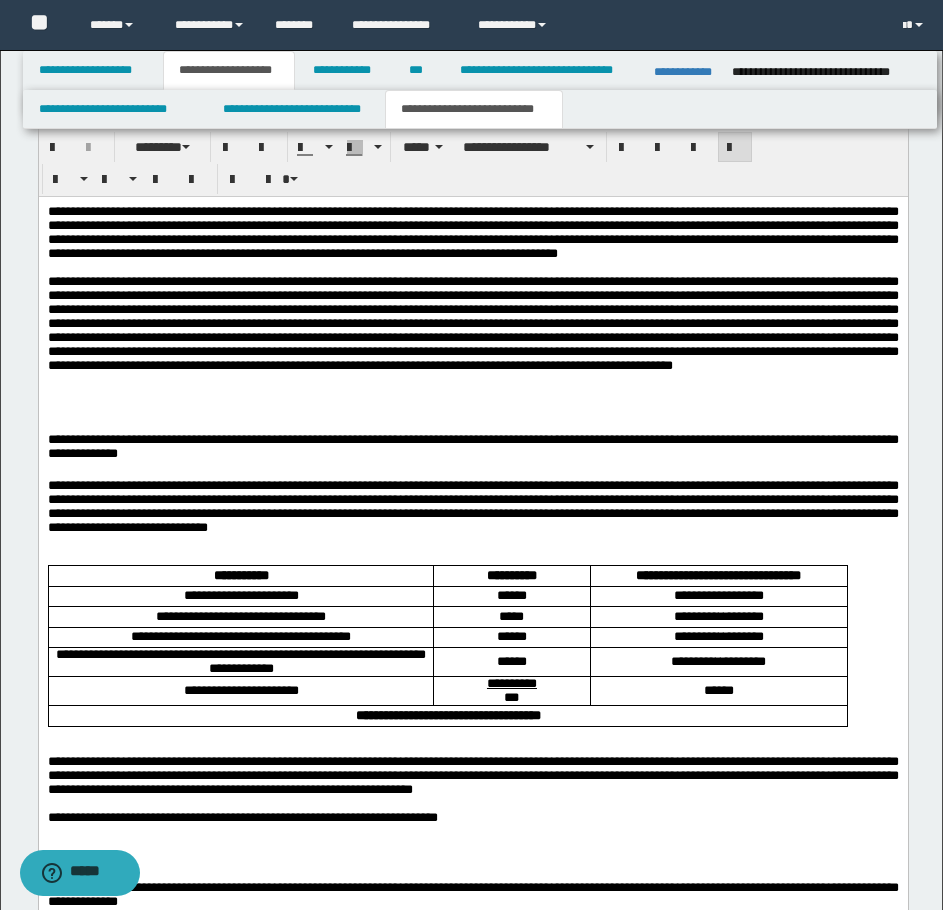 drag, startPoint x: 288, startPoint y: 394, endPoint x: 276, endPoint y: 405, distance: 16.27882 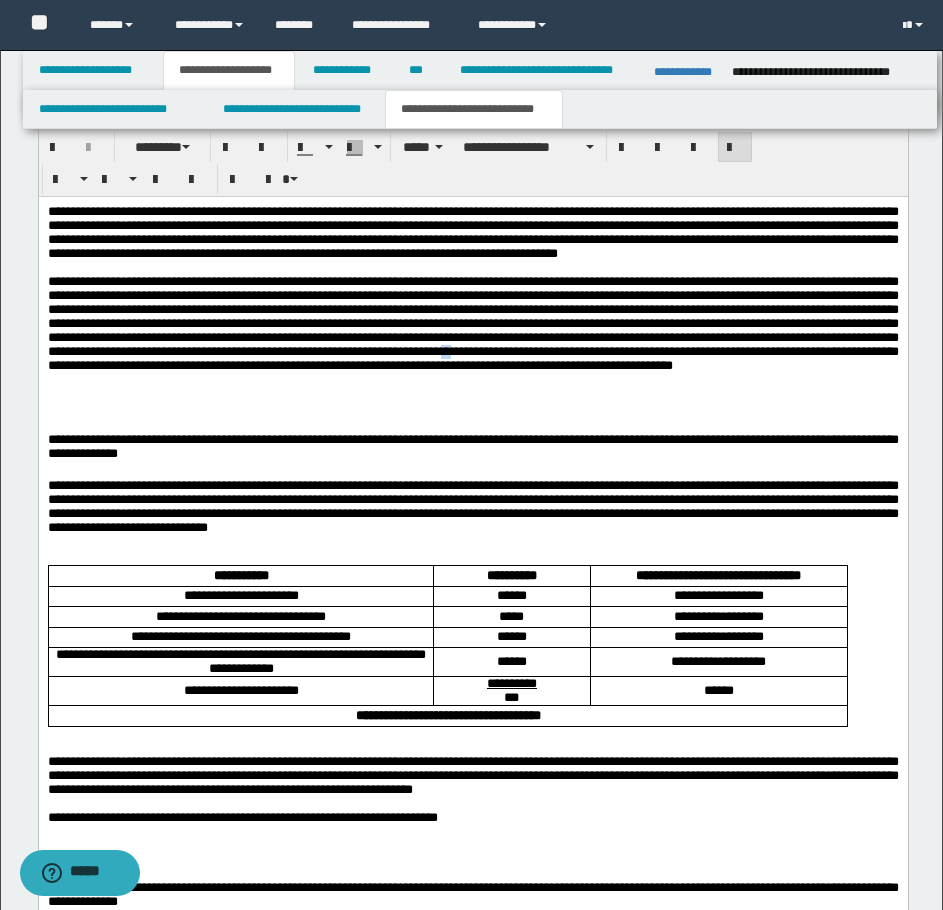drag, startPoint x: 803, startPoint y: 403, endPoint x: 817, endPoint y: 403, distance: 14 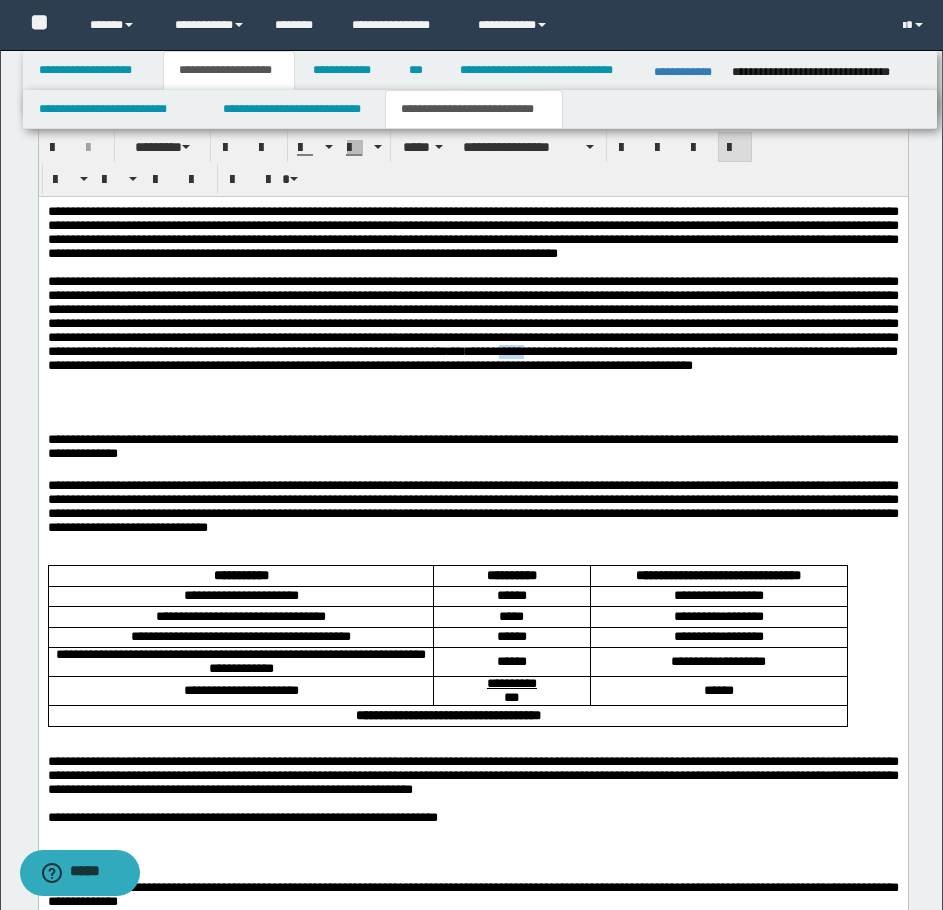drag, startPoint x: 865, startPoint y: 405, endPoint x: 896, endPoint y: 405, distance: 31 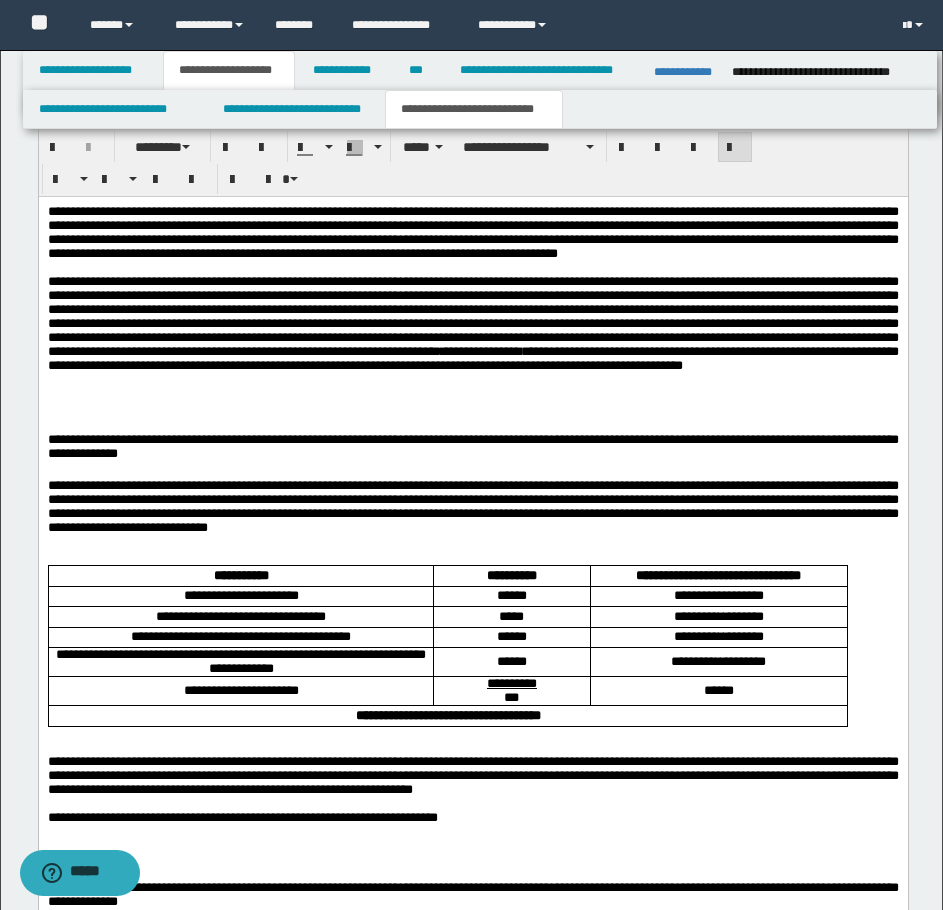 click on "**********" at bounding box center (472, 323) 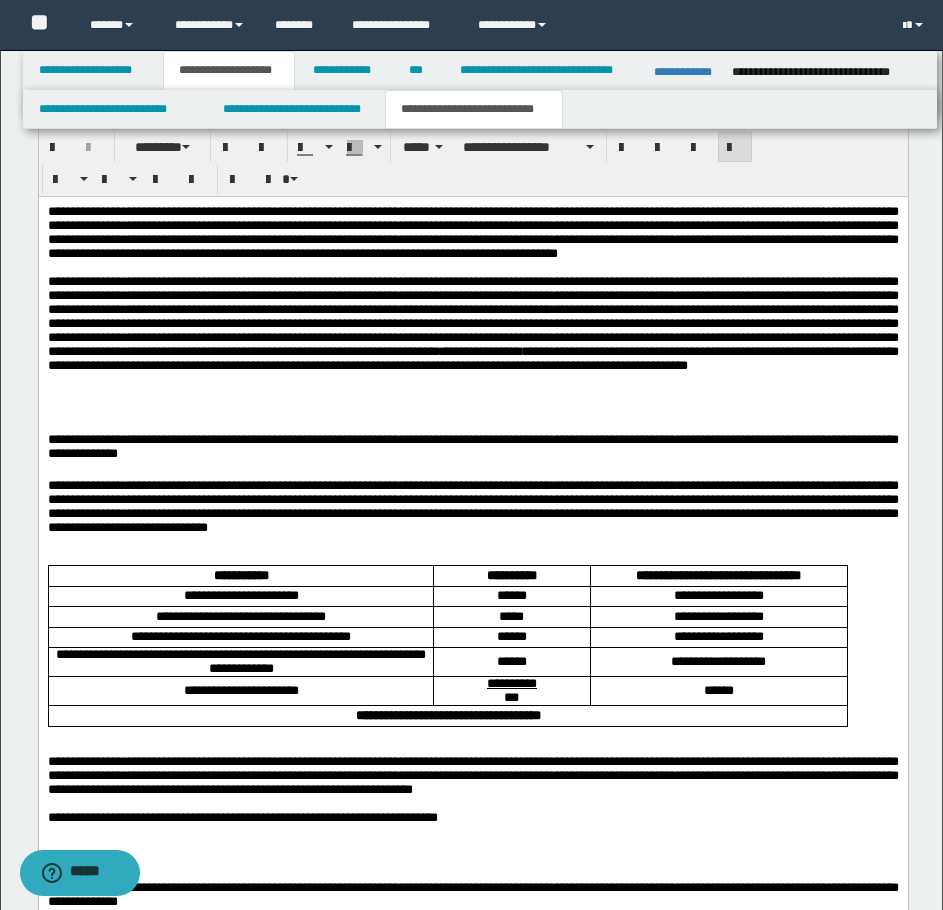 click on "**********" at bounding box center [472, 323] 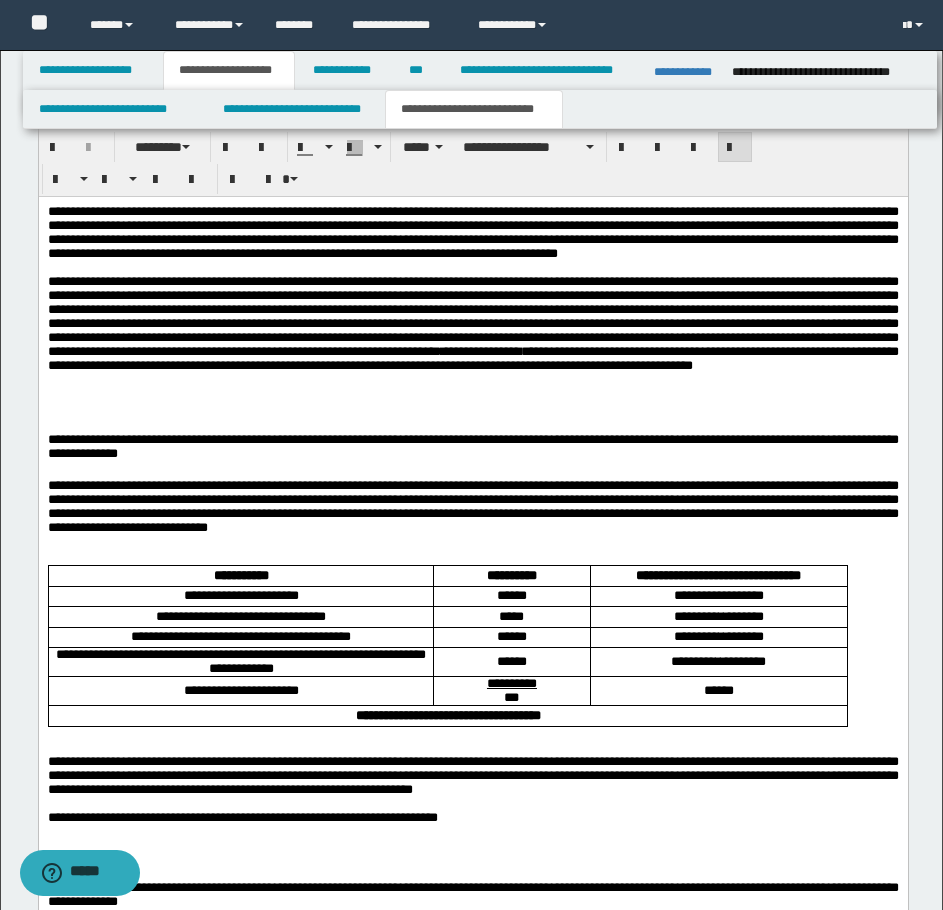 click on "**********" at bounding box center (472, 449) 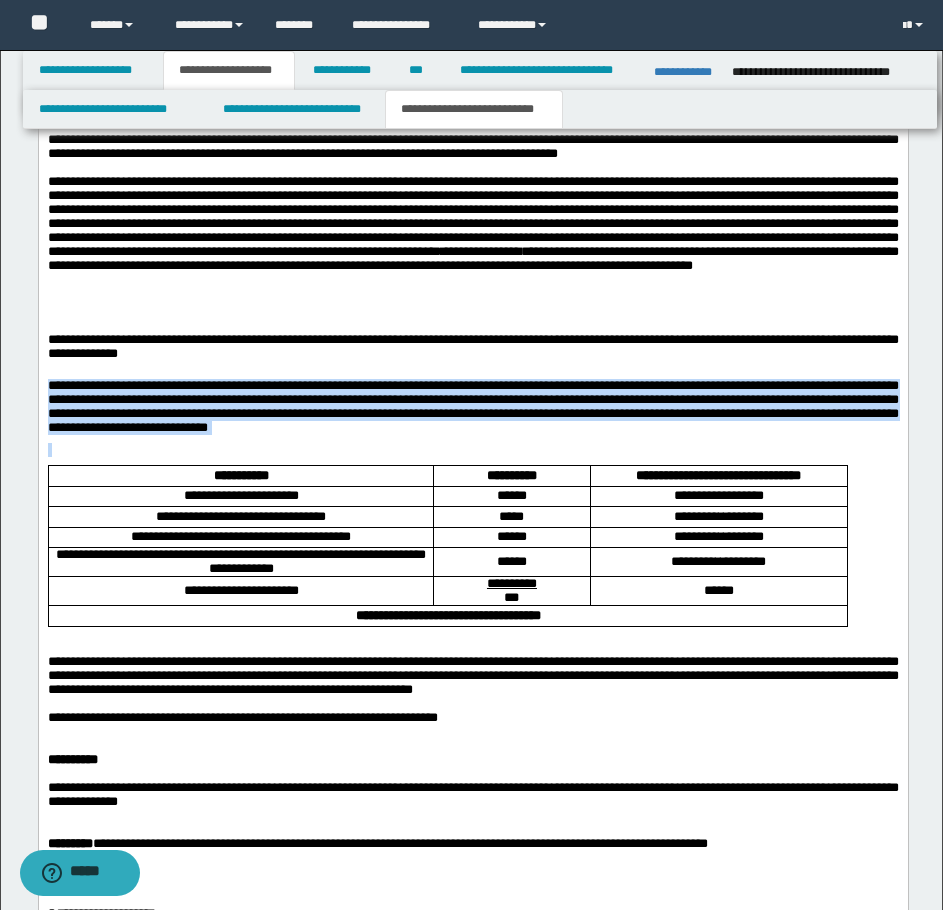 drag, startPoint x: 48, startPoint y: 411, endPoint x: 750, endPoint y: 478, distance: 705.19006 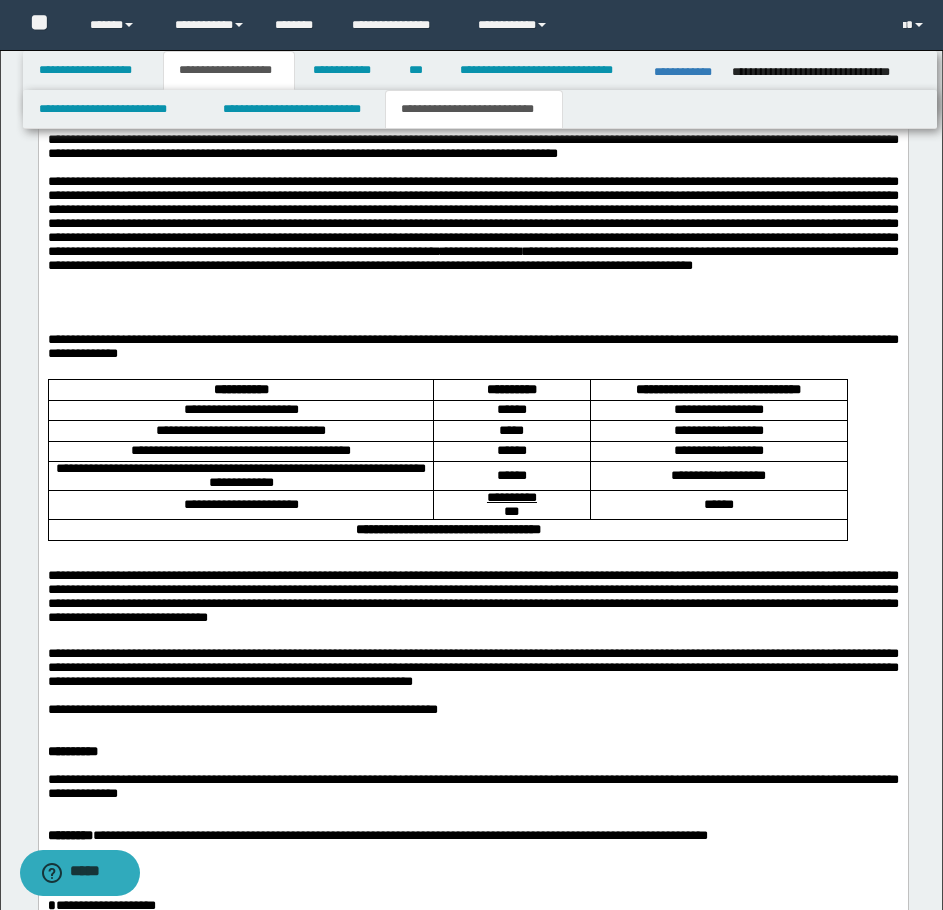scroll, scrollTop: 1718, scrollLeft: 0, axis: vertical 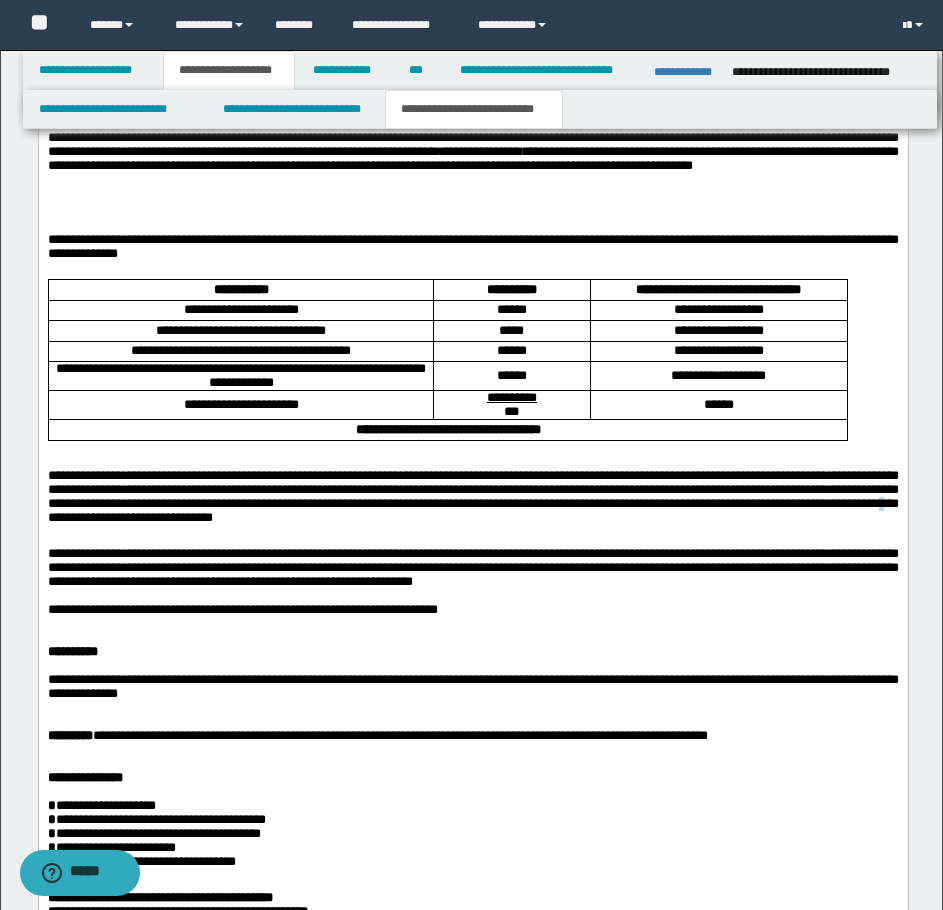 click on "**********" at bounding box center [472, 497] 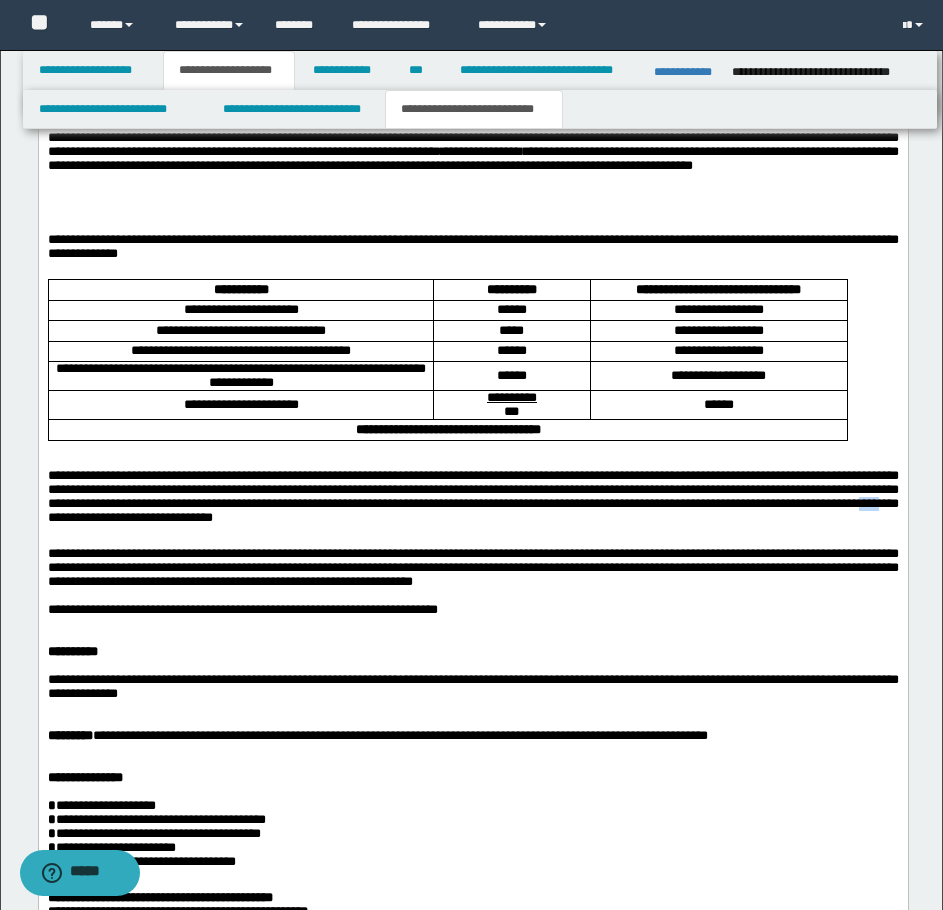 drag, startPoint x: 580, startPoint y: 561, endPoint x: 560, endPoint y: 560, distance: 20.024984 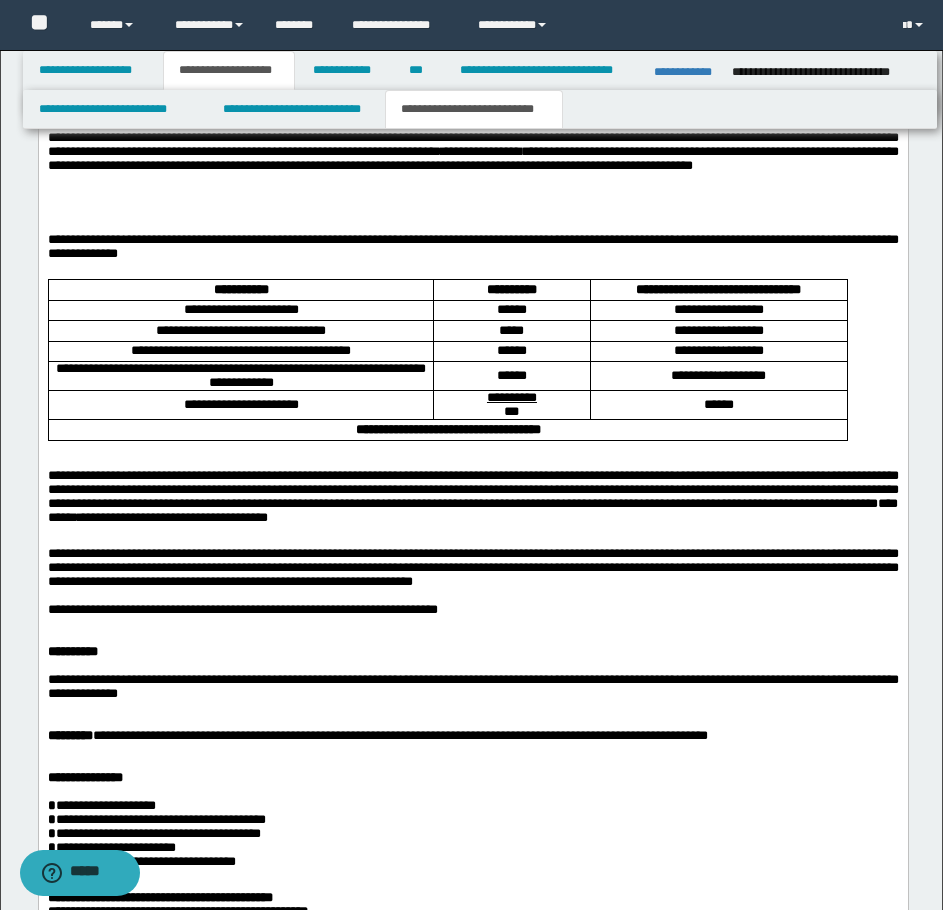 click on "**********" at bounding box center [472, 497] 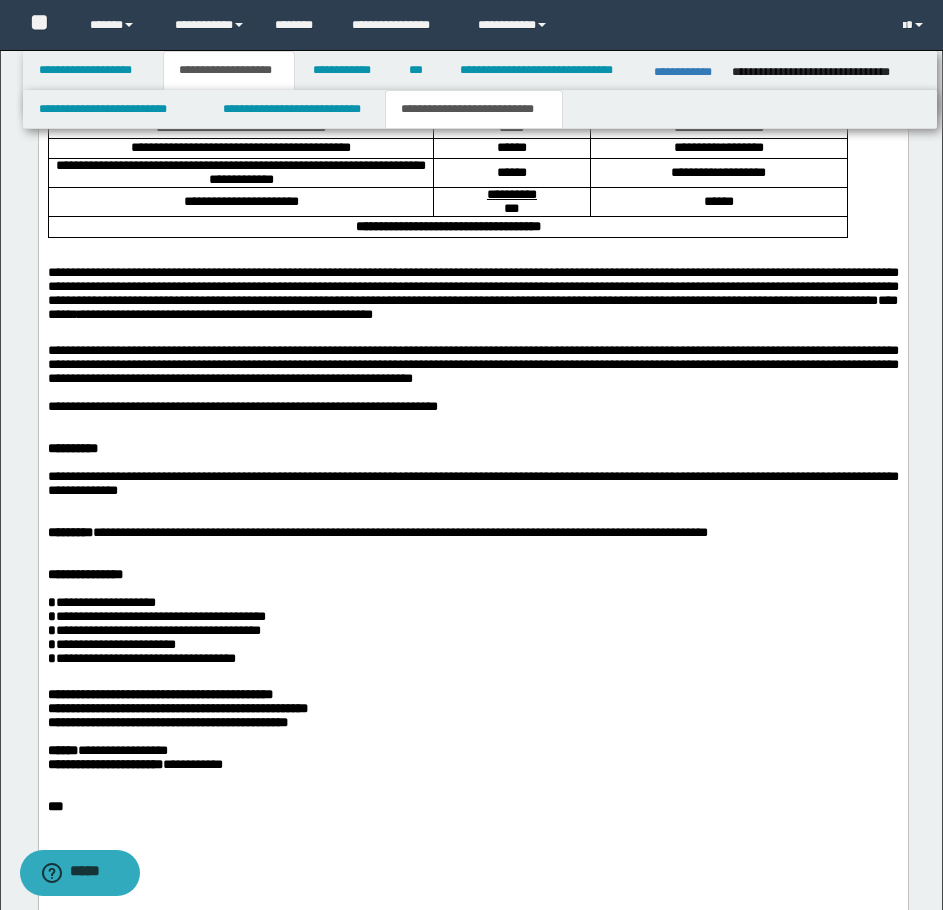 scroll, scrollTop: 2018, scrollLeft: 0, axis: vertical 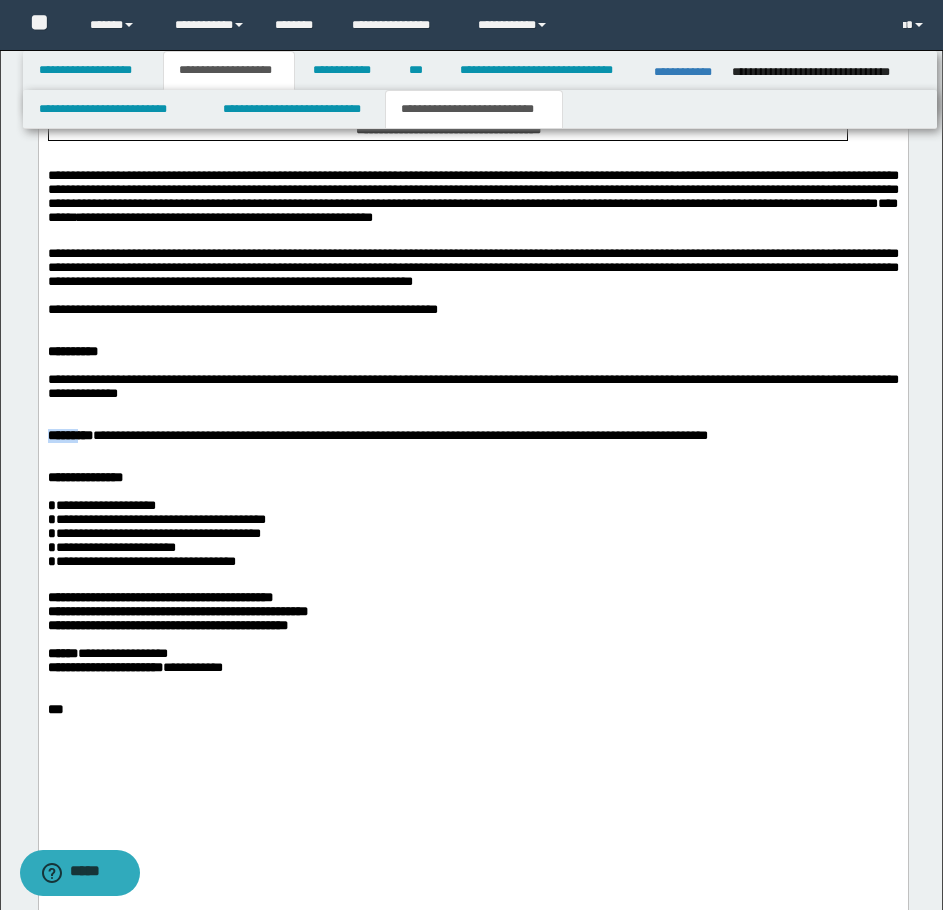 drag, startPoint x: 98, startPoint y: 524, endPoint x: 47, endPoint y: 518, distance: 51.351727 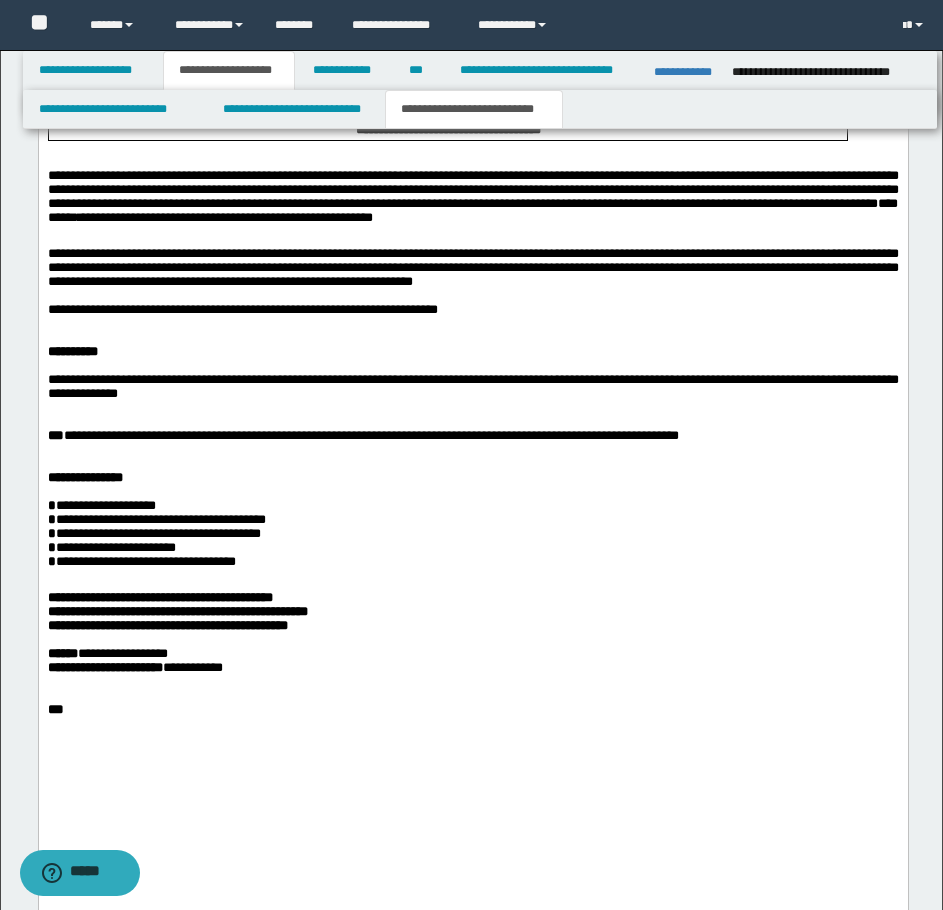 click on "***" at bounding box center (55, 436) 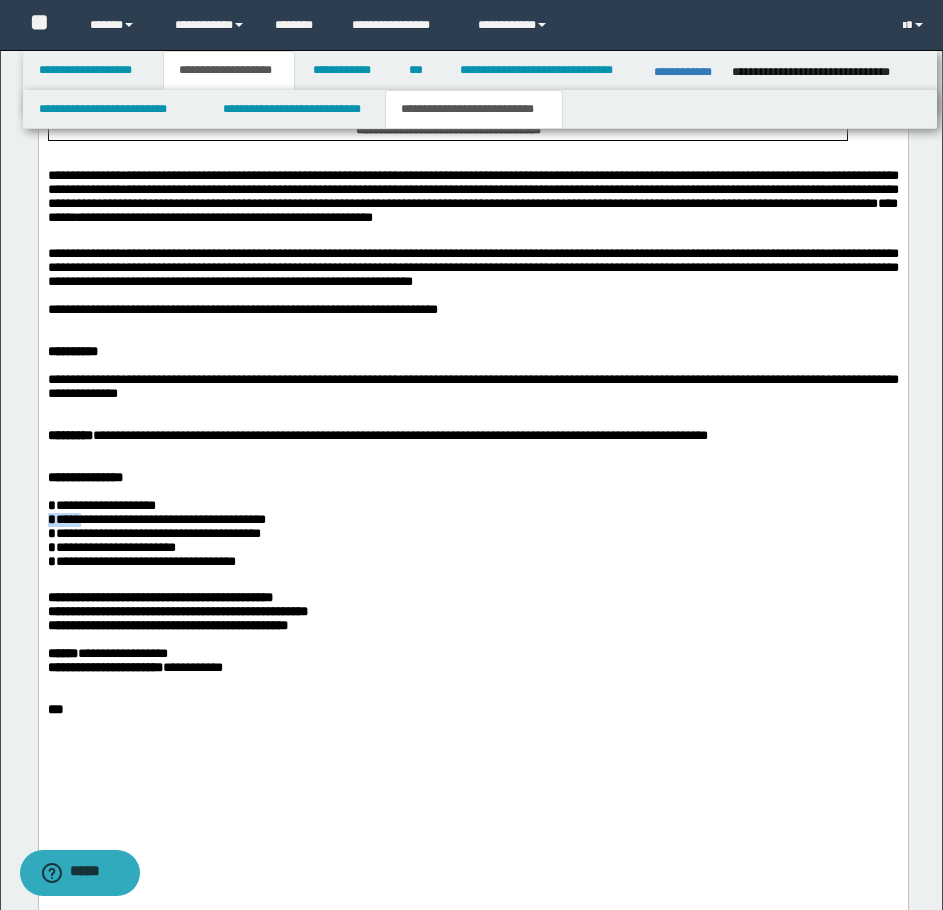 drag, startPoint x: 45, startPoint y: 621, endPoint x: 82, endPoint y: 621, distance: 37 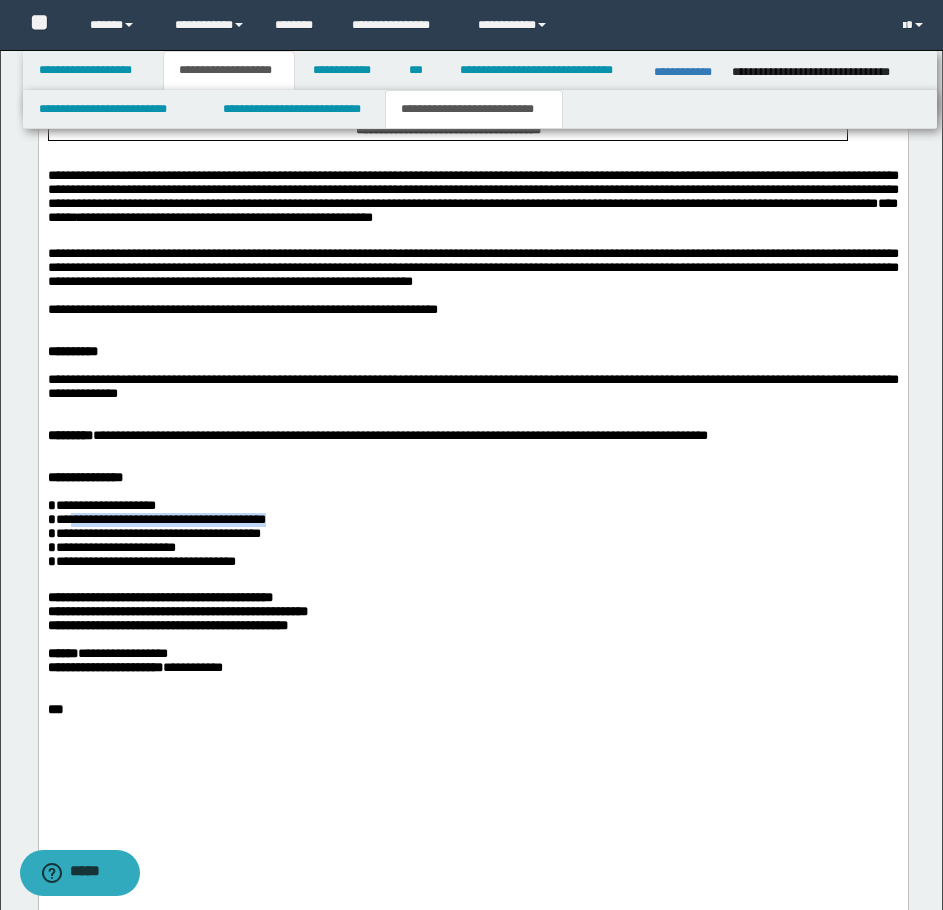drag, startPoint x: 69, startPoint y: 623, endPoint x: 323, endPoint y: 627, distance: 254.0315 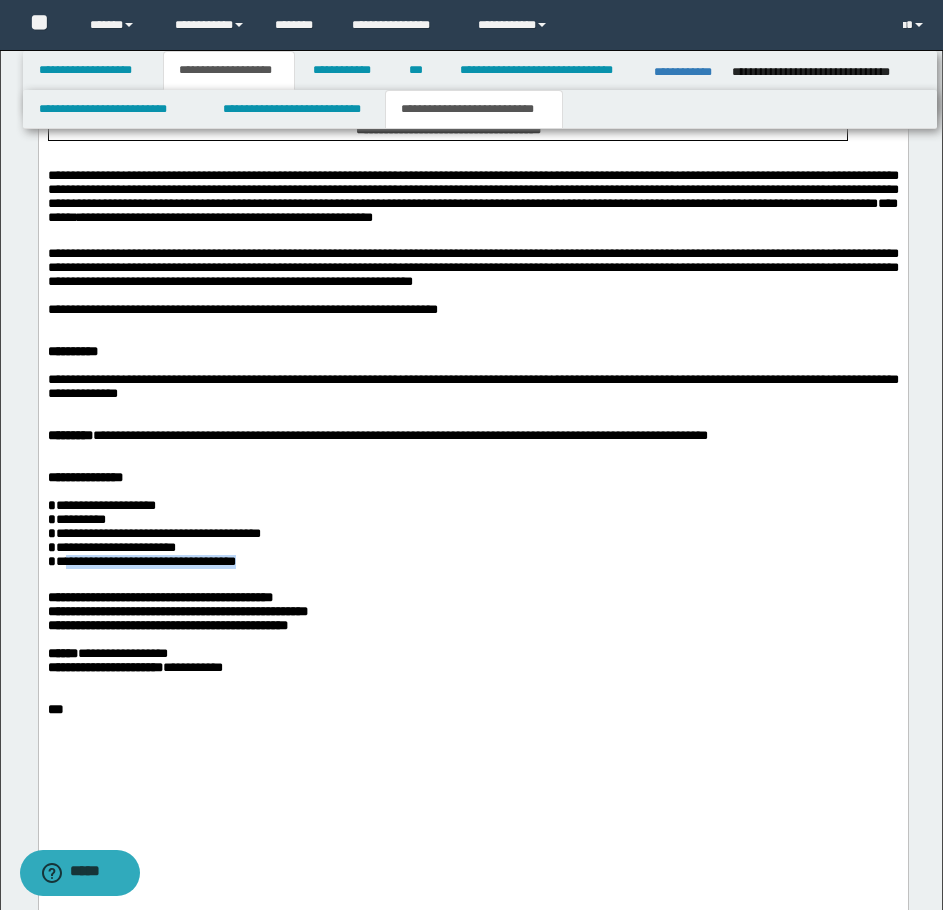 drag, startPoint x: 63, startPoint y: 671, endPoint x: 299, endPoint y: 676, distance: 236.05296 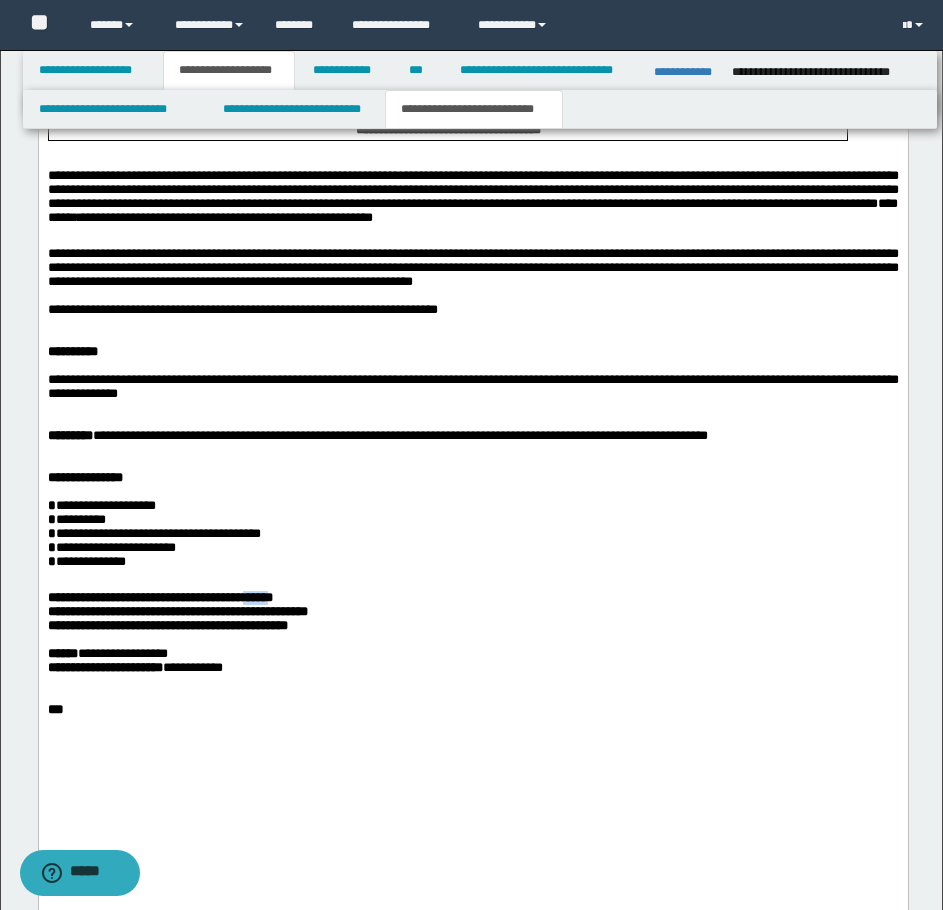 drag, startPoint x: 240, startPoint y: 712, endPoint x: 275, endPoint y: 714, distance: 35.057095 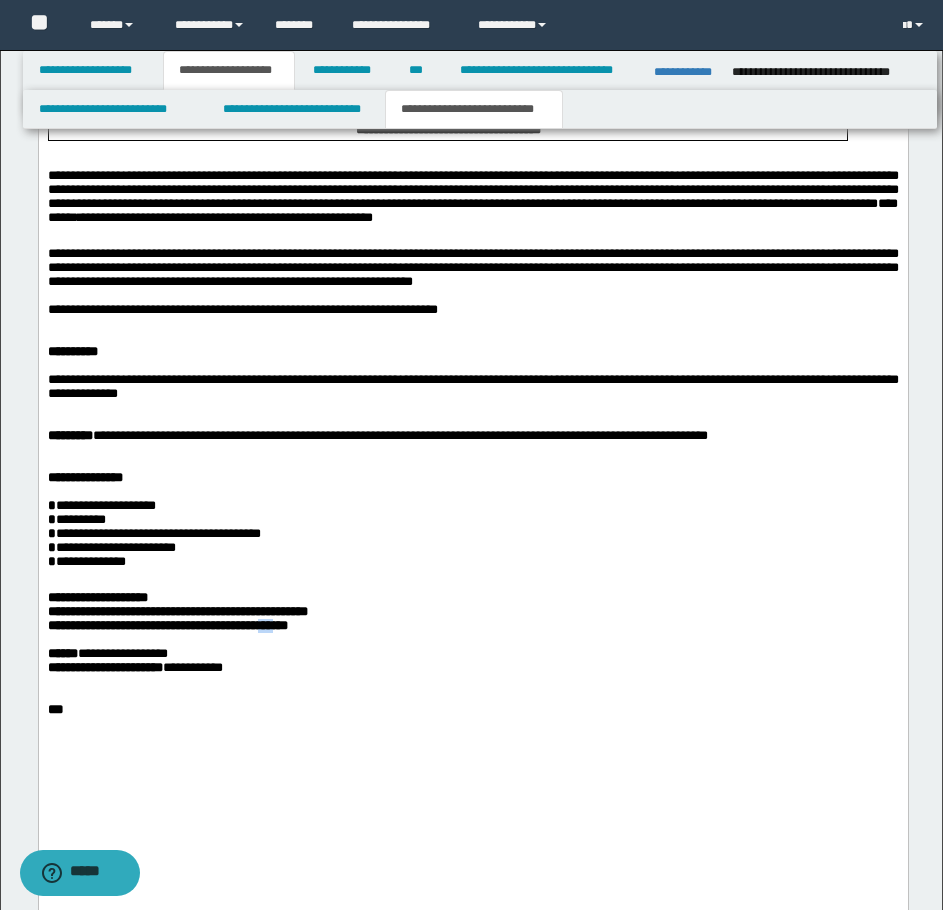 drag, startPoint x: 243, startPoint y: 744, endPoint x: 262, endPoint y: 743, distance: 19.026299 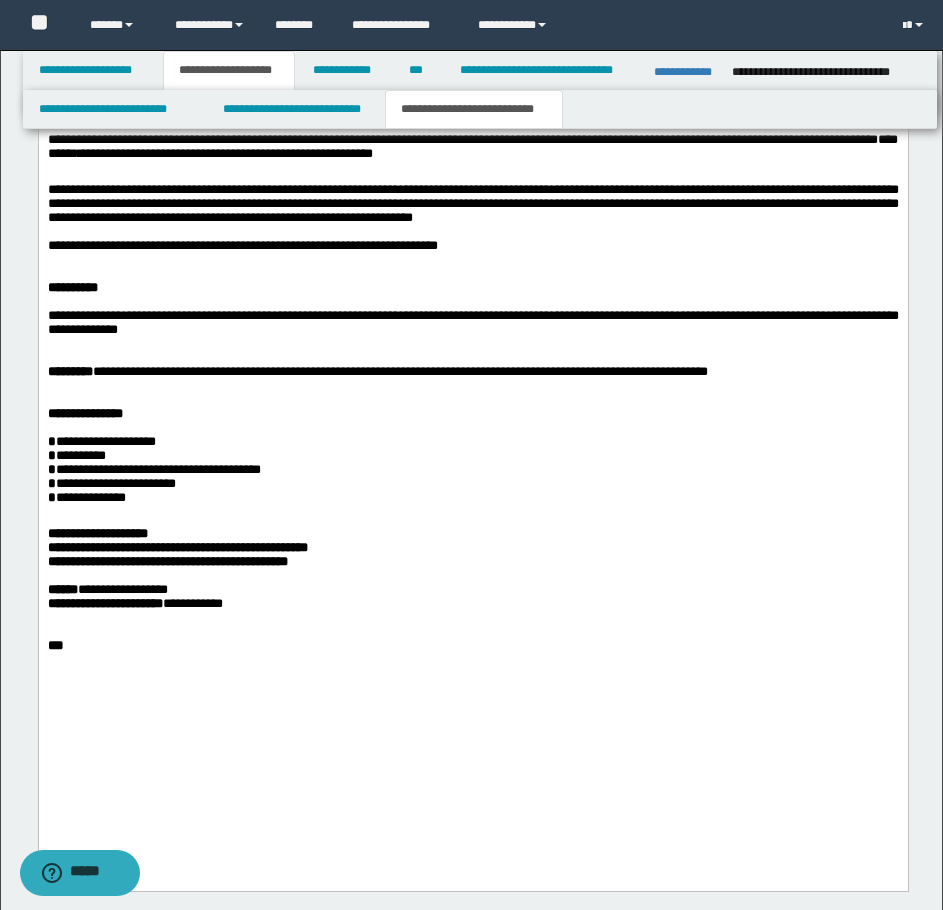 scroll, scrollTop: 2018, scrollLeft: 0, axis: vertical 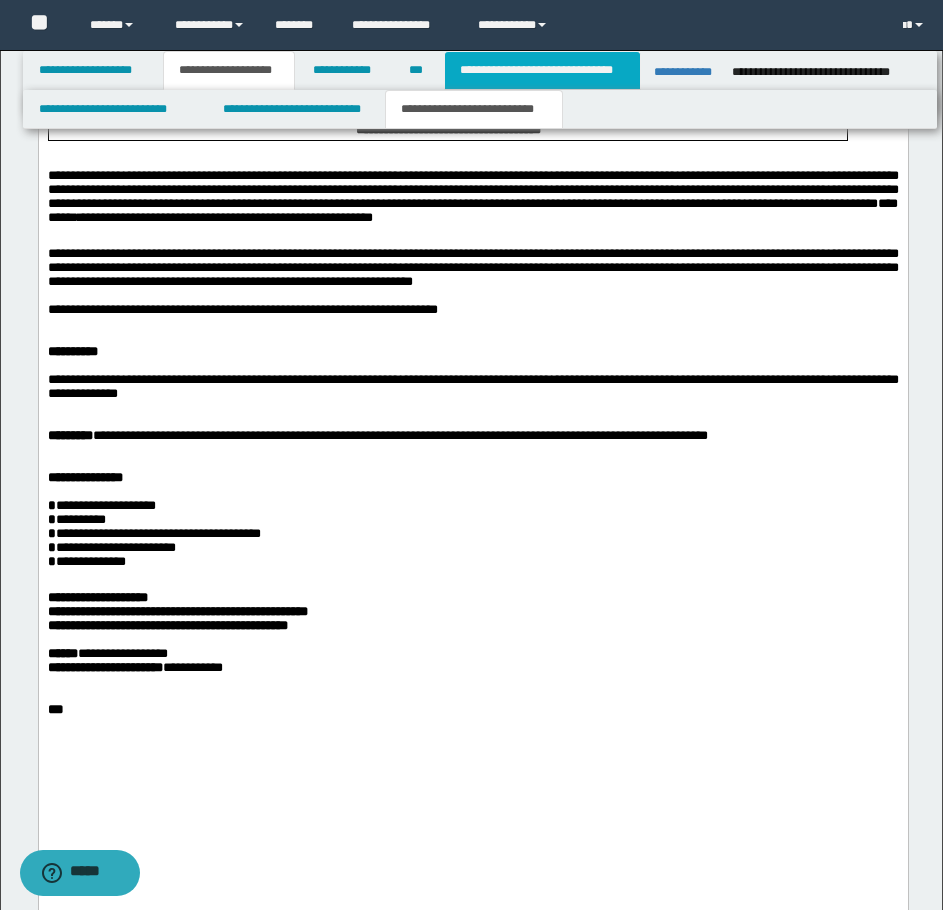 click on "**********" at bounding box center [542, 70] 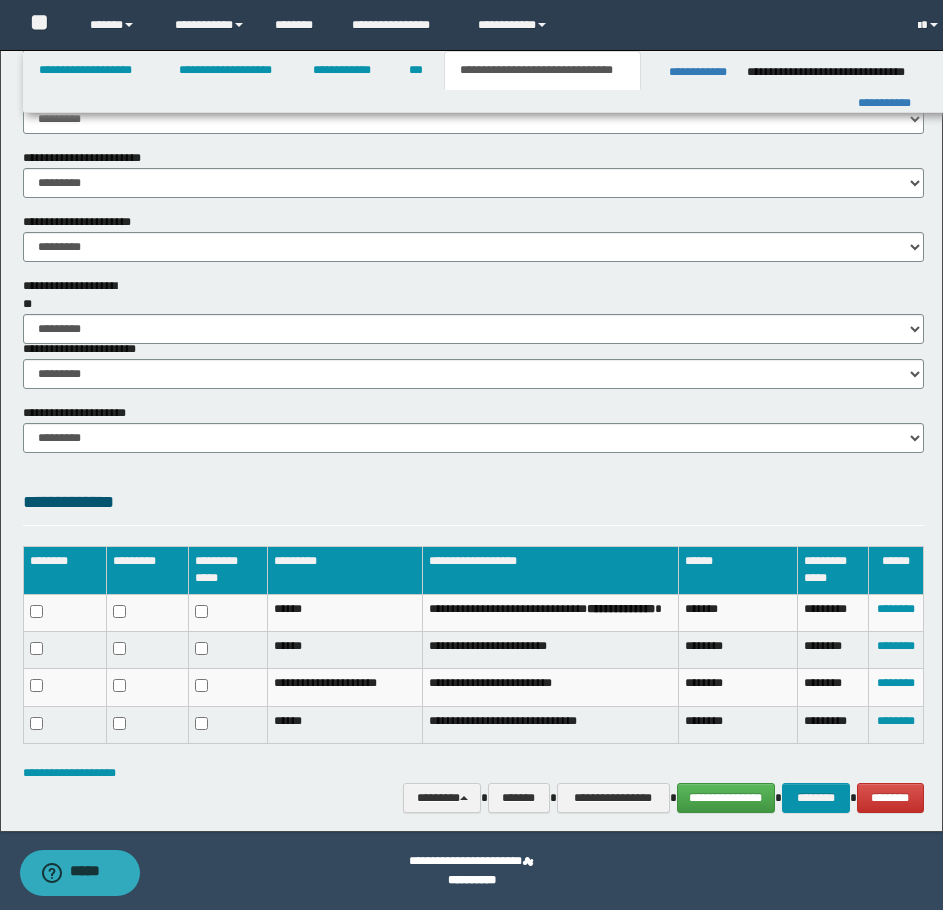scroll, scrollTop: 1301, scrollLeft: 0, axis: vertical 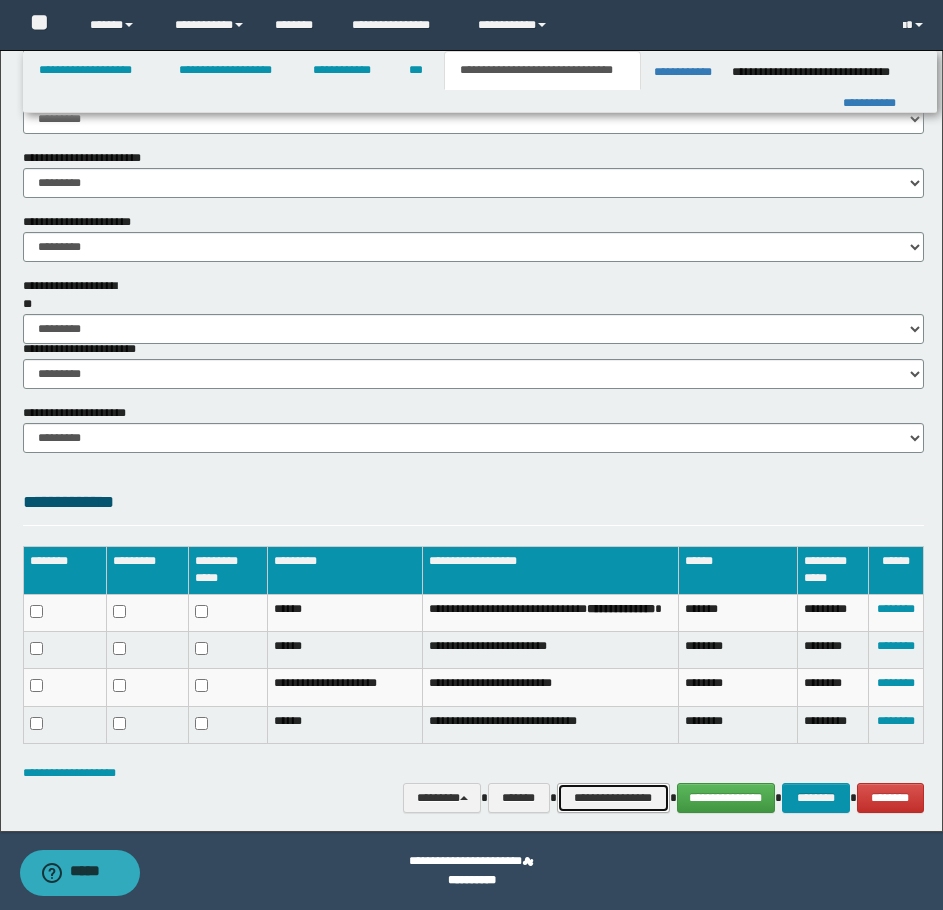 click on "**********" at bounding box center (613, 798) 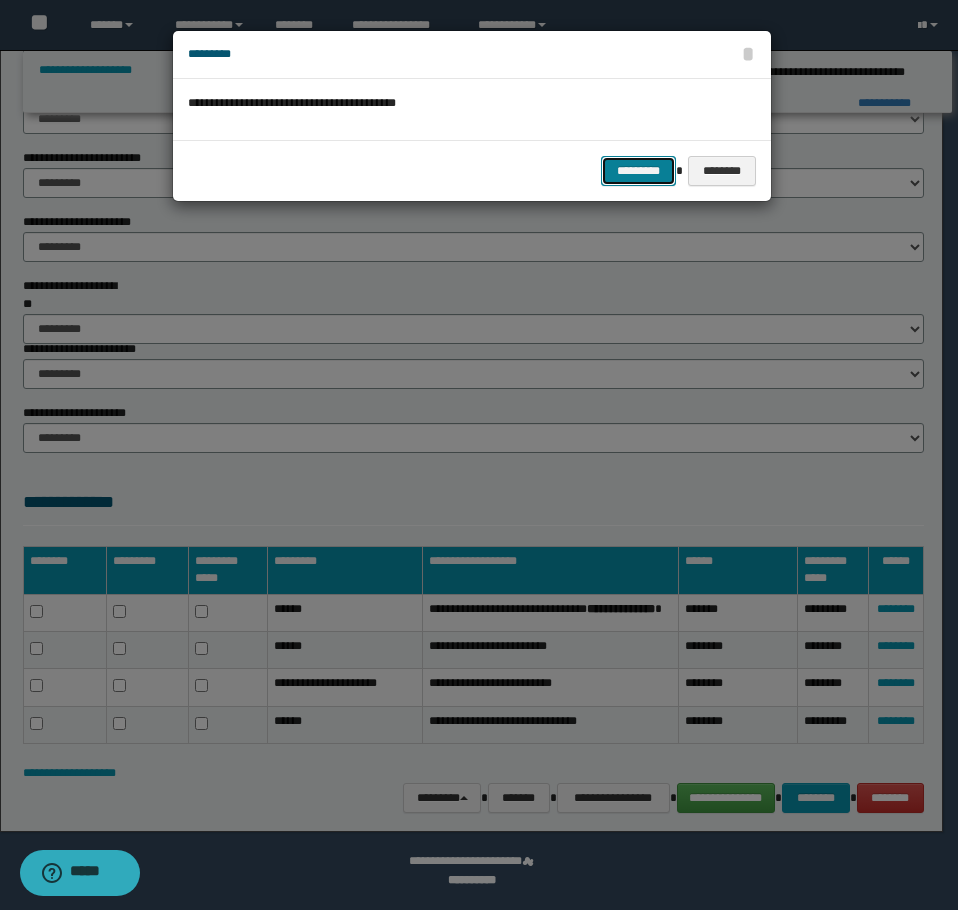 click on "*********" at bounding box center [638, 171] 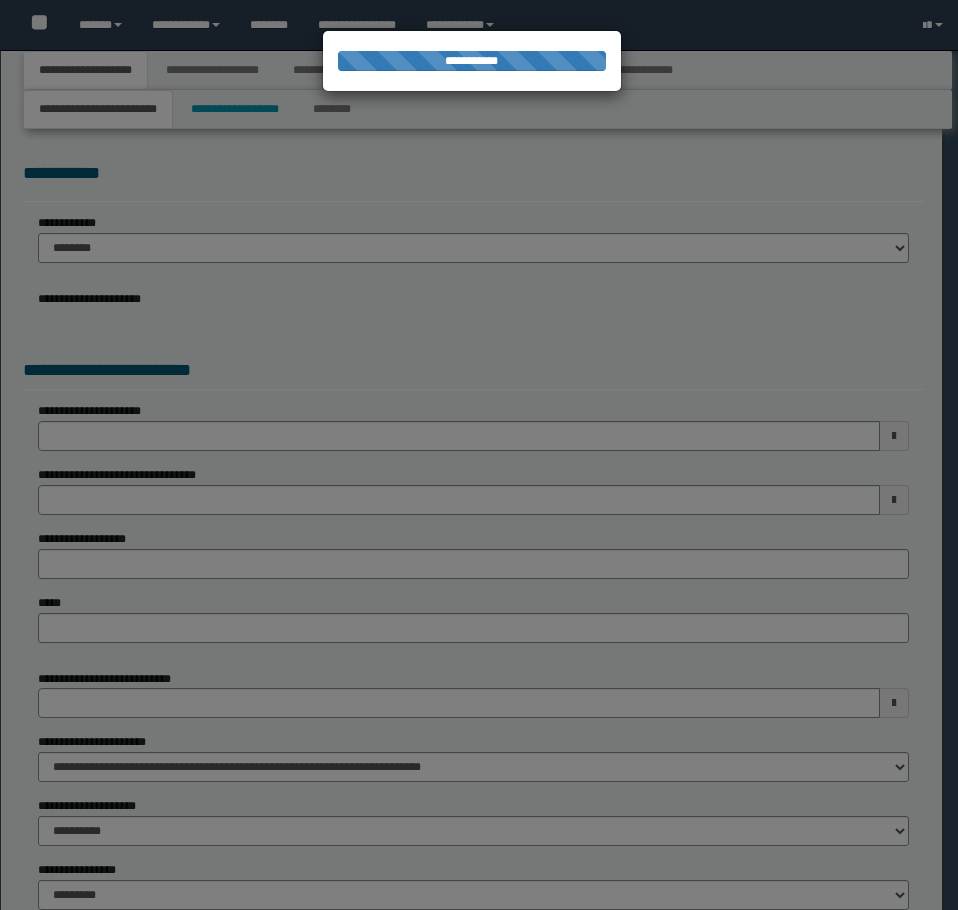 scroll, scrollTop: 0, scrollLeft: 0, axis: both 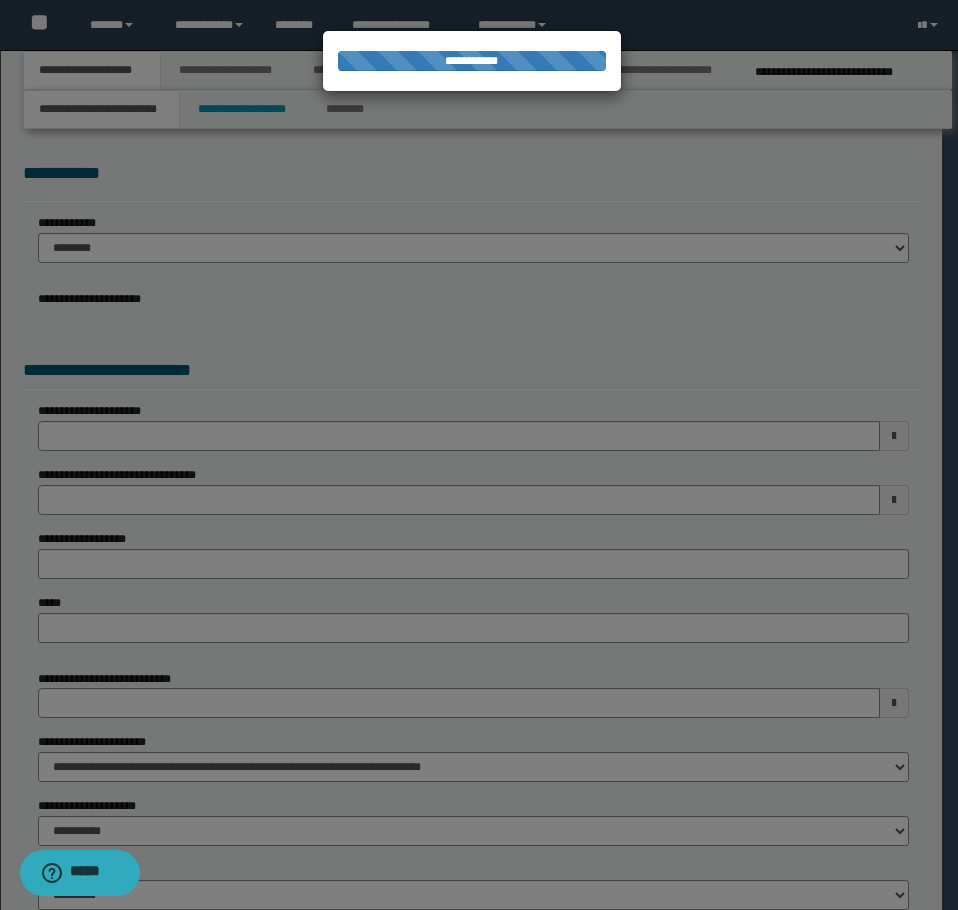 select on "*" 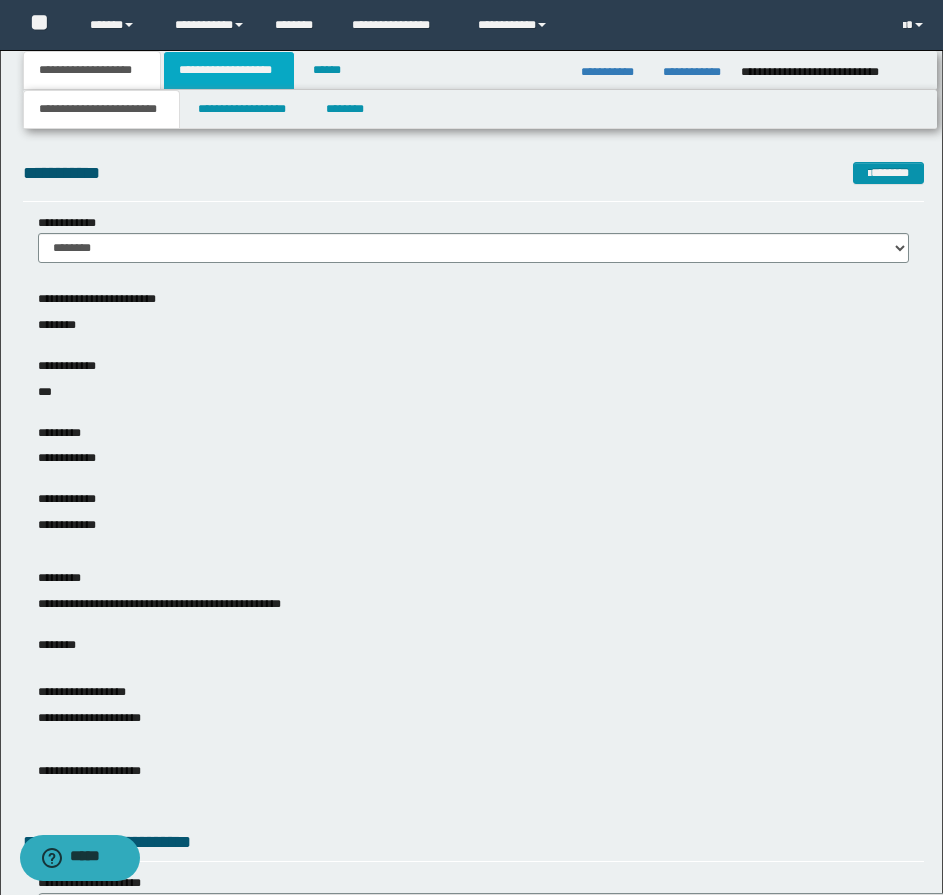 click on "**********" at bounding box center (229, 70) 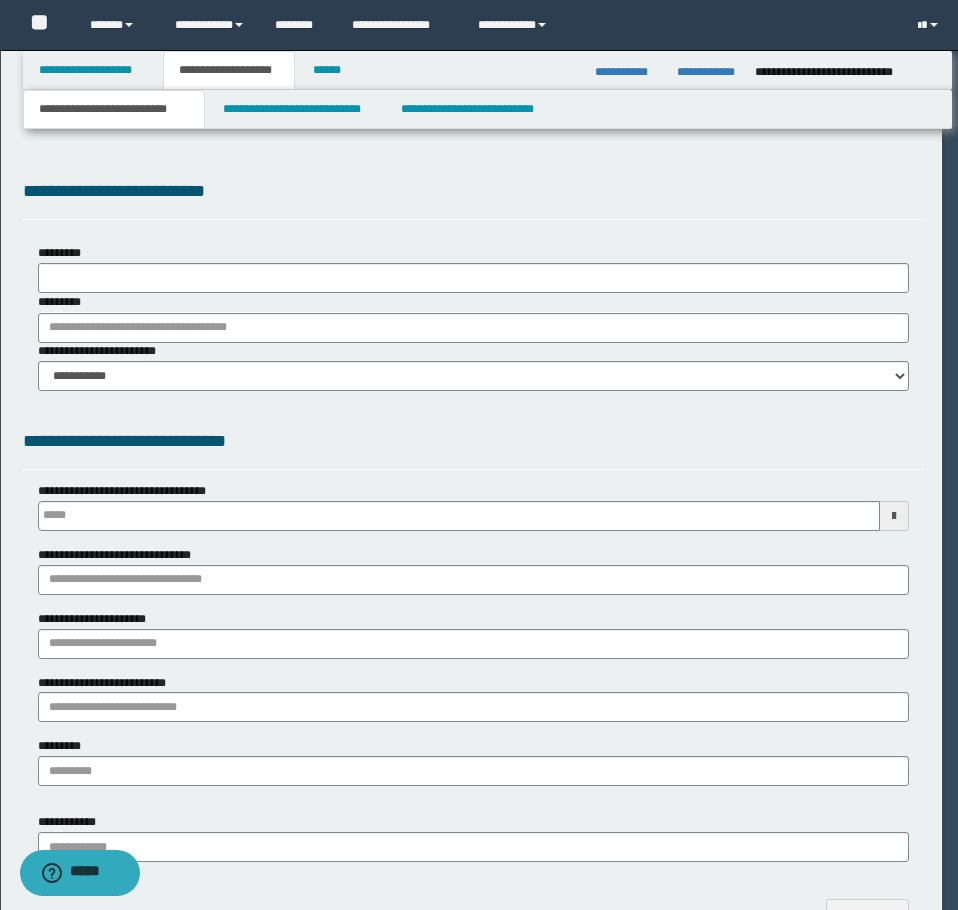 type 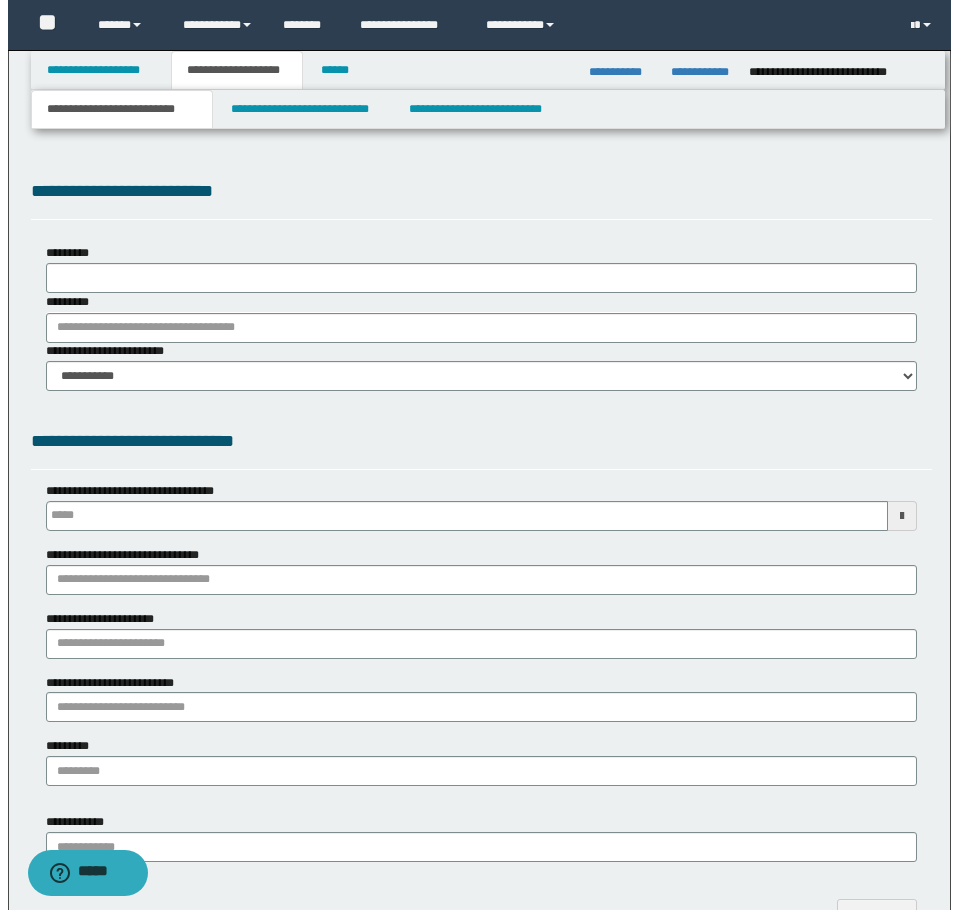 scroll, scrollTop: 0, scrollLeft: 0, axis: both 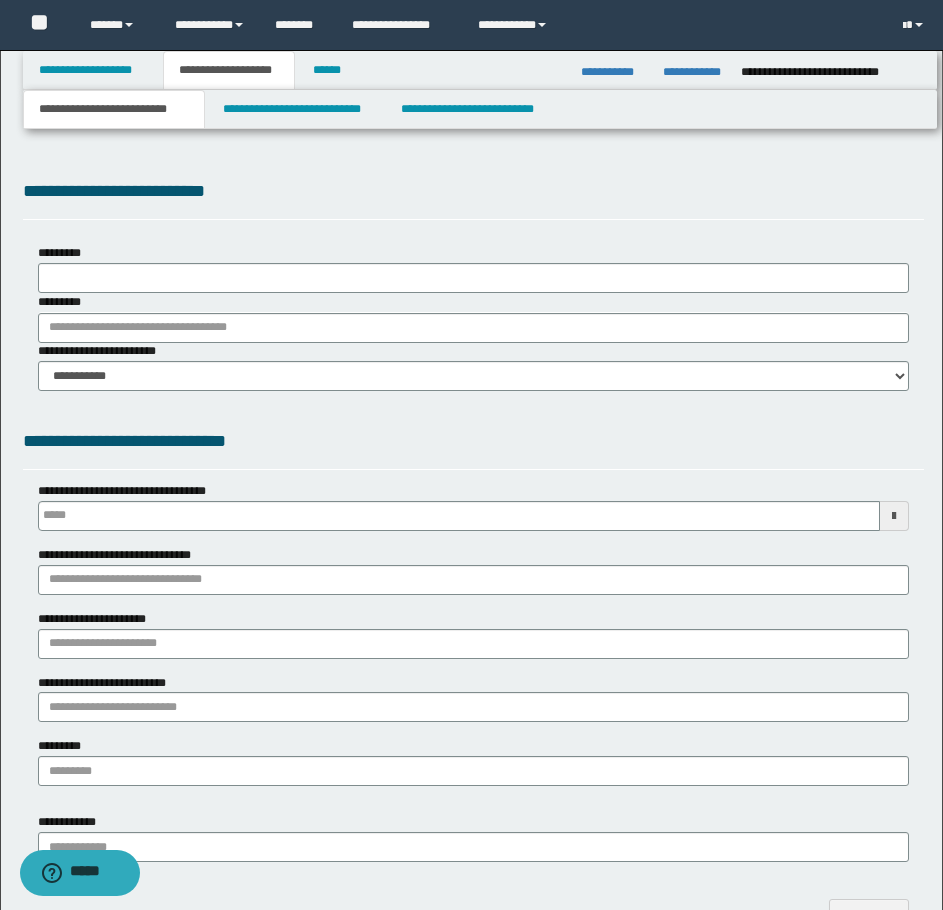 type on "**********" 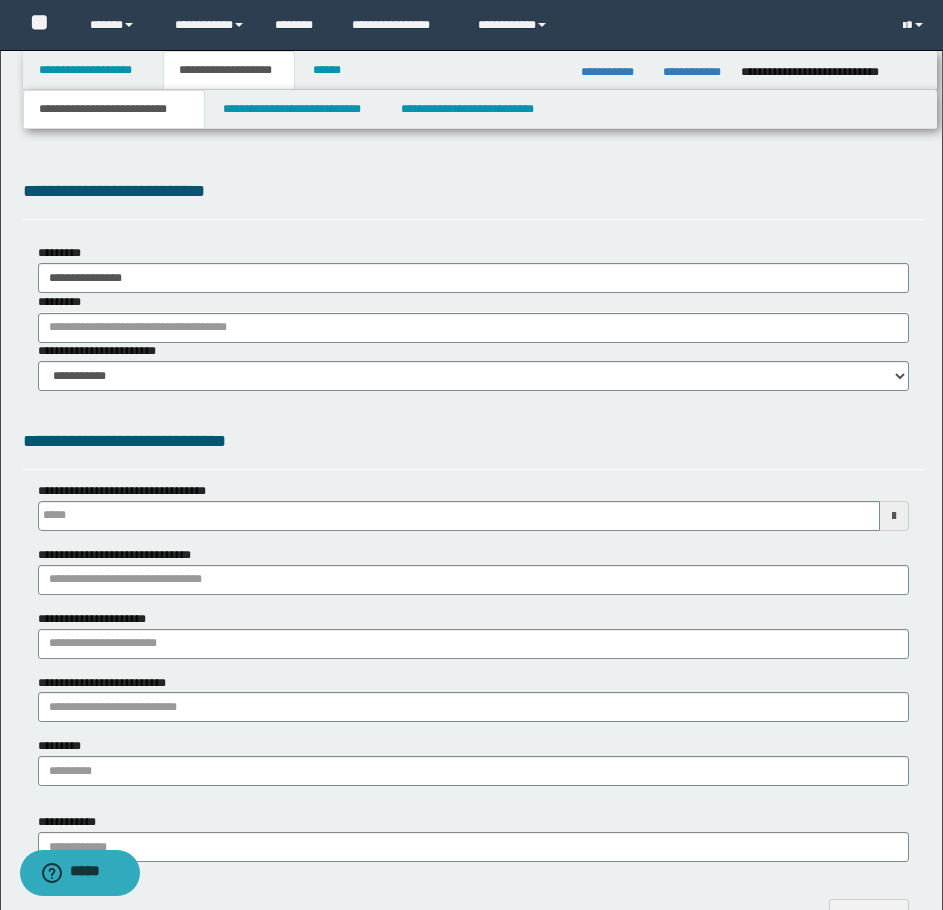 type on "**" 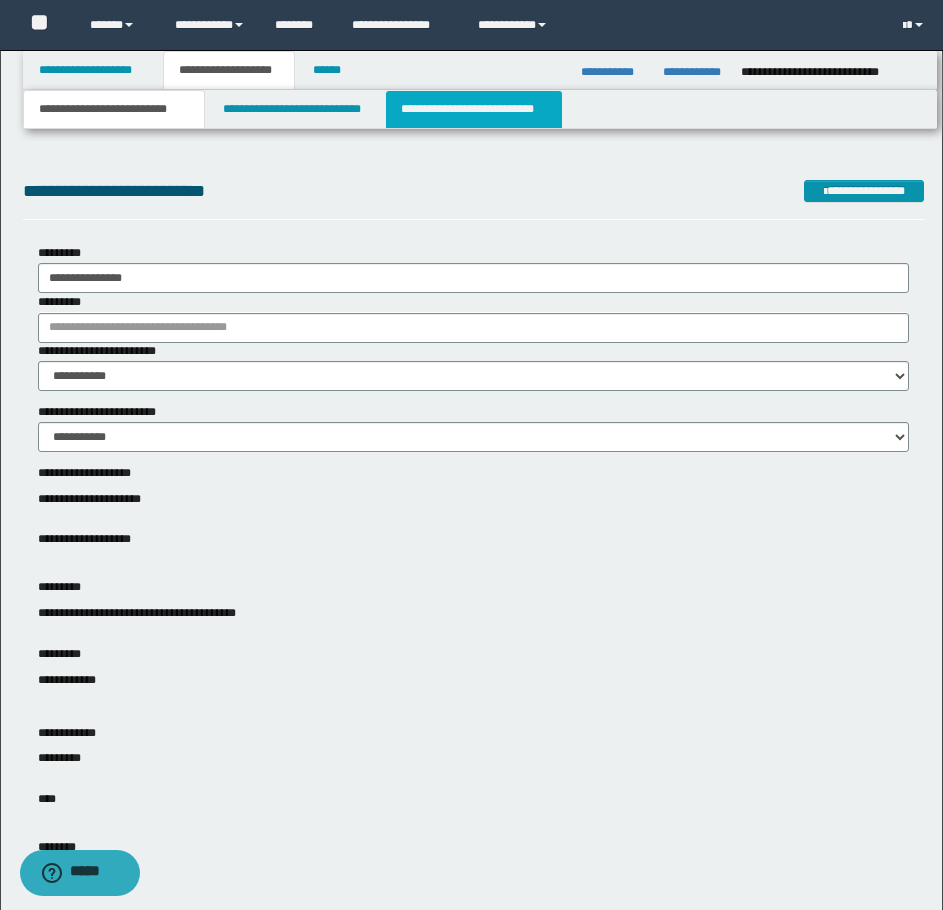 click on "**********" at bounding box center [474, 109] 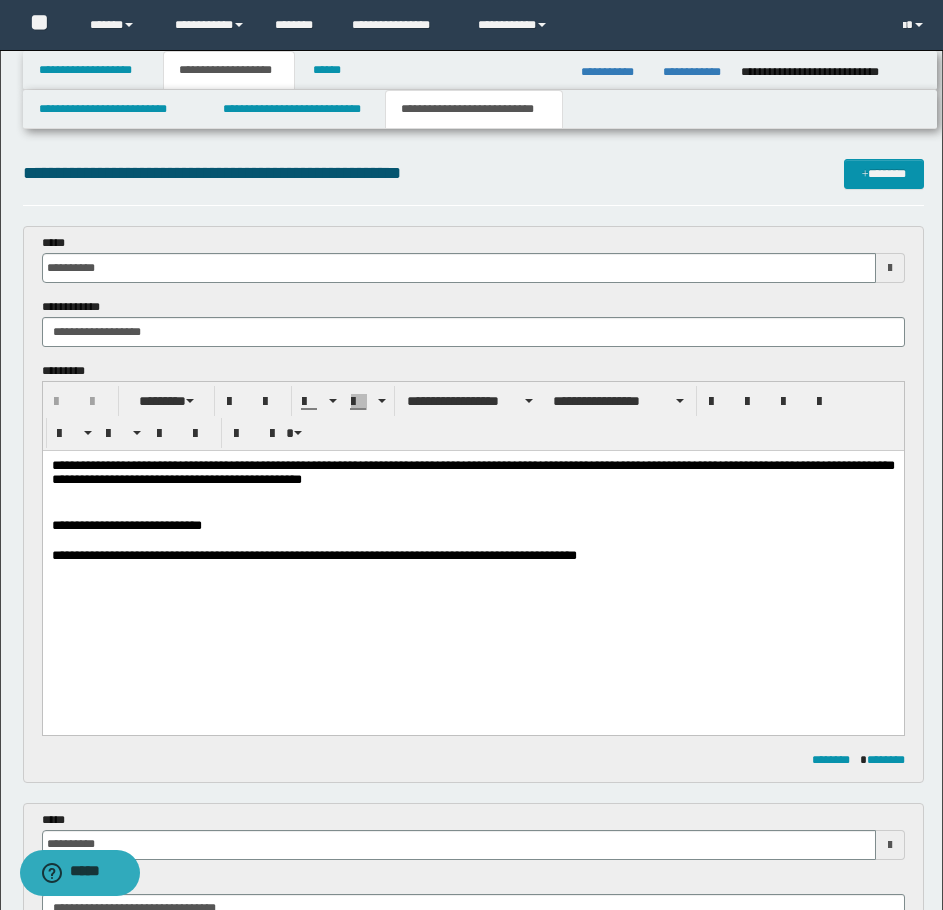 scroll, scrollTop: 0, scrollLeft: 0, axis: both 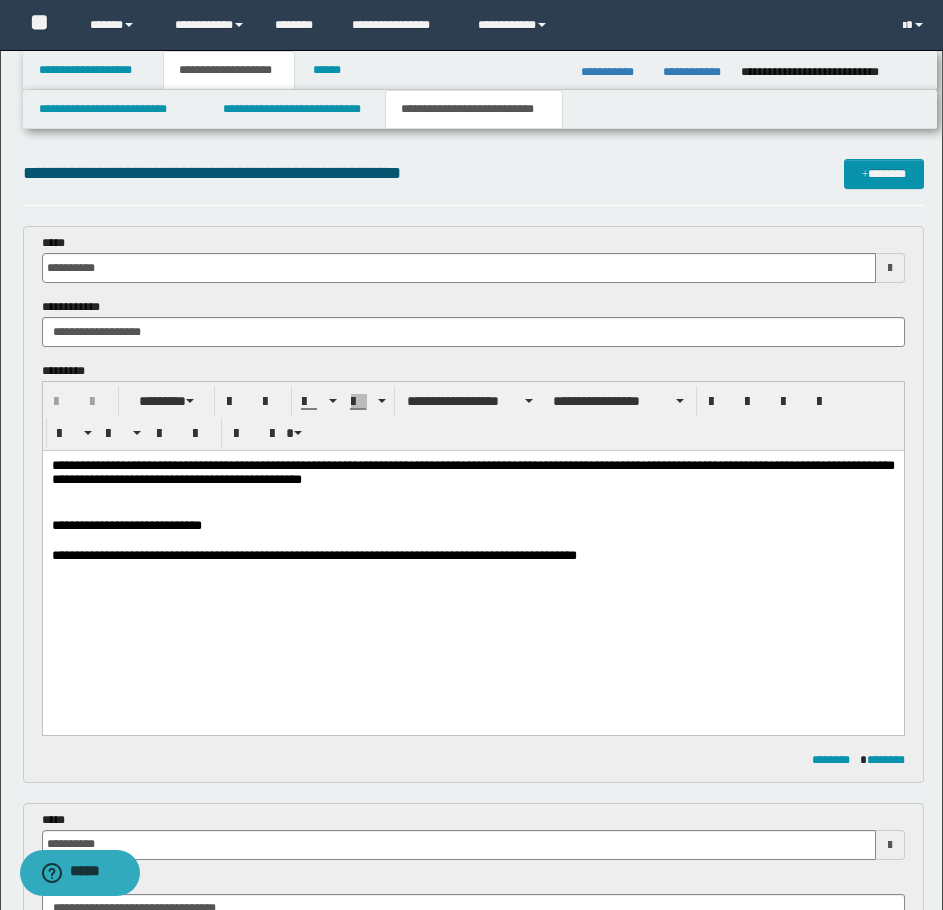 type 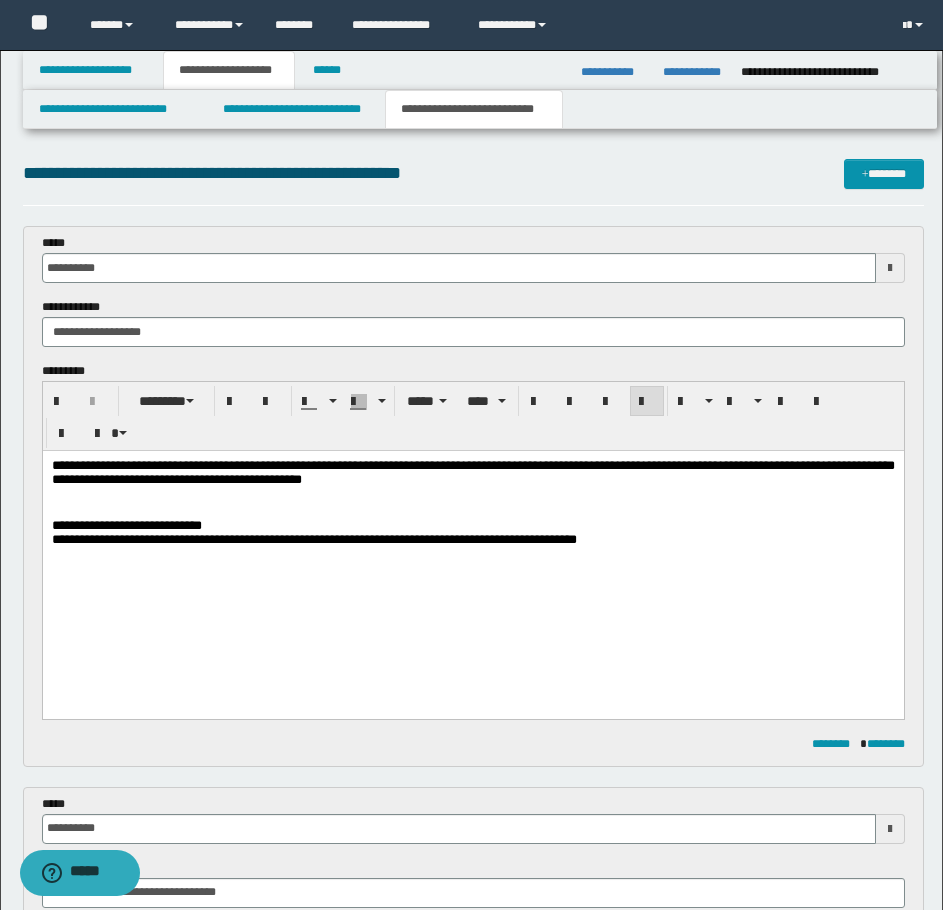 click on "**********" at bounding box center (313, 539) 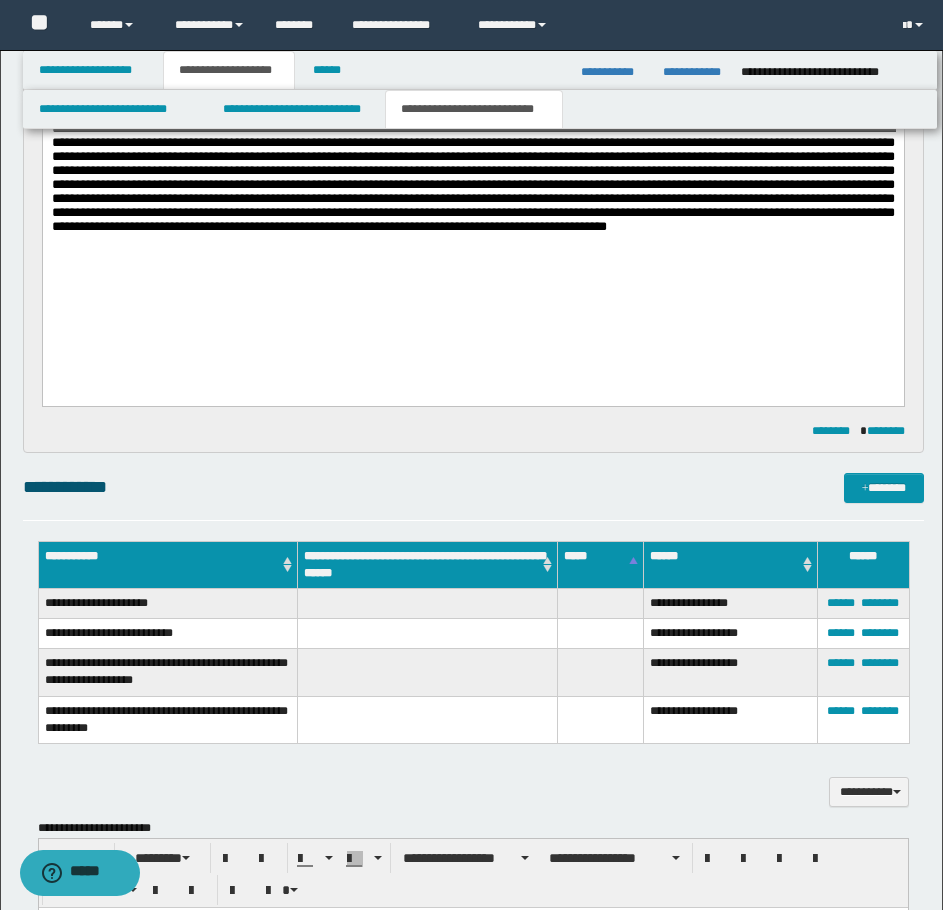 scroll, scrollTop: 900, scrollLeft: 0, axis: vertical 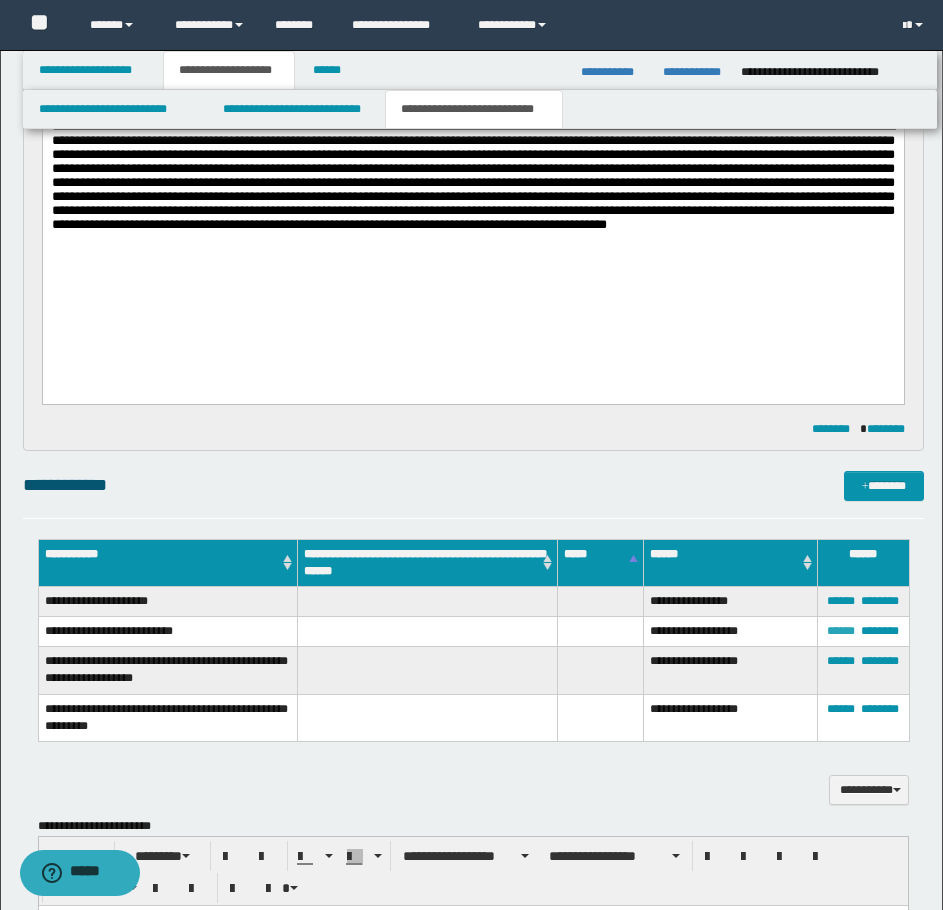click on "******" at bounding box center [841, 631] 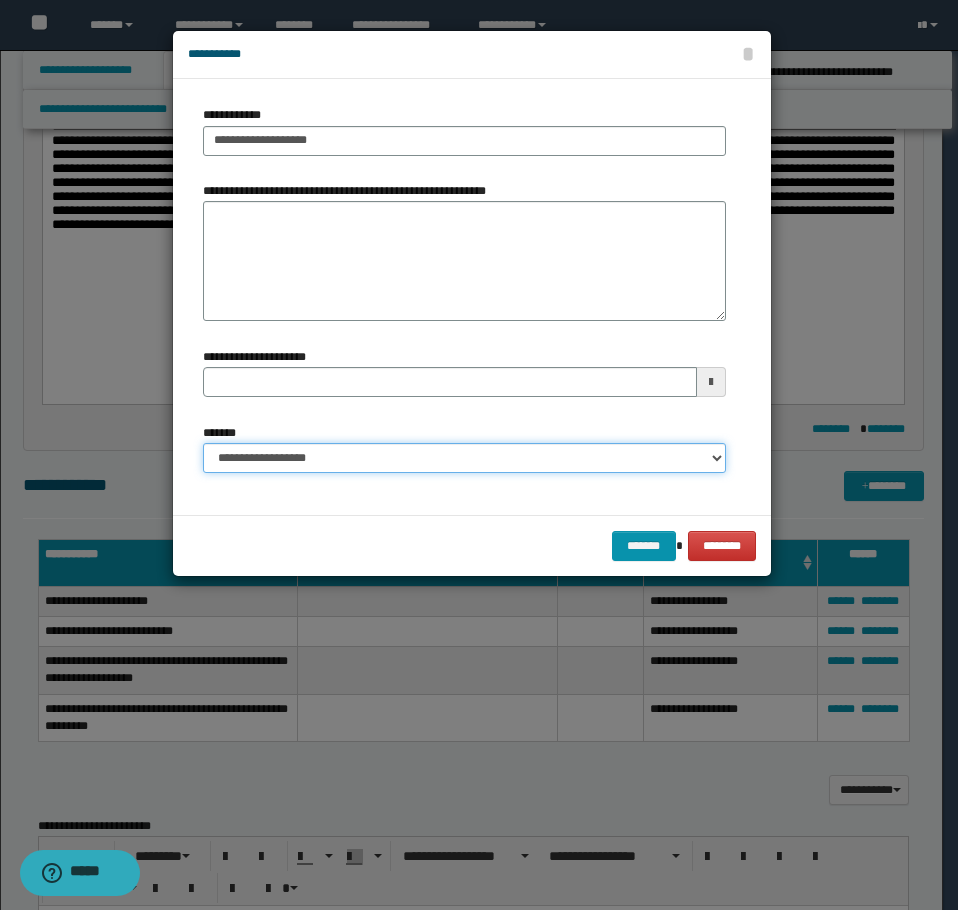 click on "**********" at bounding box center (464, 458) 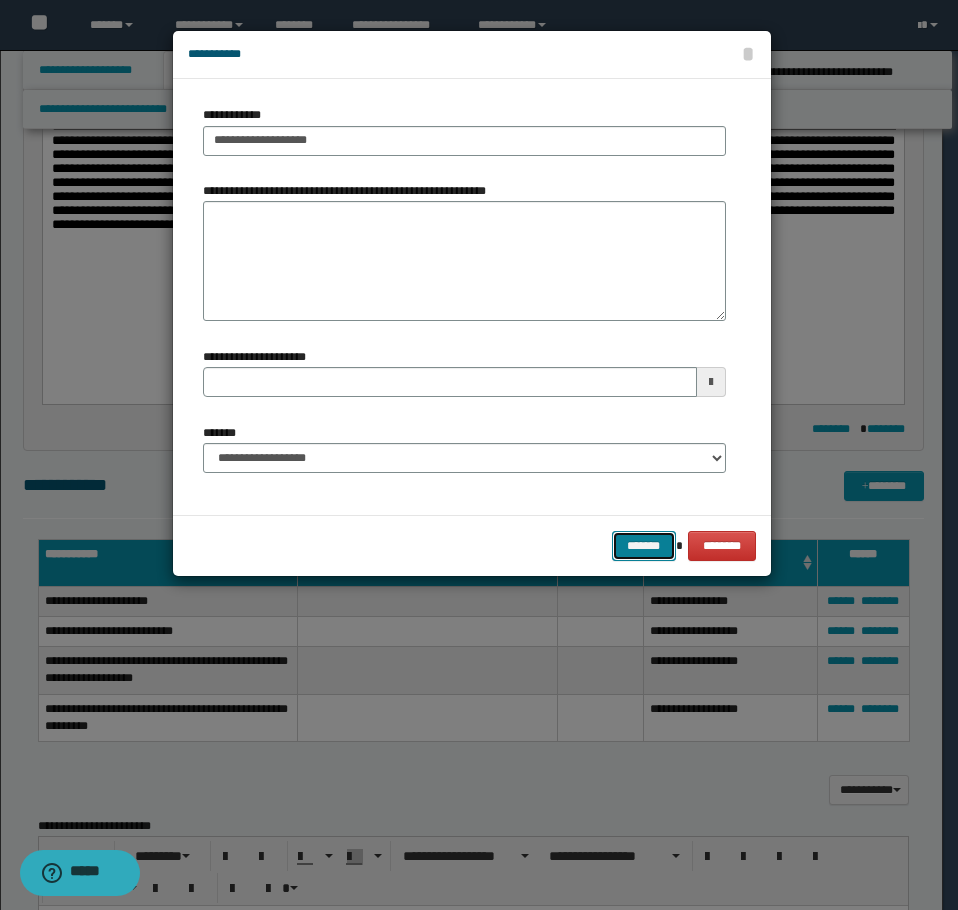 click on "*******" at bounding box center [644, 546] 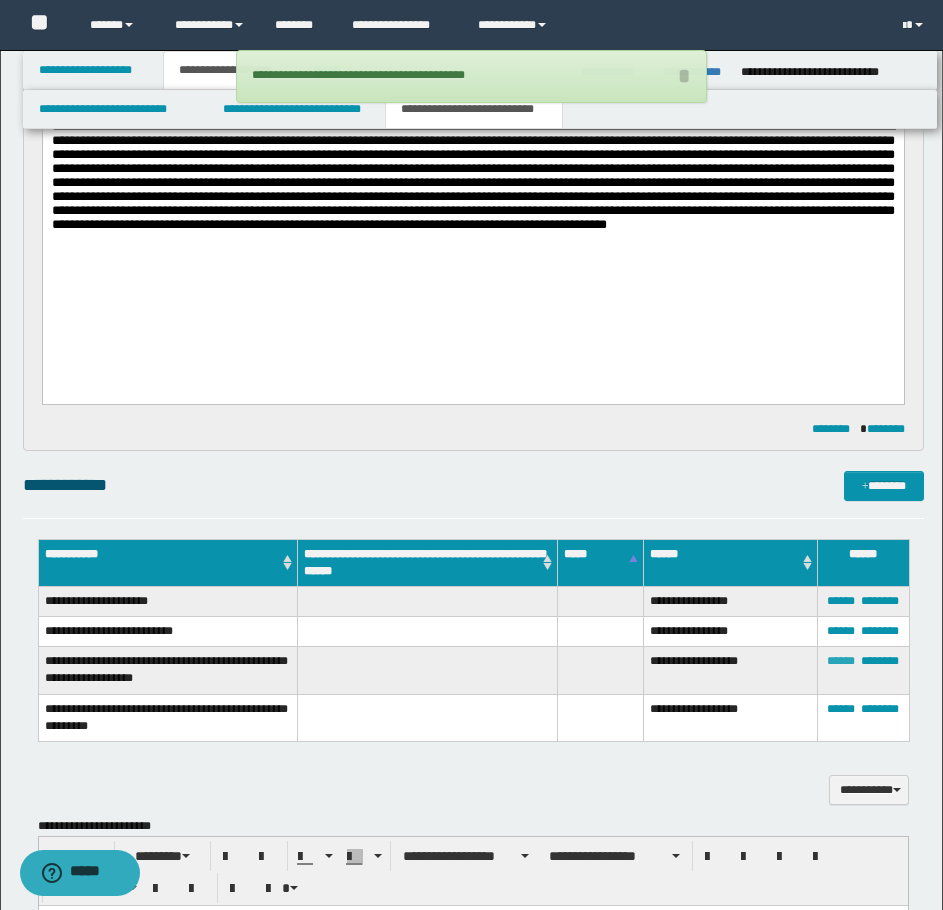 click on "******" at bounding box center [841, 661] 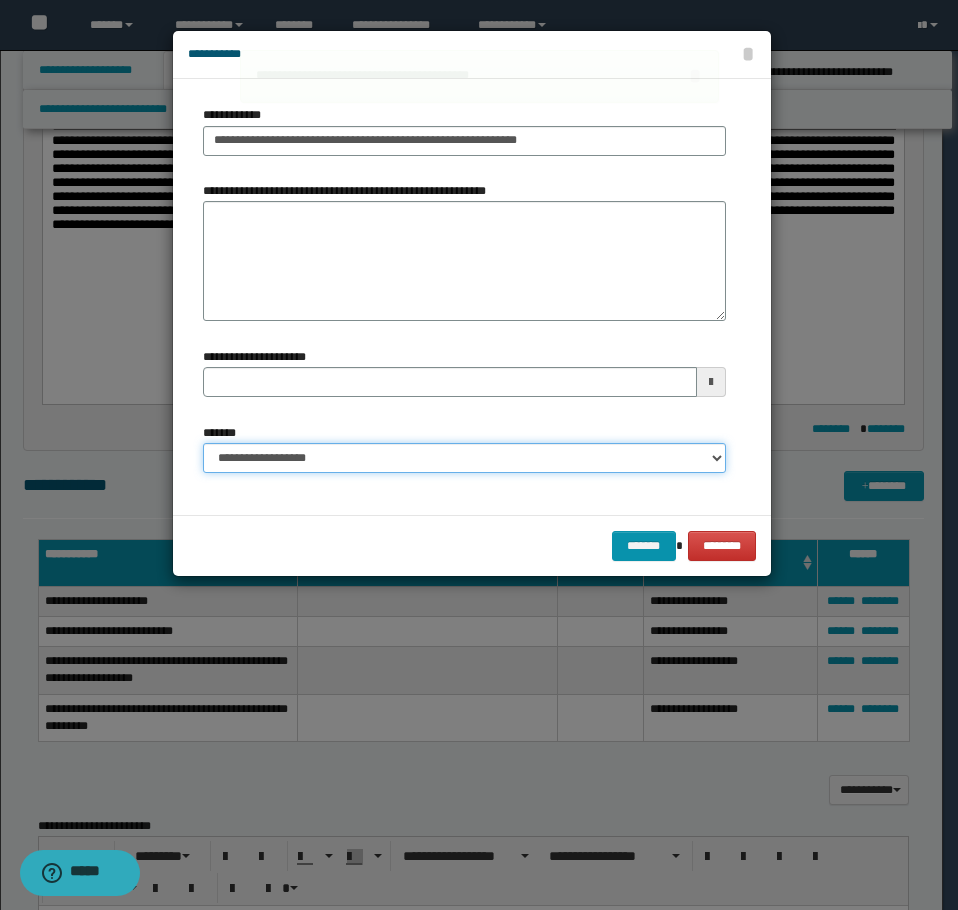click on "**********" at bounding box center [464, 458] 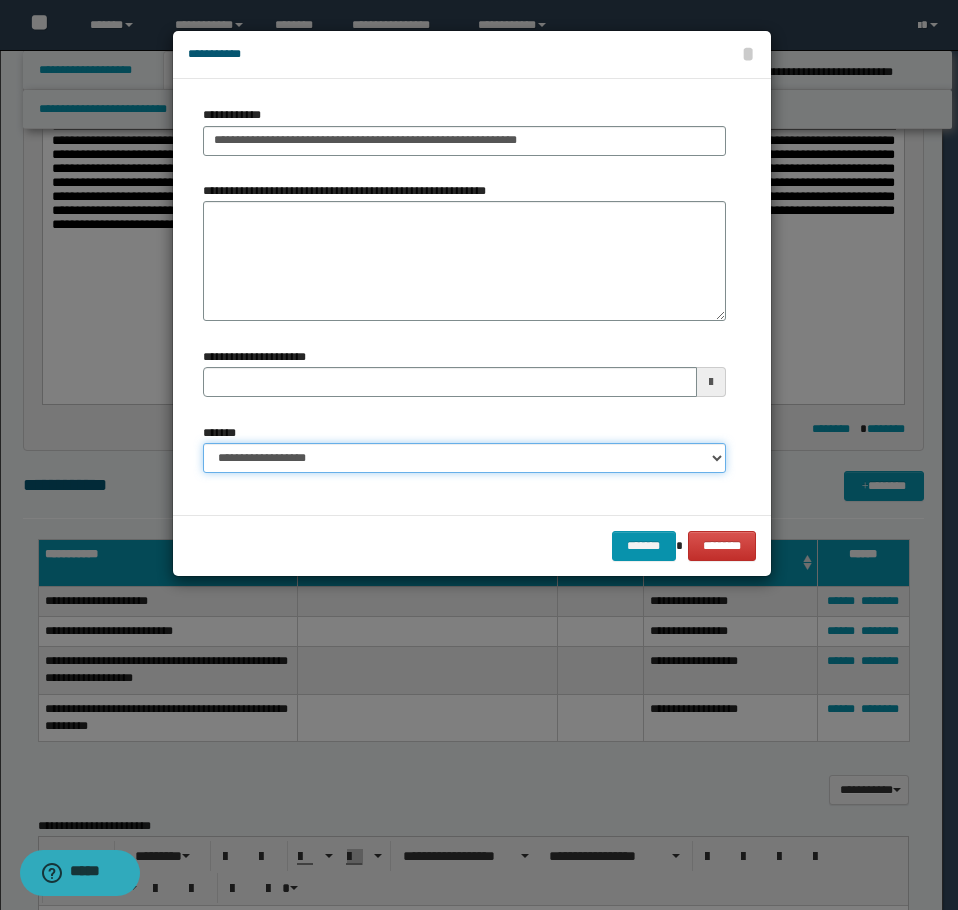 click on "**********" at bounding box center [464, 458] 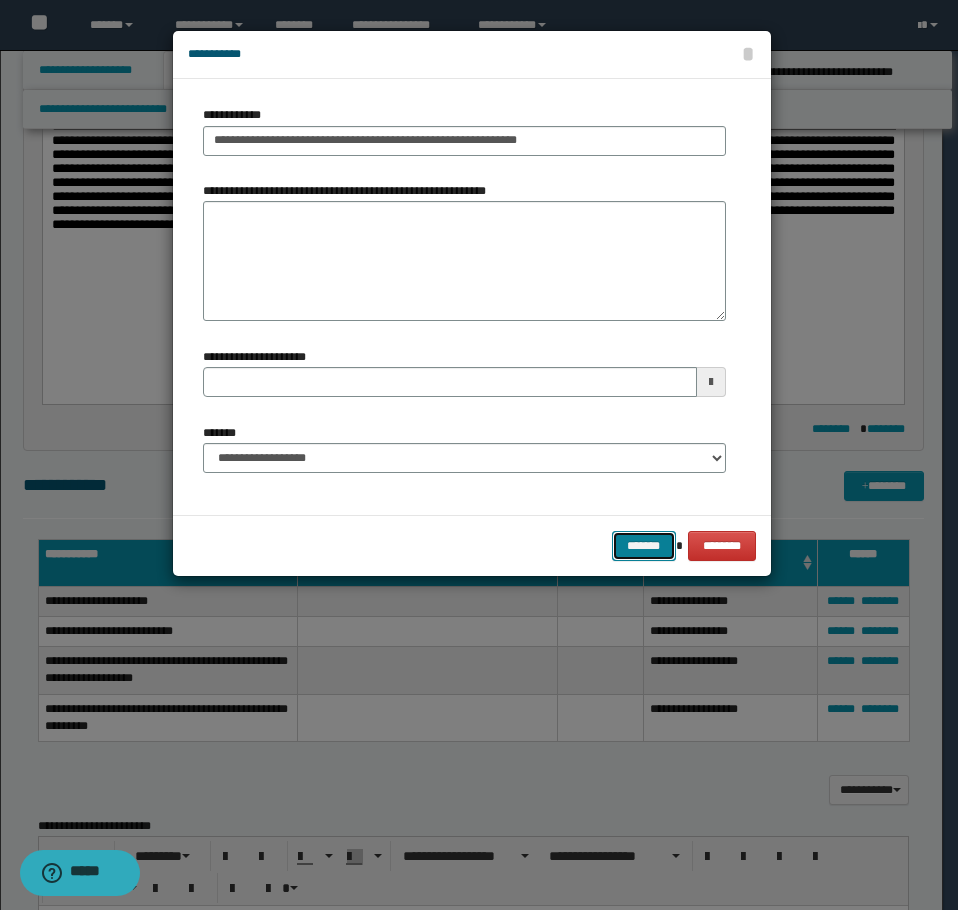 click on "*******" at bounding box center [644, 546] 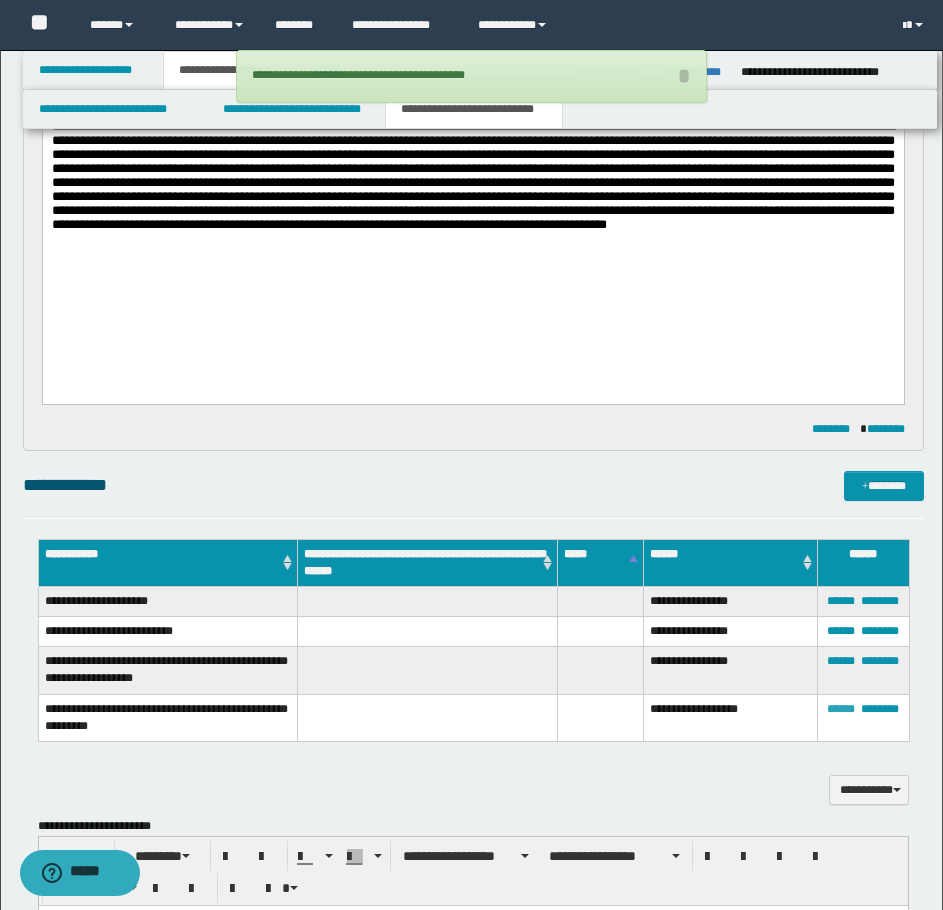 click on "******" at bounding box center (841, 709) 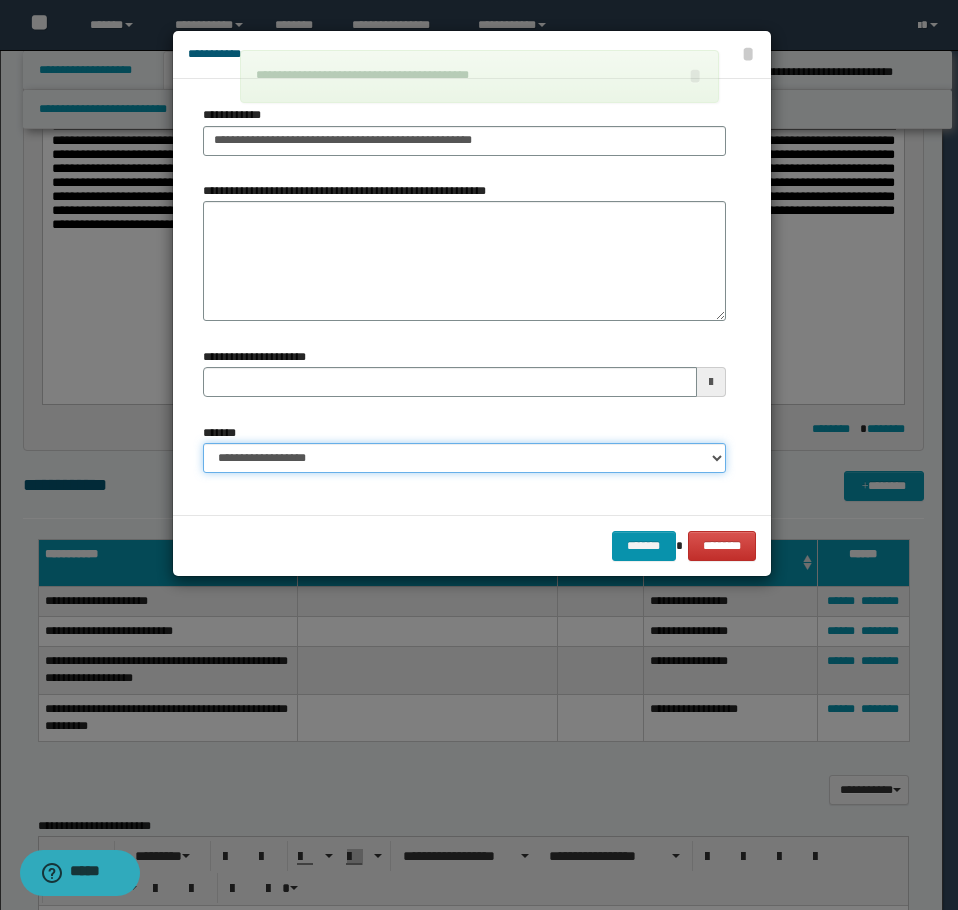 click on "**********" at bounding box center [464, 458] 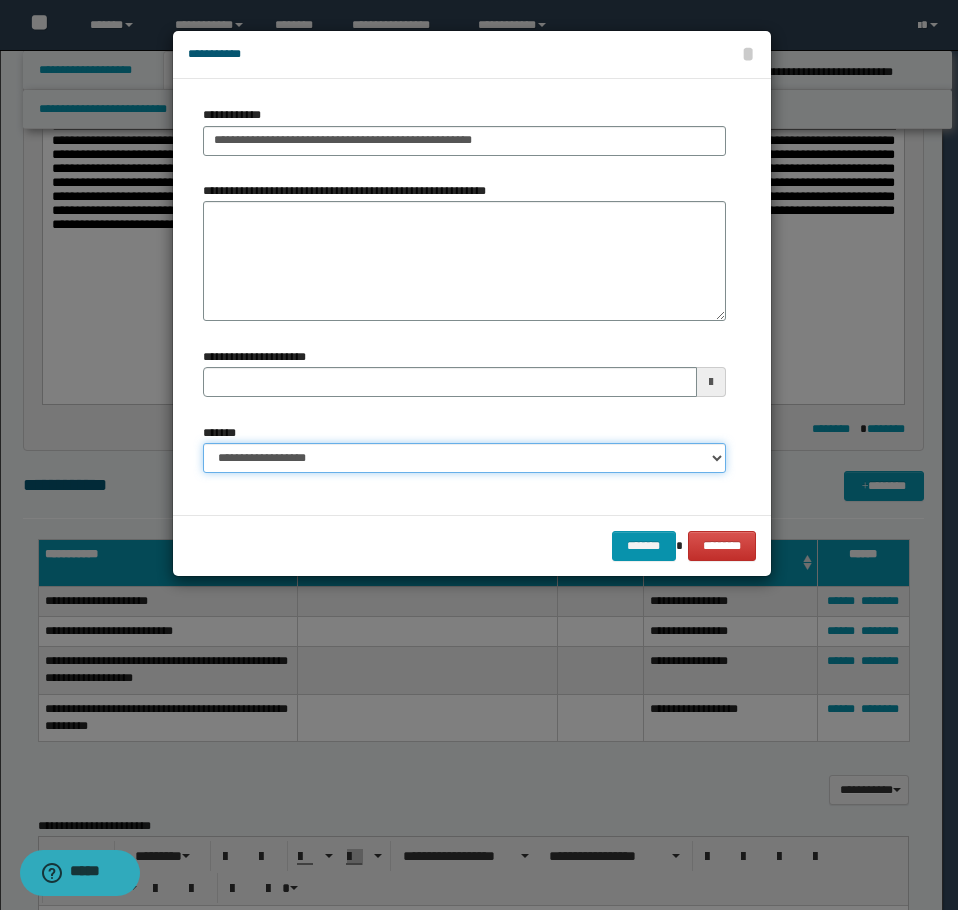 select on "*" 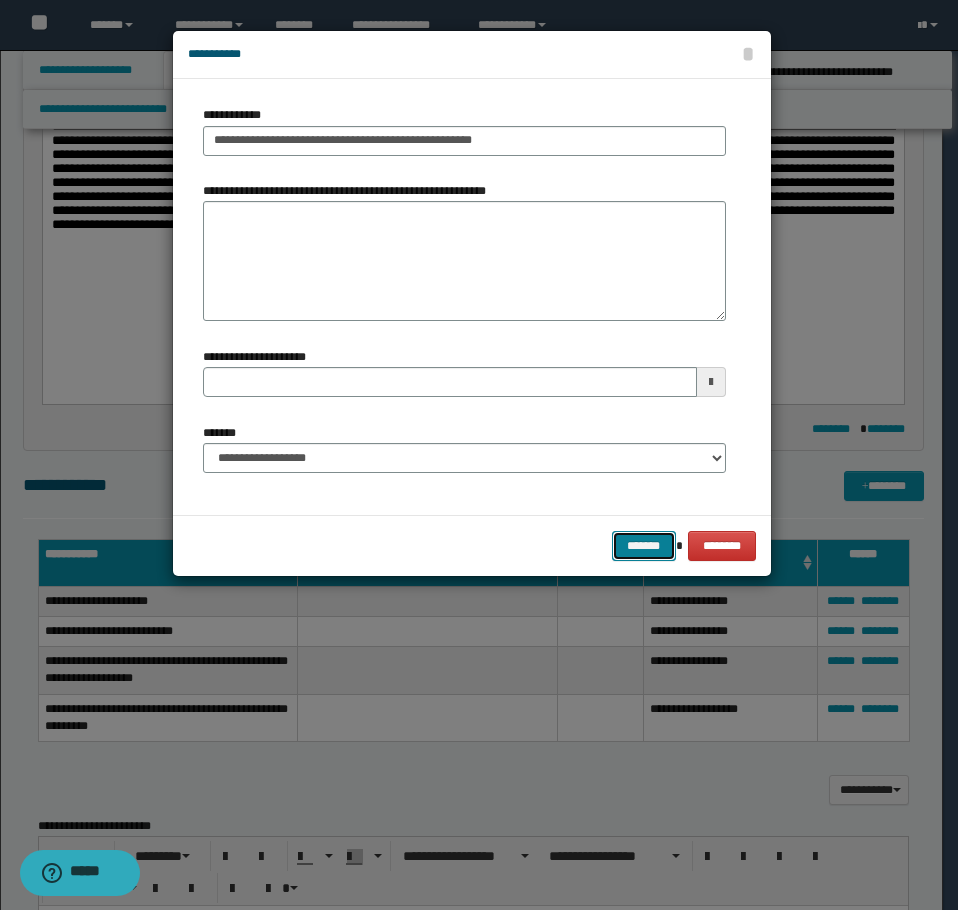 click on "*******" at bounding box center (644, 546) 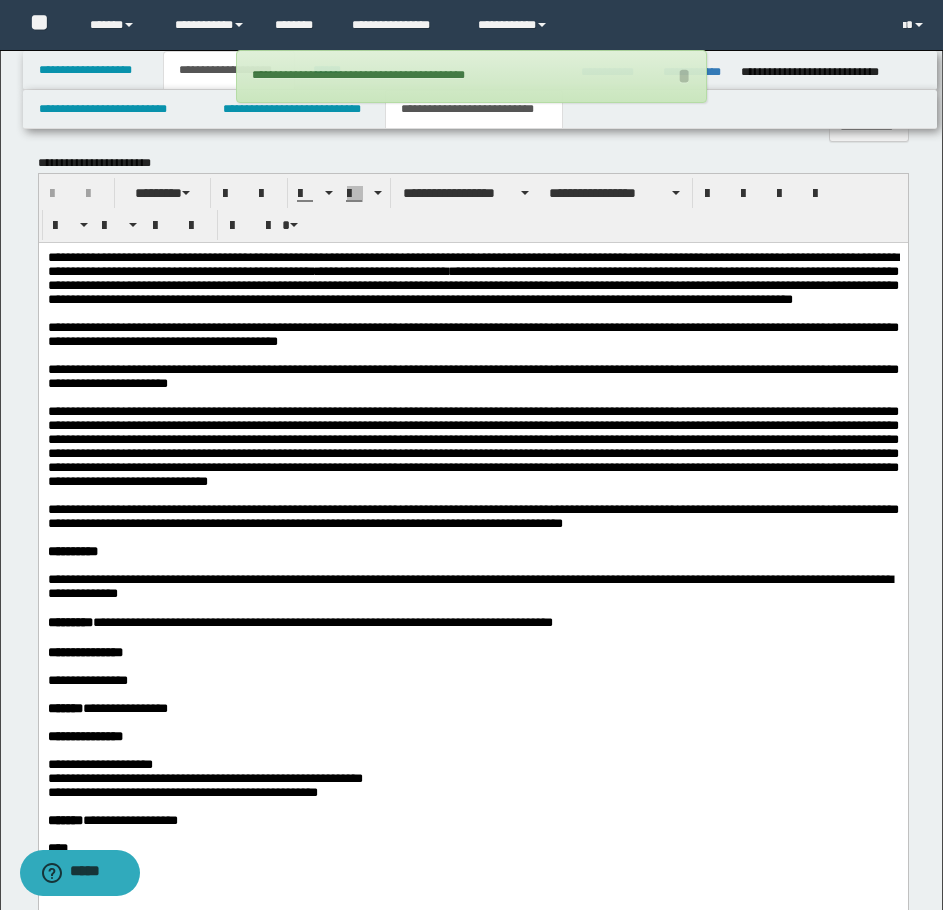 scroll, scrollTop: 1600, scrollLeft: 0, axis: vertical 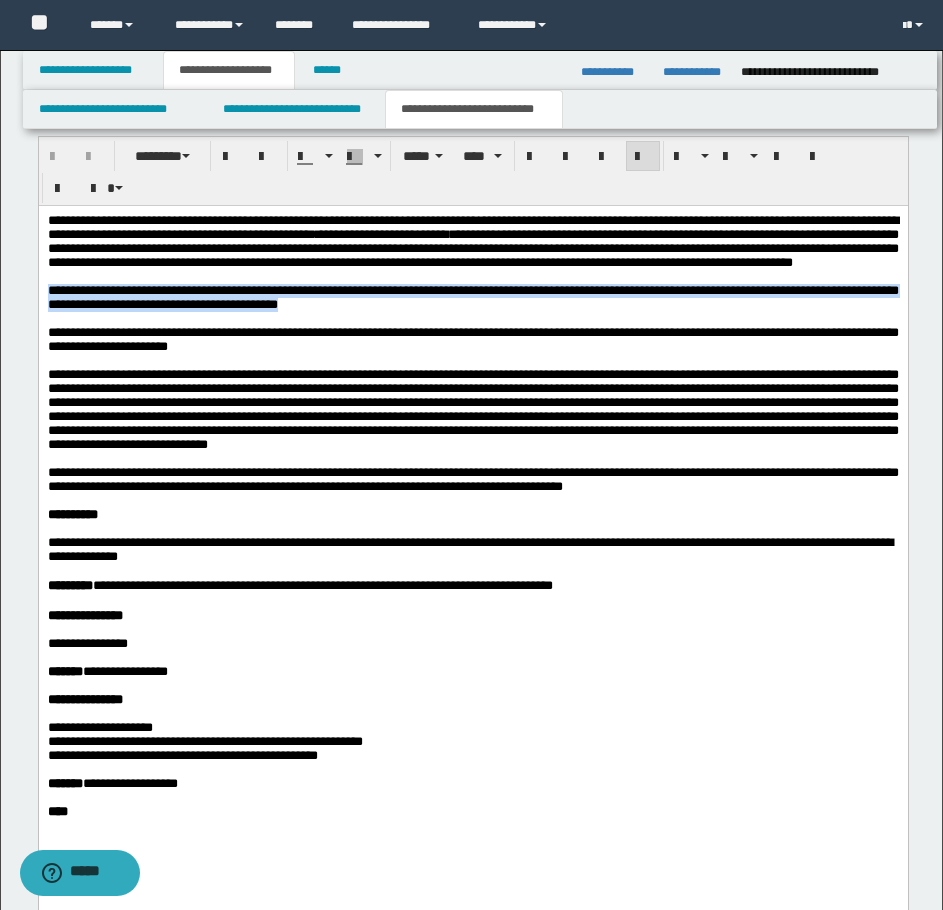 drag, startPoint x: 49, startPoint y: 315, endPoint x: 578, endPoint y: 334, distance: 529.3411 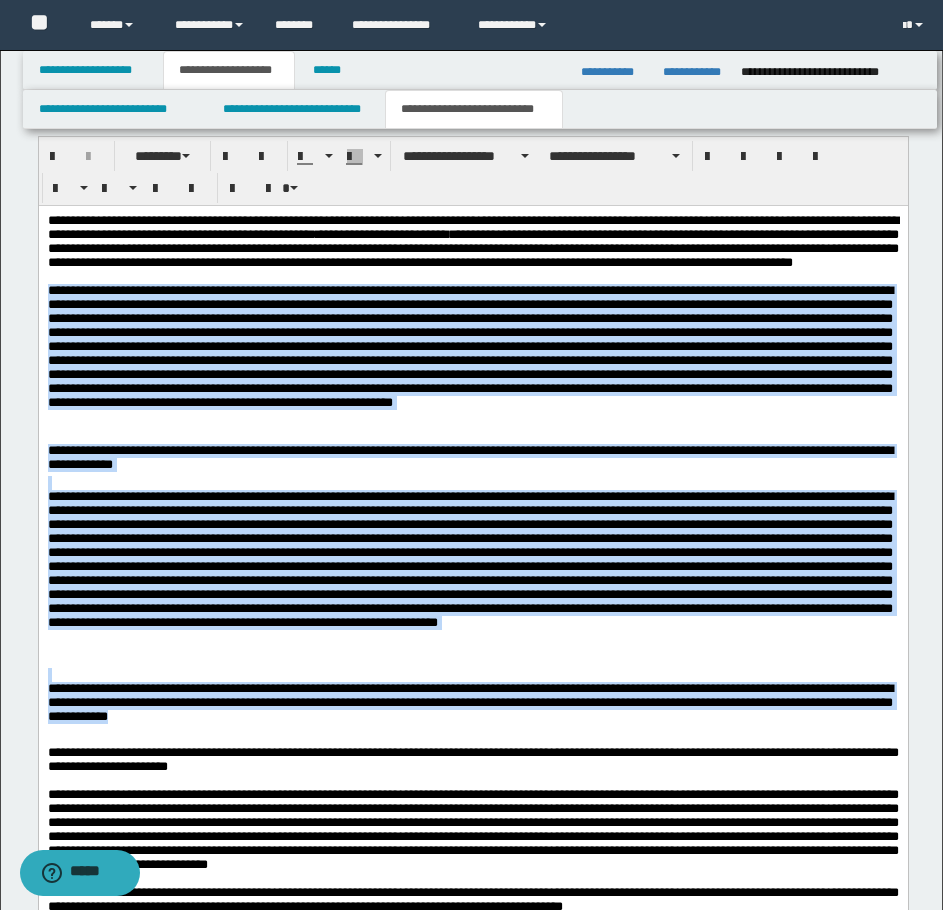drag, startPoint x: 49, startPoint y: 318, endPoint x: 301, endPoint y: 750, distance: 500.128 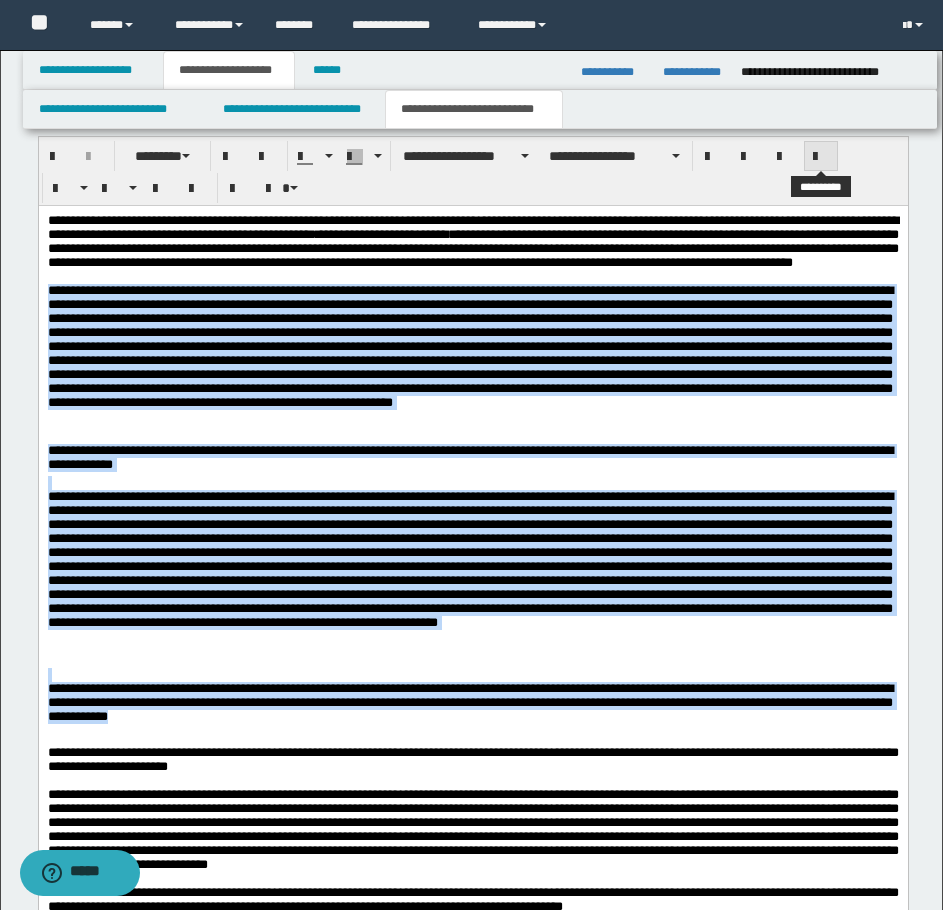 click at bounding box center [821, 157] 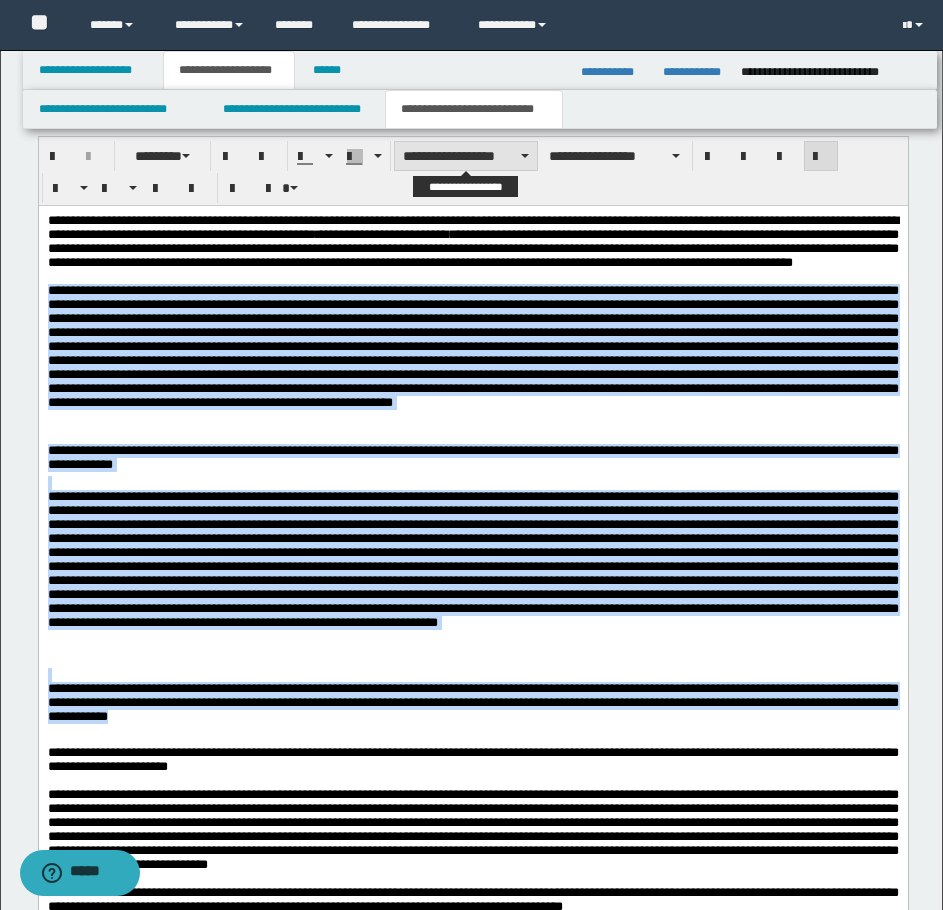 click on "**********" at bounding box center (466, 156) 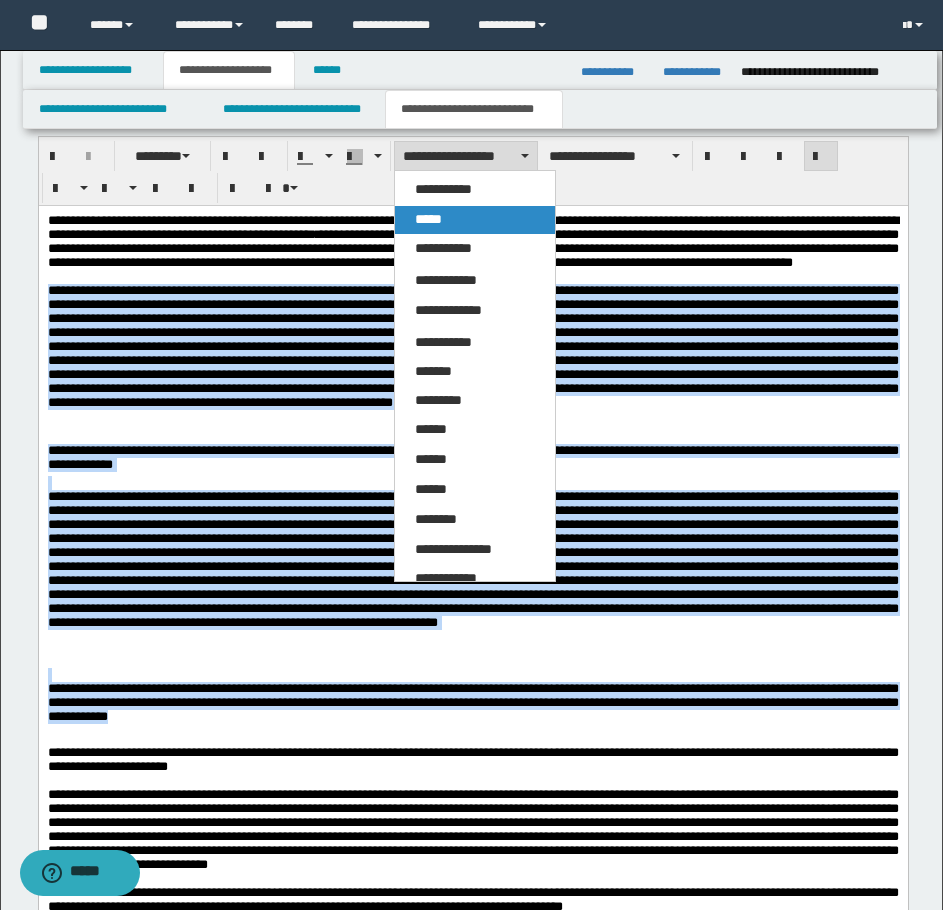 click on "*****" at bounding box center [475, 220] 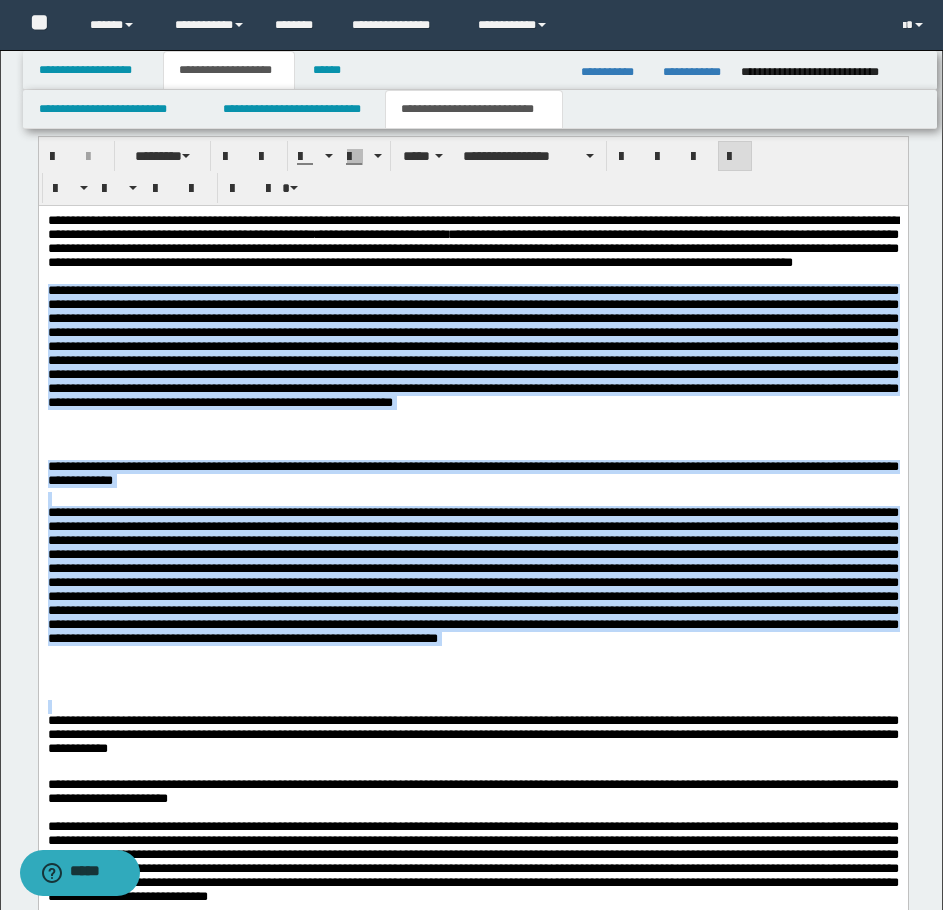 click on "**********" at bounding box center (472, 473) 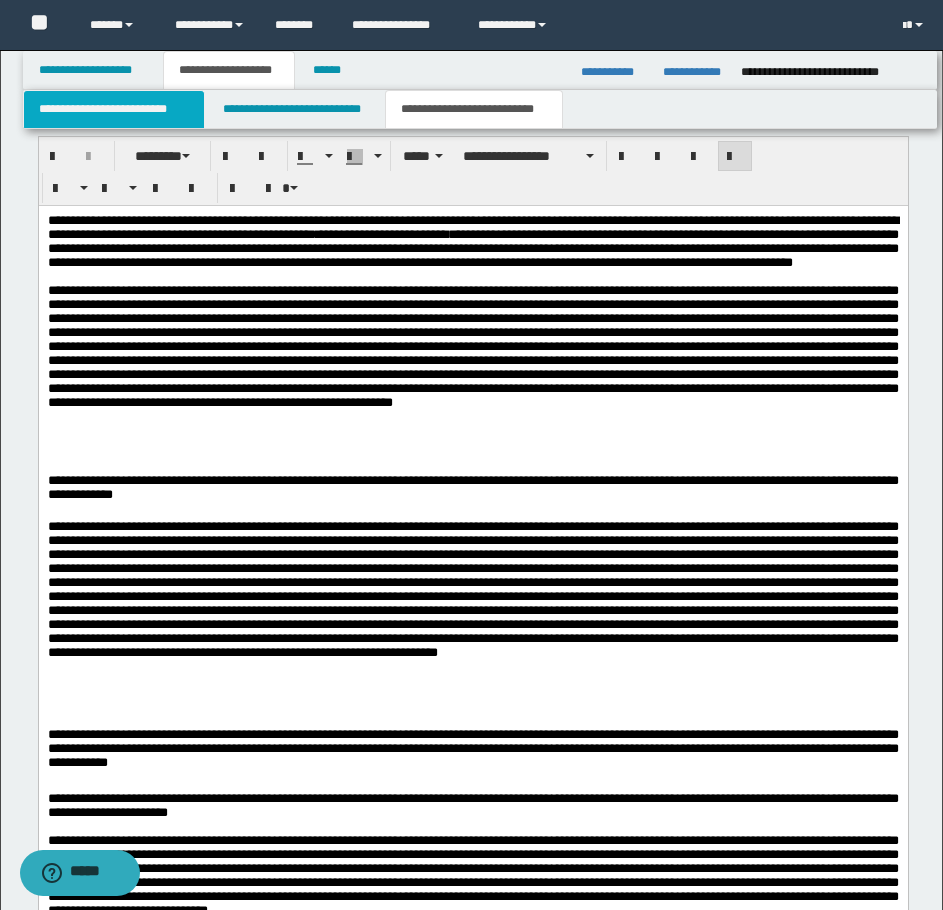 click on "**********" at bounding box center [114, 109] 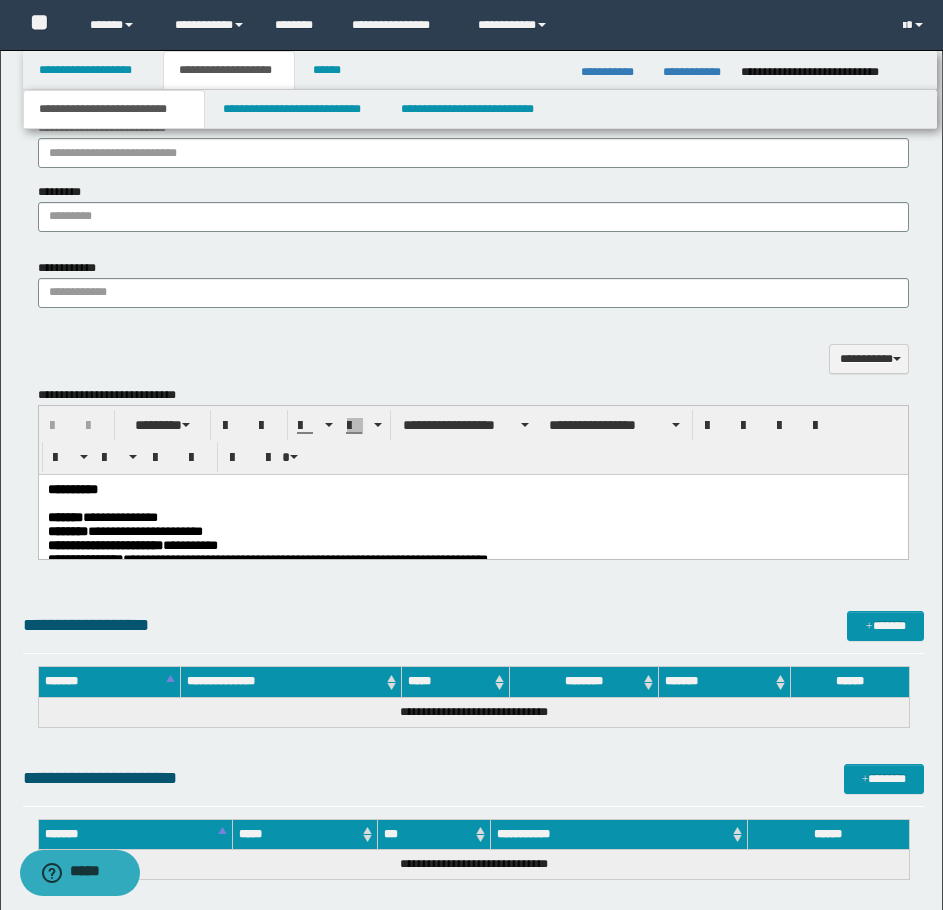 click on "**********" at bounding box center (472, 518) 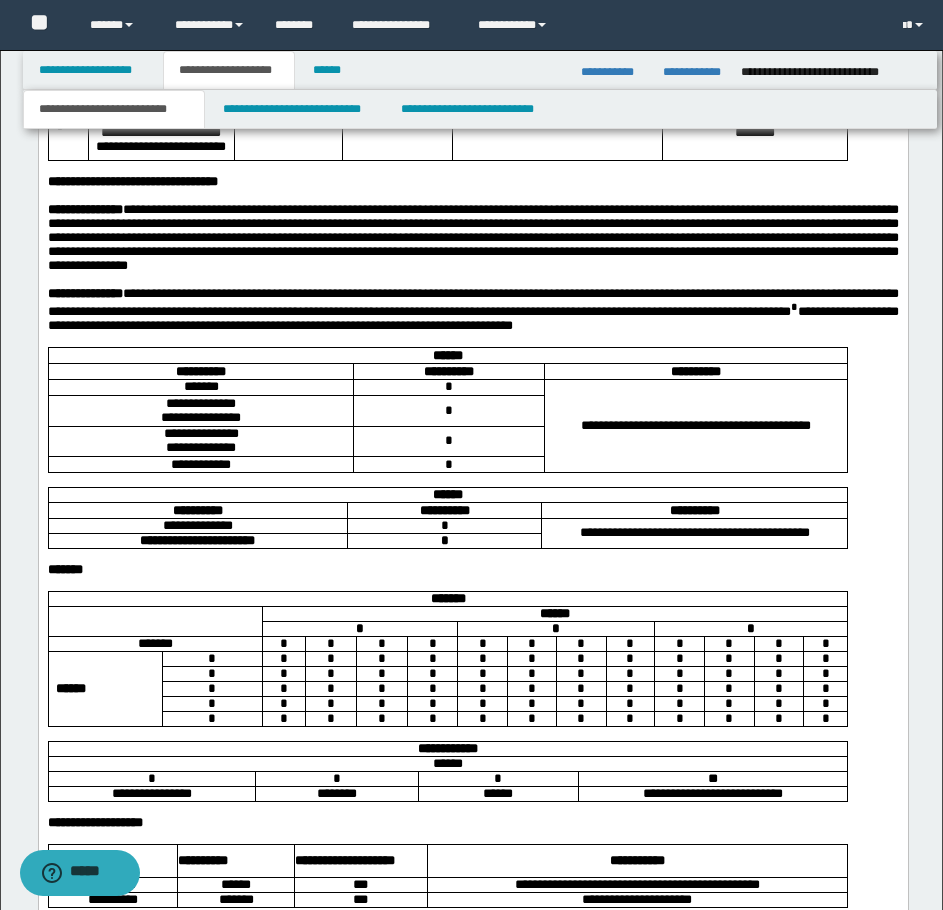 scroll, scrollTop: 3038, scrollLeft: 0, axis: vertical 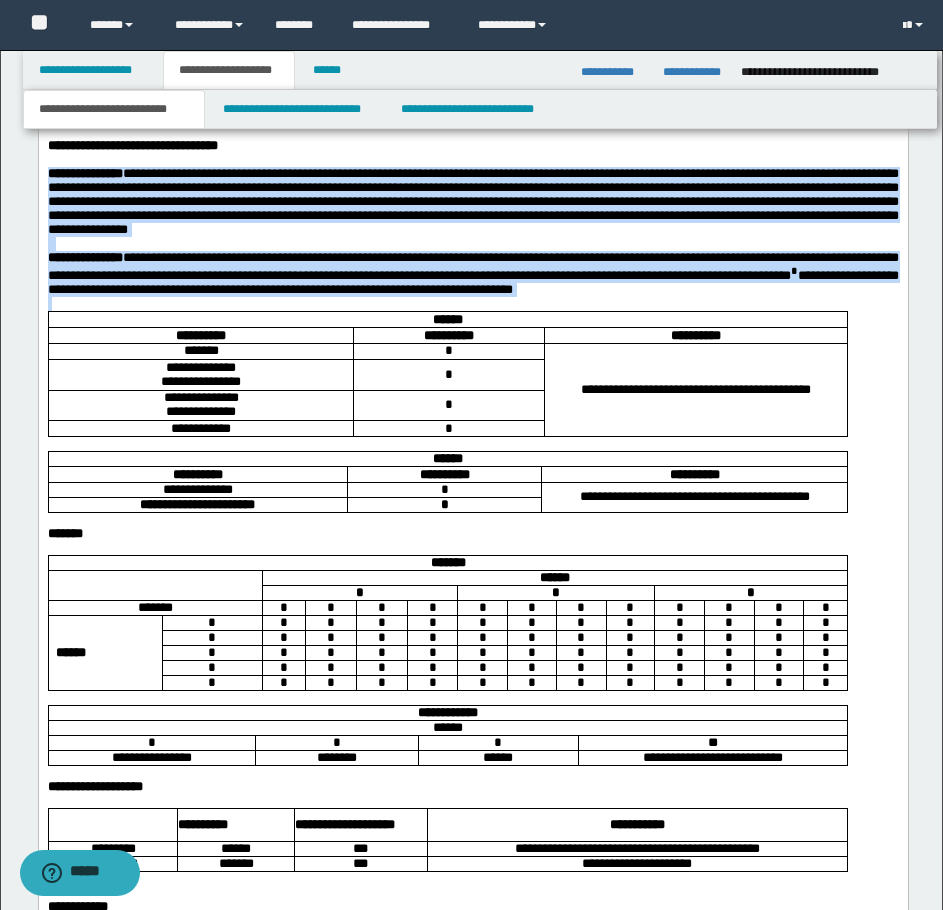 drag, startPoint x: 46, startPoint y: 313, endPoint x: 153, endPoint y: 487, distance: 204.26698 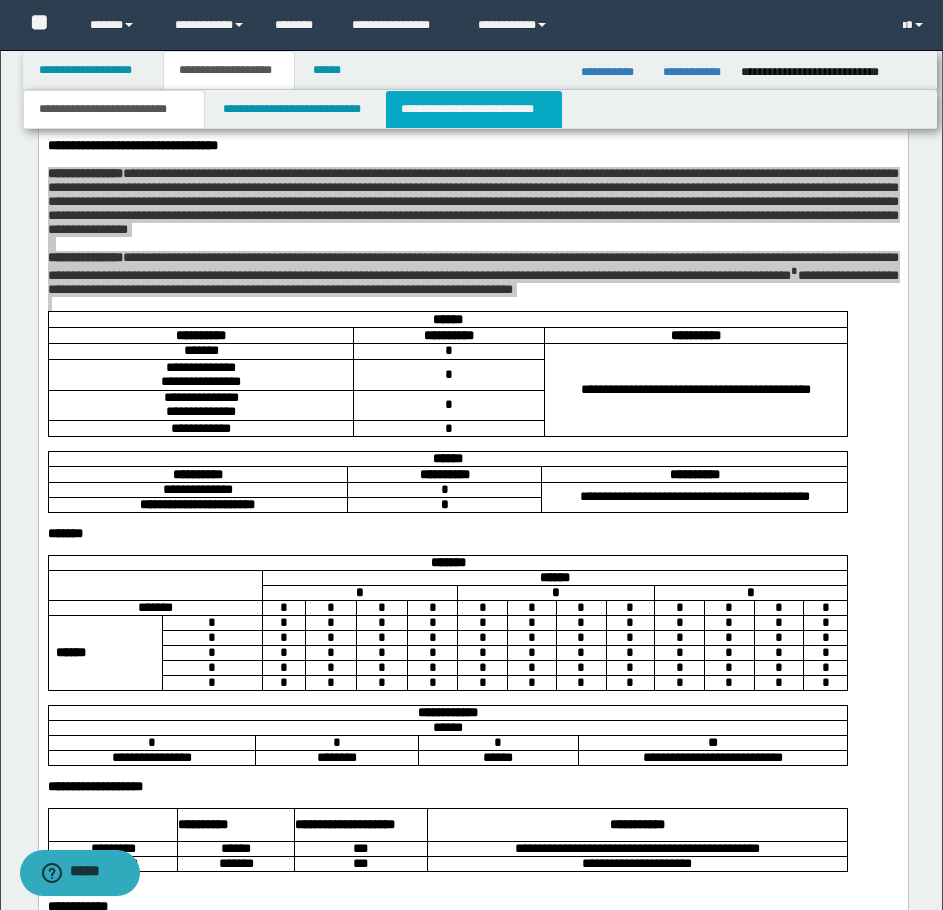 click on "**********" at bounding box center (474, 109) 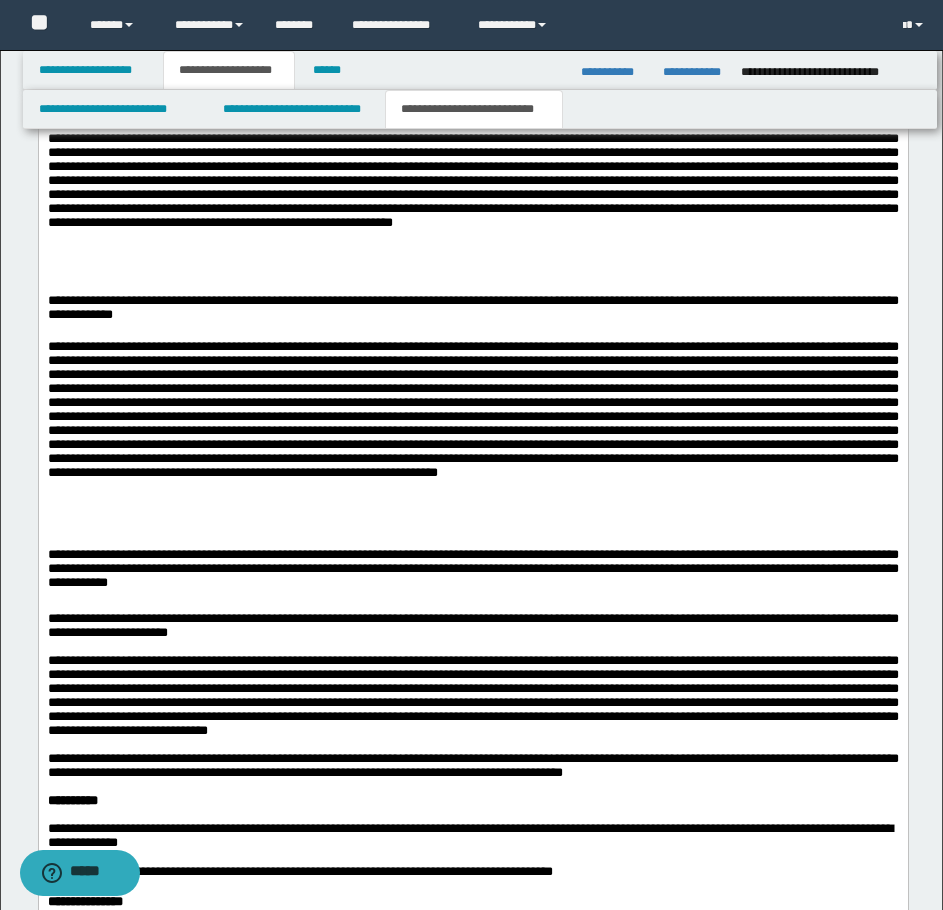 scroll, scrollTop: 1771, scrollLeft: 0, axis: vertical 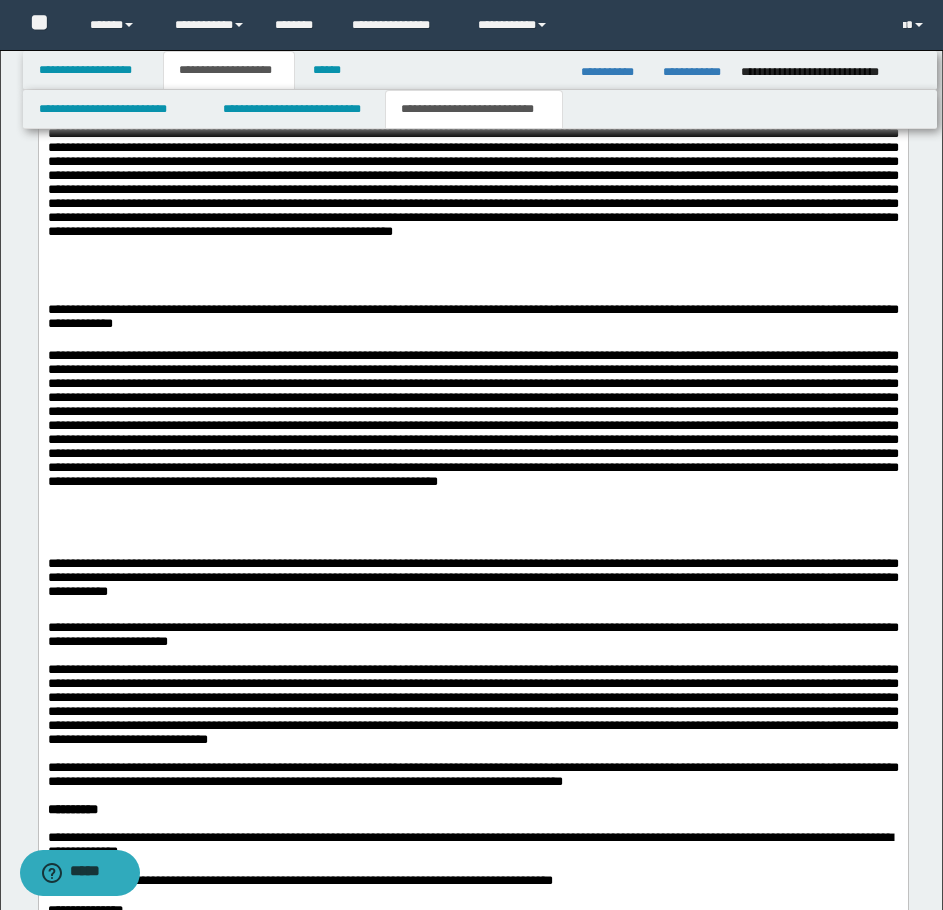 click on "**********" at bounding box center (472, 319) 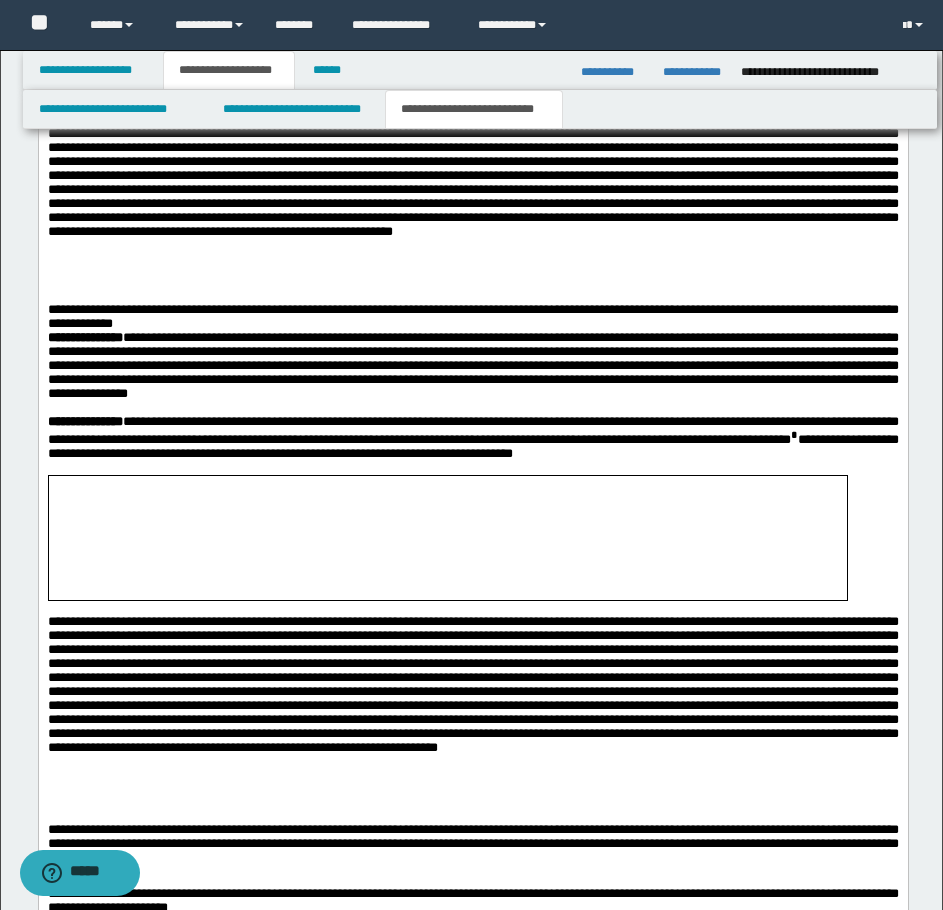 click on "**********" at bounding box center [472, 317] 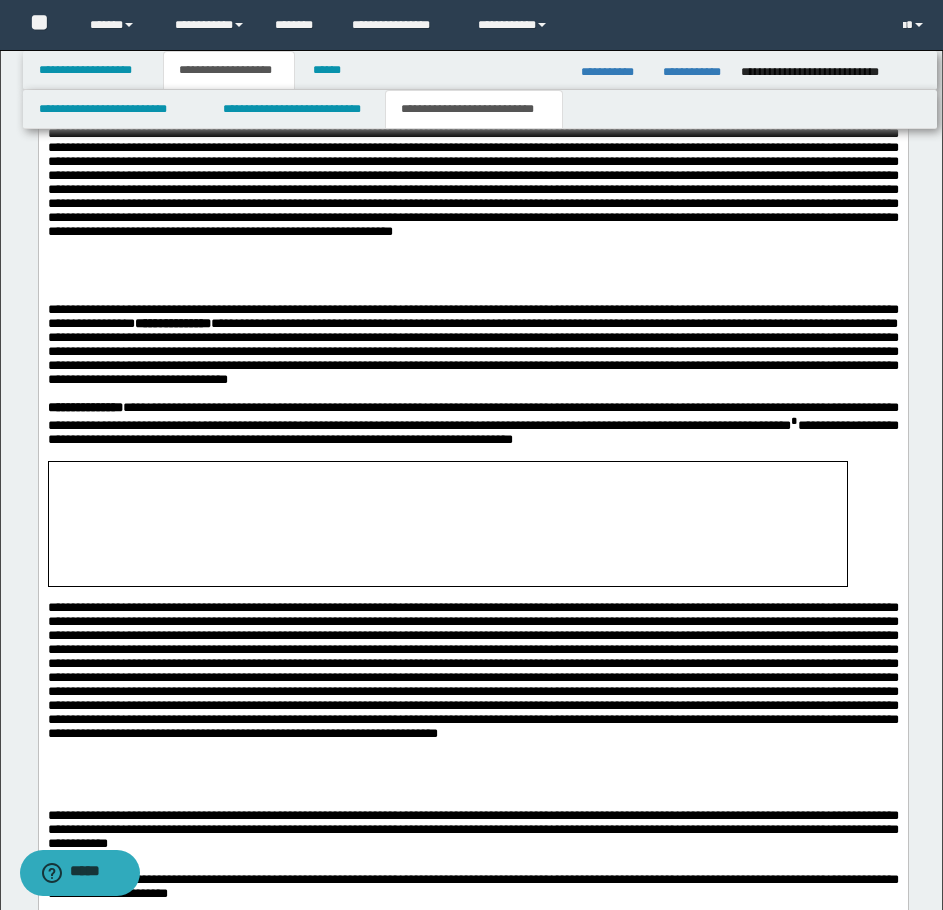 click on "**********" at bounding box center [472, 345] 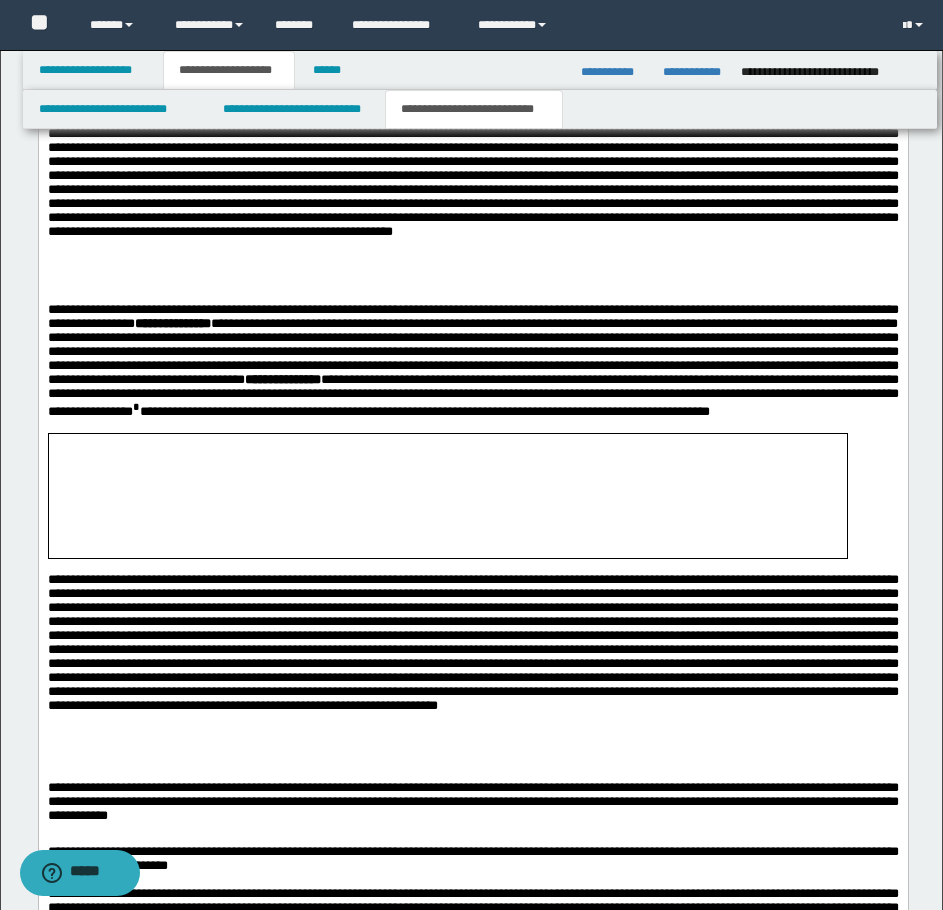 drag, startPoint x: 378, startPoint y: 495, endPoint x: 377, endPoint y: 586, distance: 91.00549 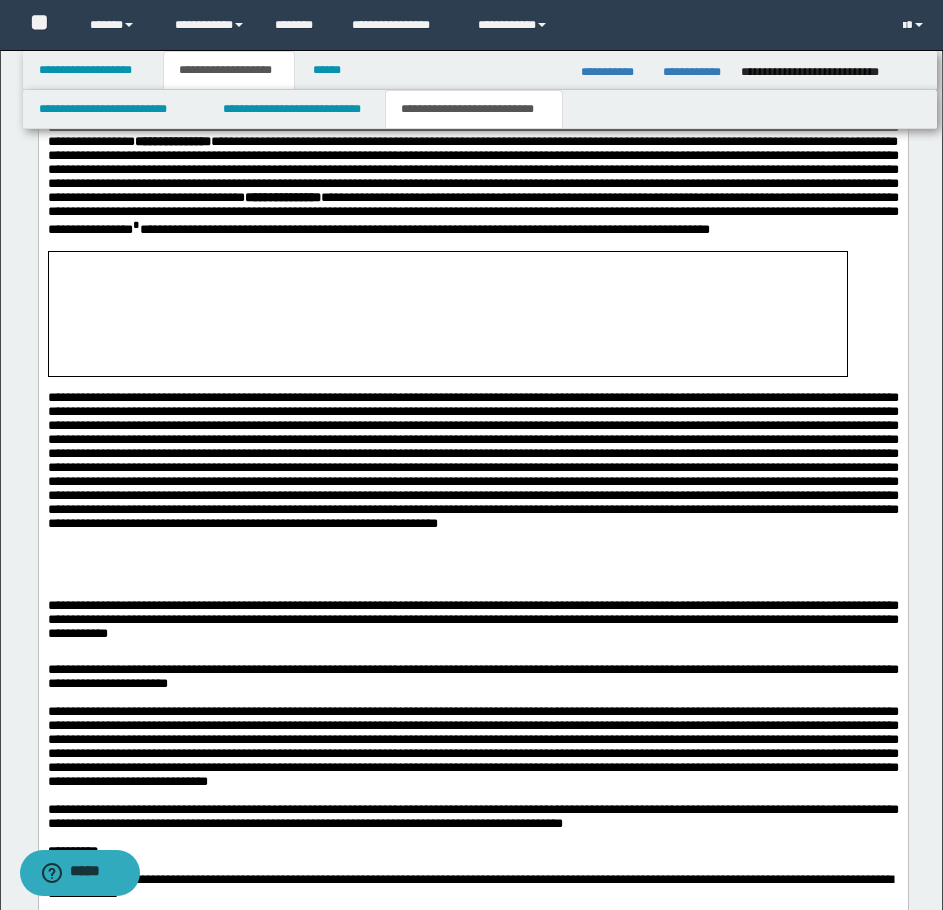 scroll, scrollTop: 1971, scrollLeft: 0, axis: vertical 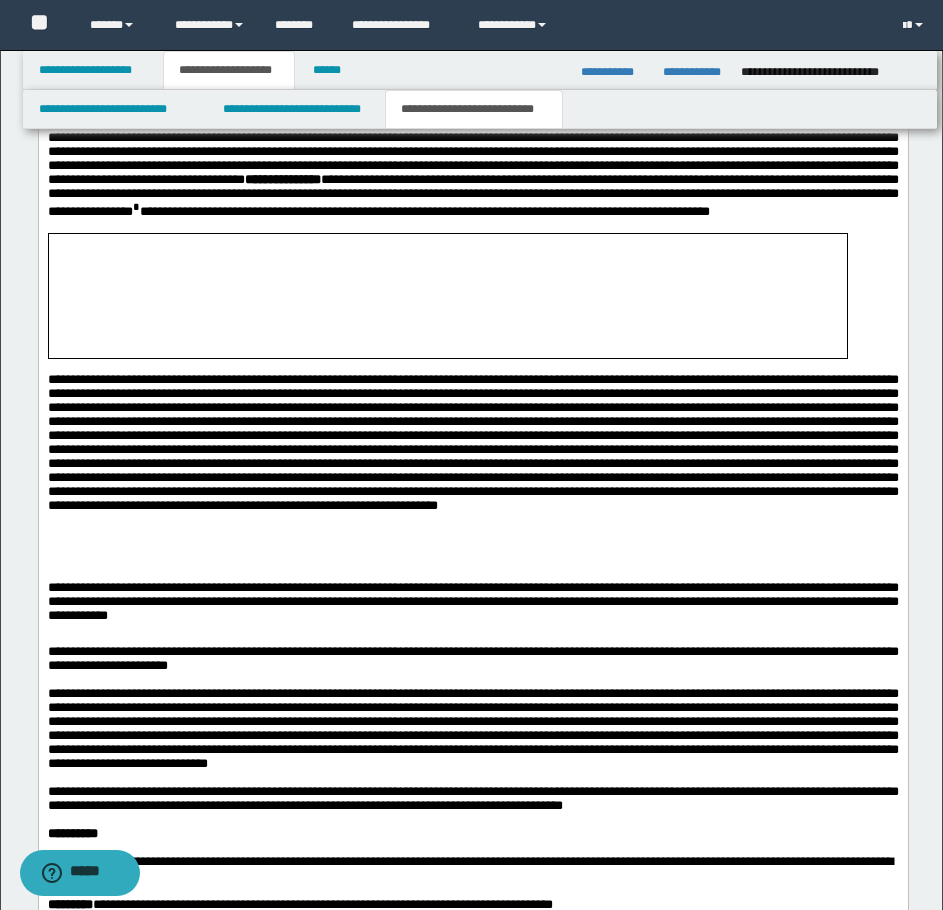 click on "**********" at bounding box center [472, 517] 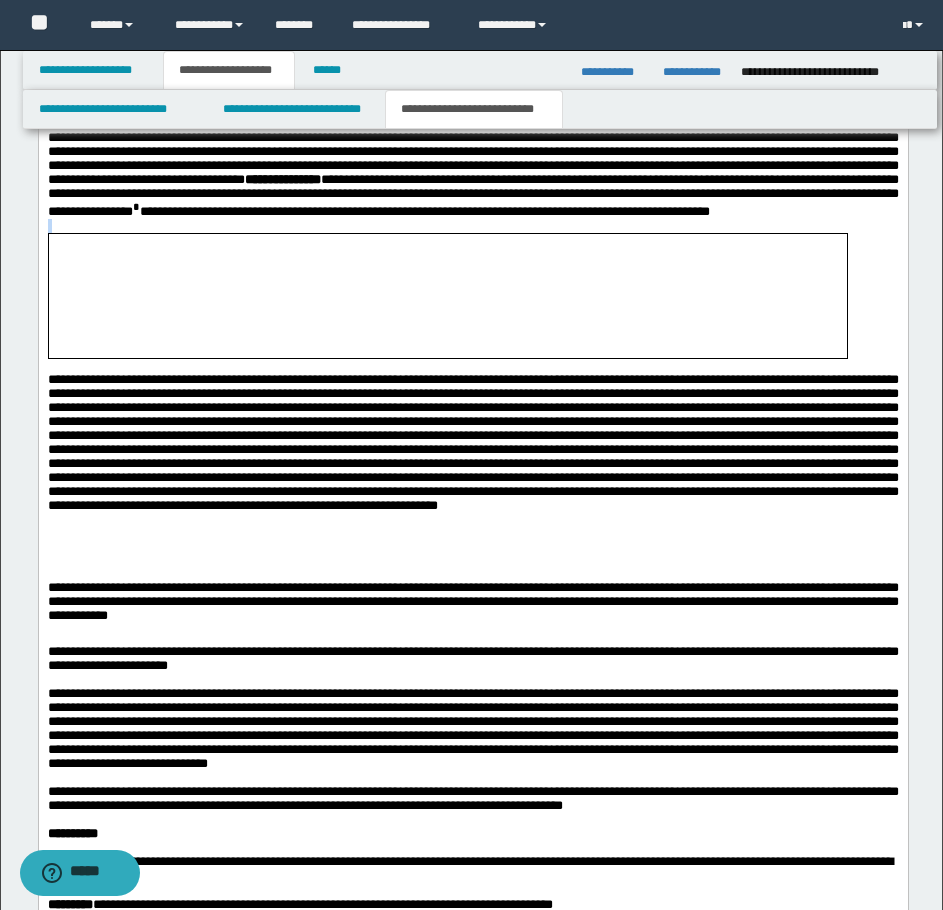 drag, startPoint x: 381, startPoint y: 281, endPoint x: 394, endPoint y: 346, distance: 66.287254 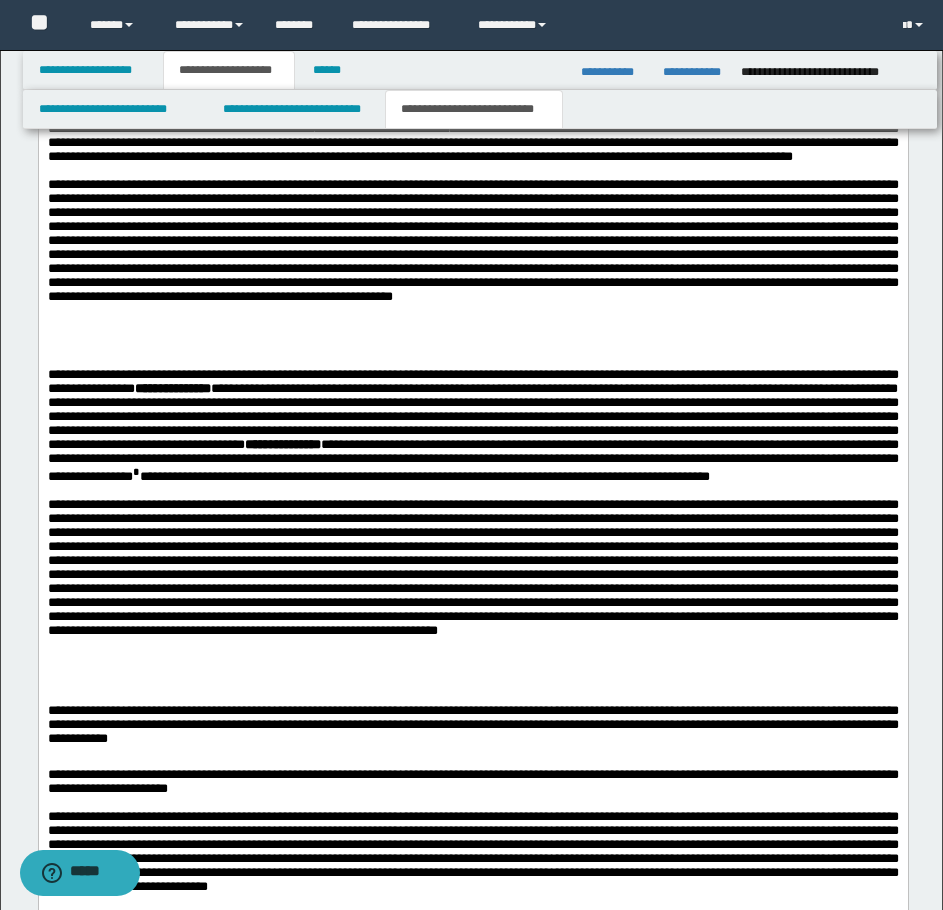 scroll, scrollTop: 1671, scrollLeft: 0, axis: vertical 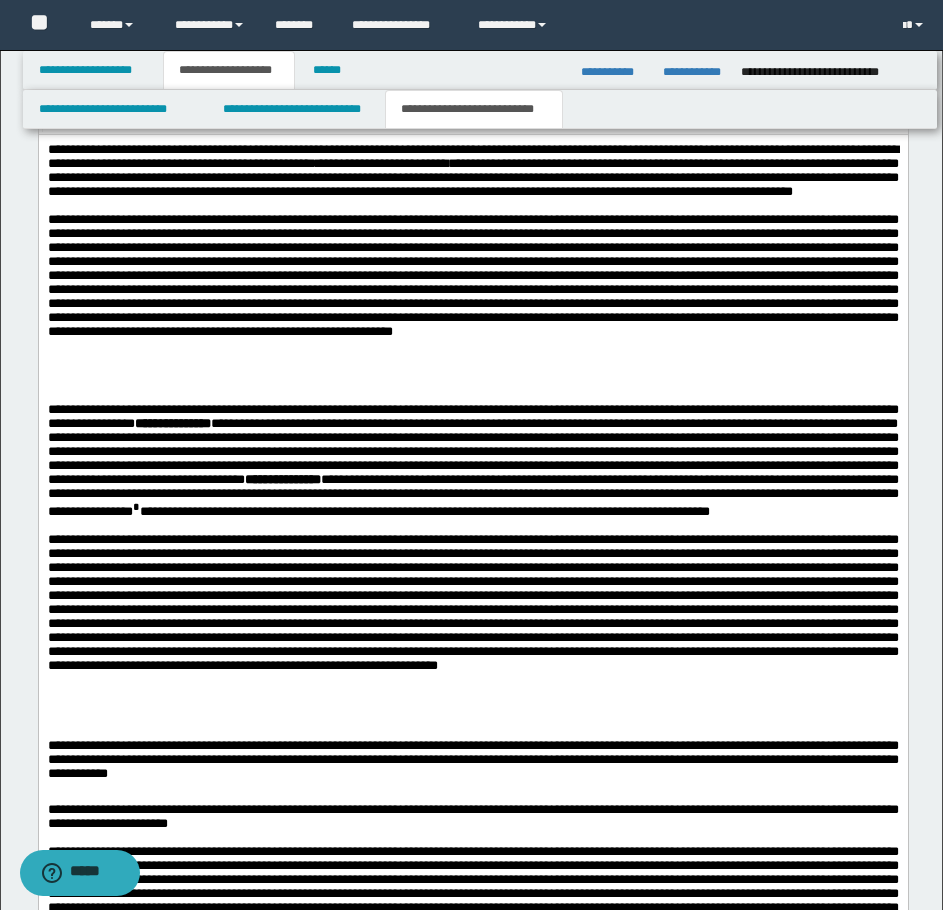 click at bounding box center [472, 275] 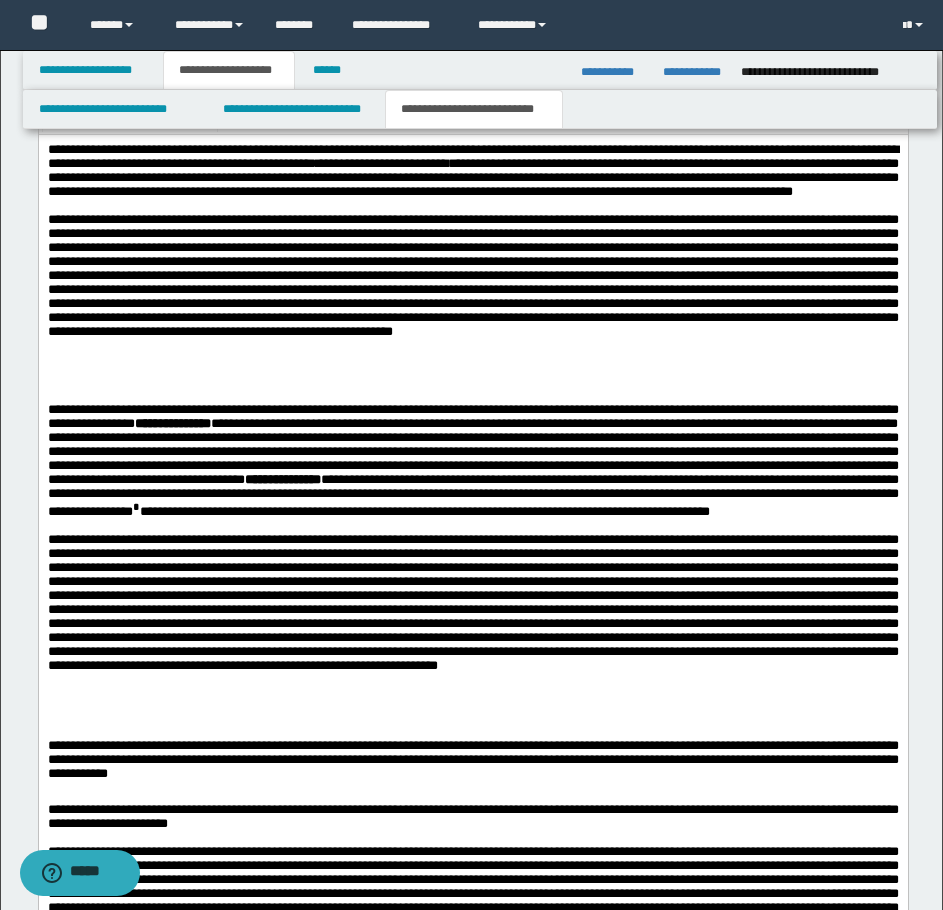 click at bounding box center (472, 275) 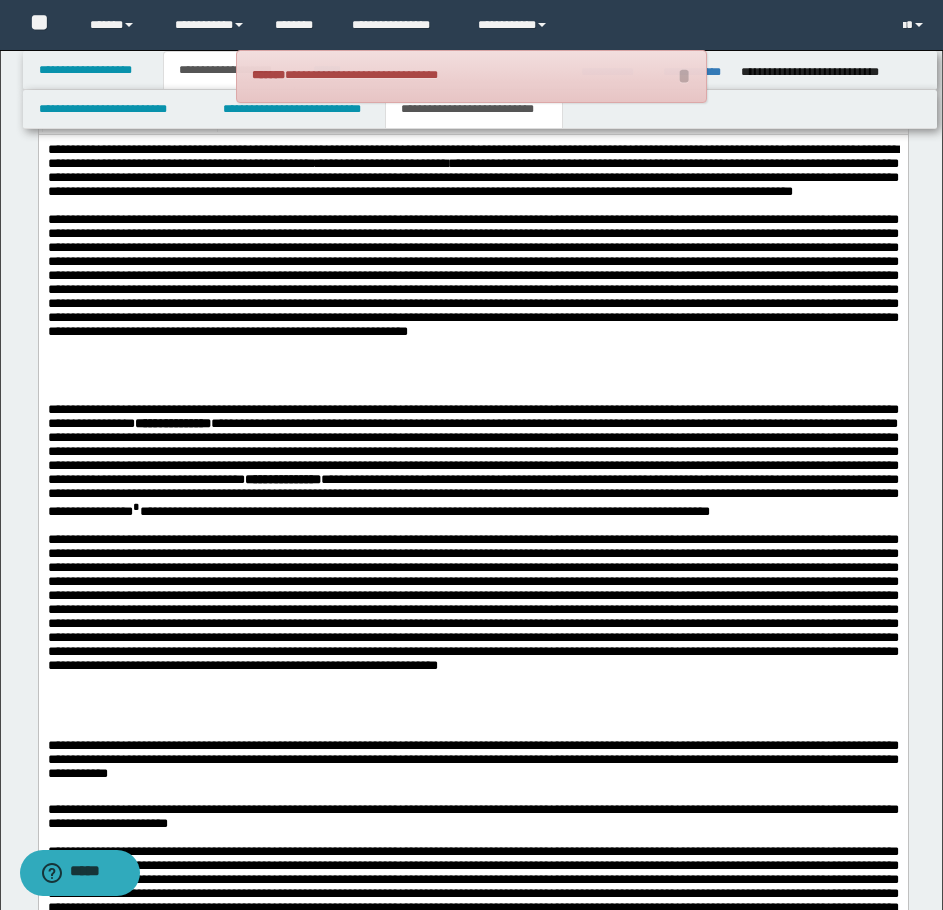 drag, startPoint x: 94, startPoint y: 356, endPoint x: 71, endPoint y: 404, distance: 53.225933 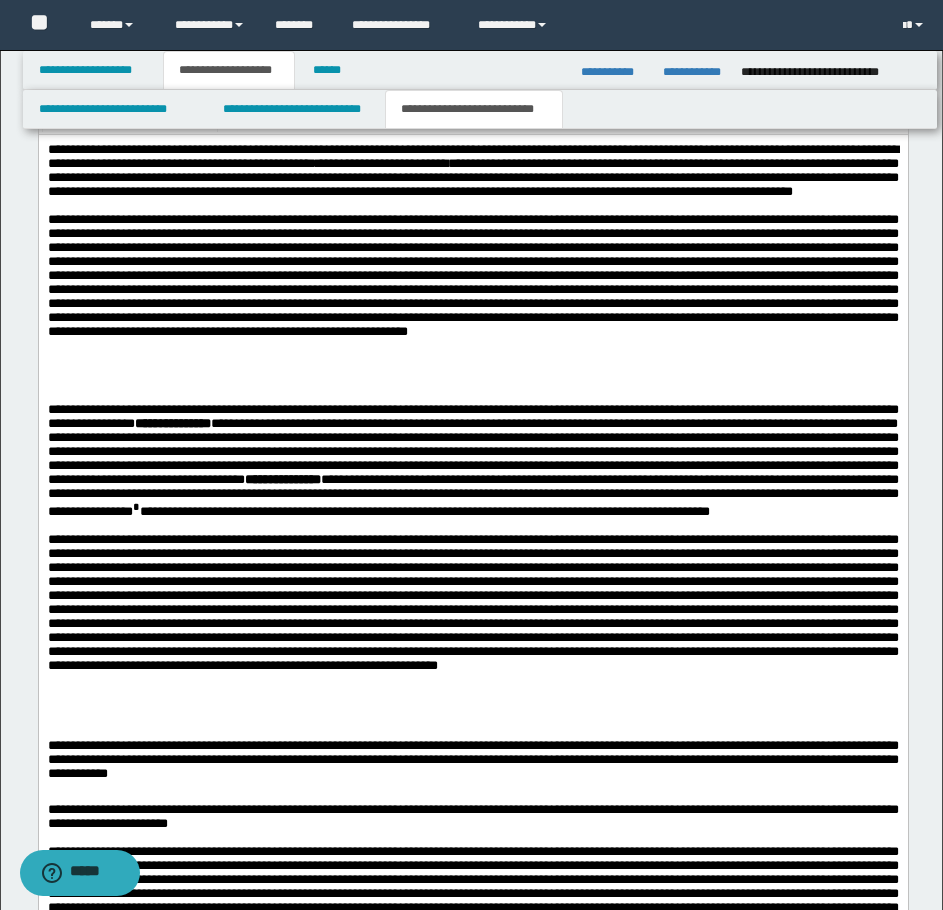 drag, startPoint x: 879, startPoint y: 341, endPoint x: 536, endPoint y: 417, distance: 351.31894 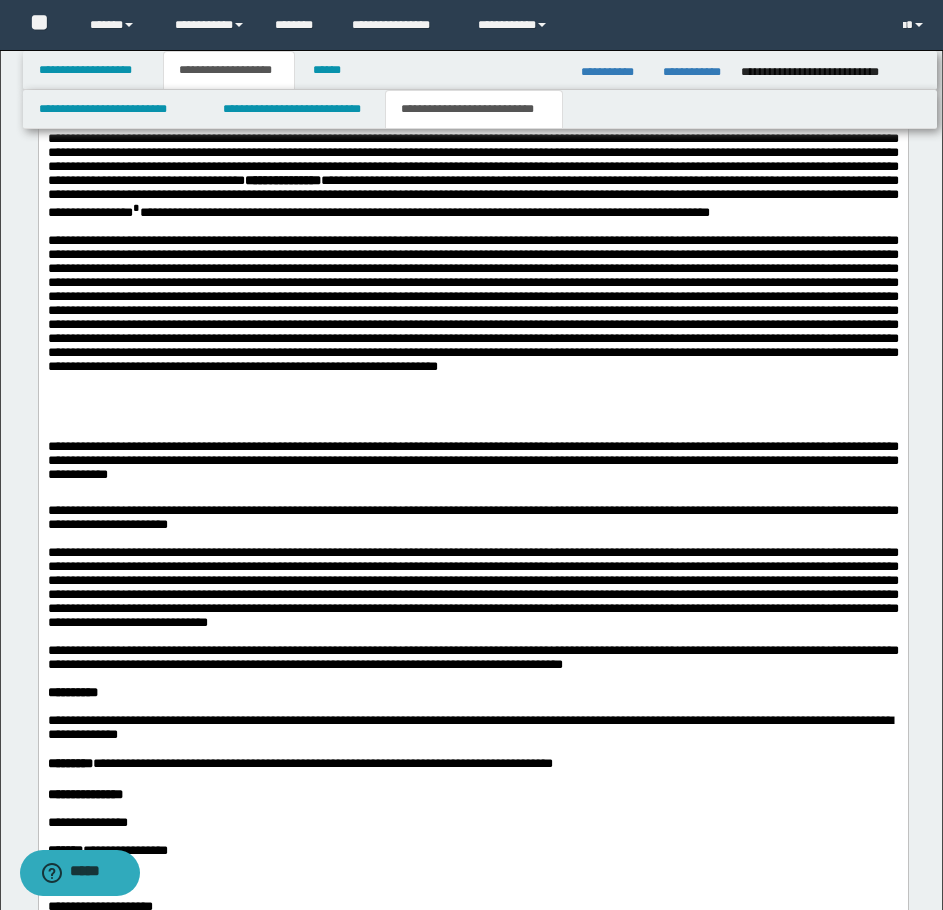 scroll, scrollTop: 1971, scrollLeft: 0, axis: vertical 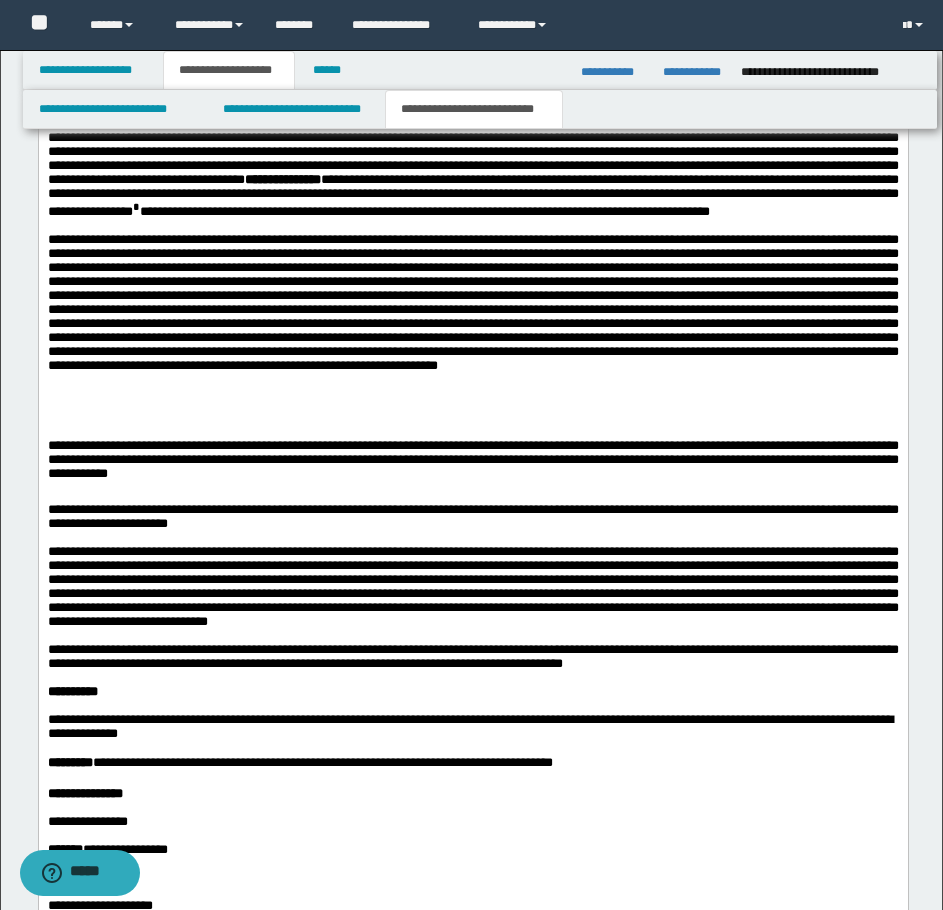 click on "**********" at bounding box center (472, 460) 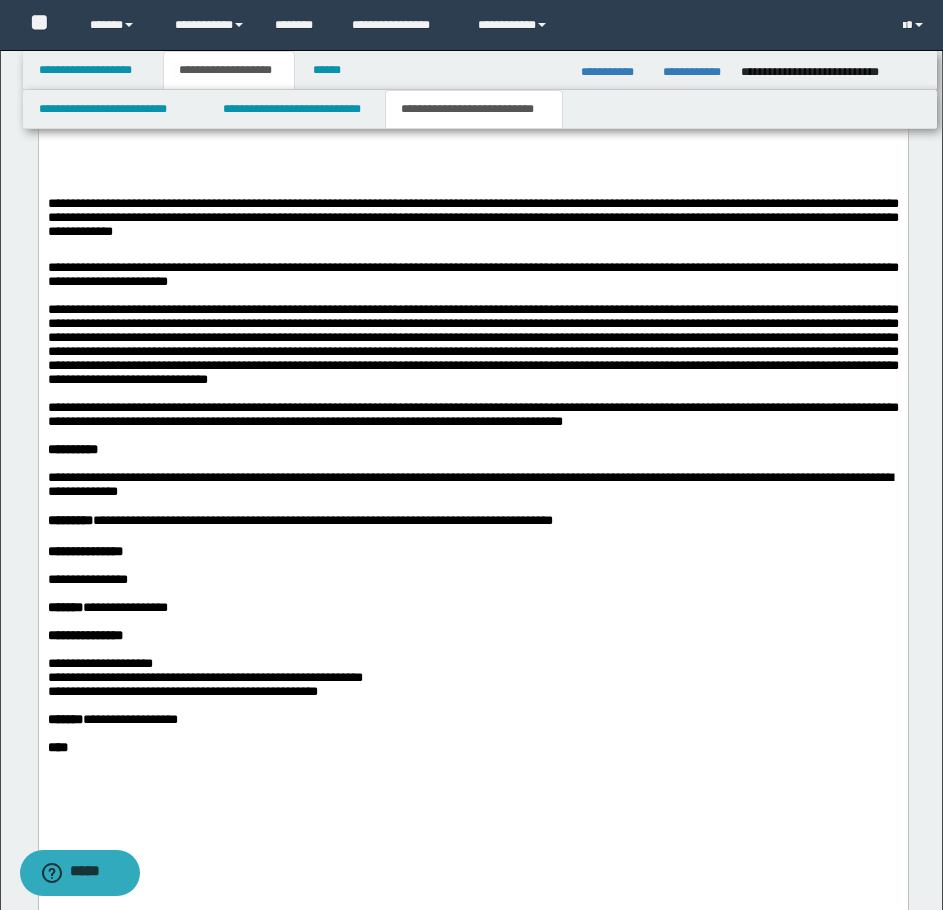 scroll, scrollTop: 2271, scrollLeft: 0, axis: vertical 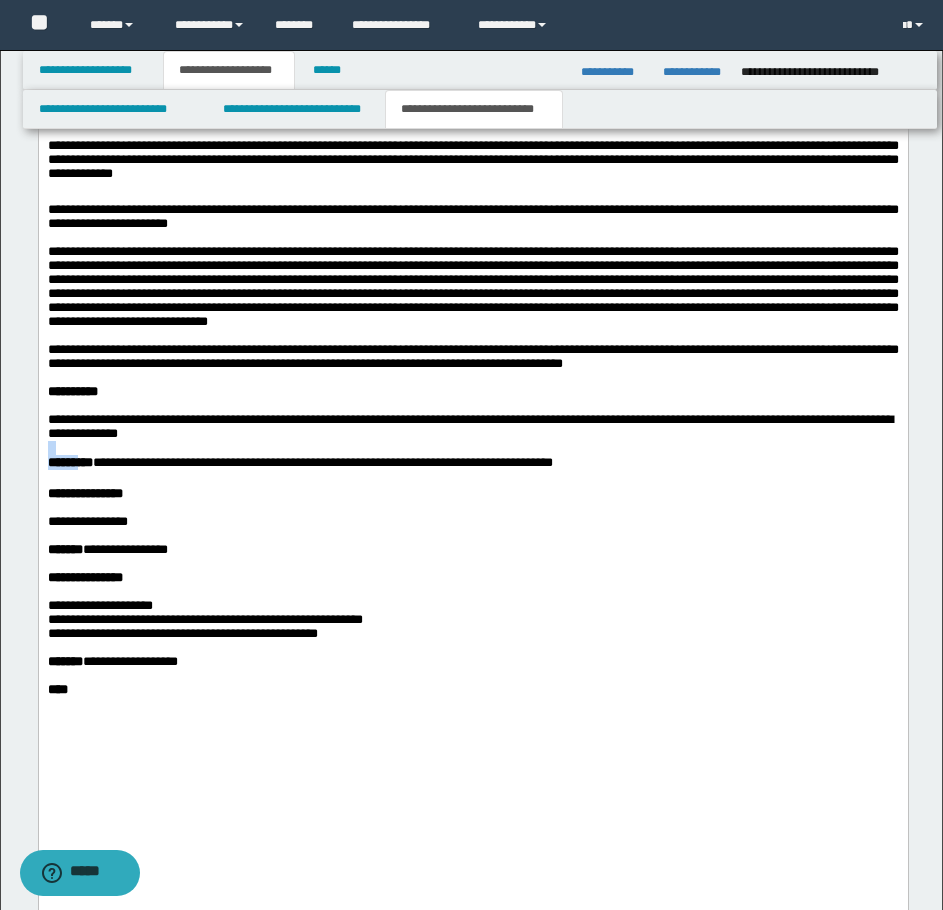 drag, startPoint x: 95, startPoint y: 588, endPoint x: 48, endPoint y: 584, distance: 47.169907 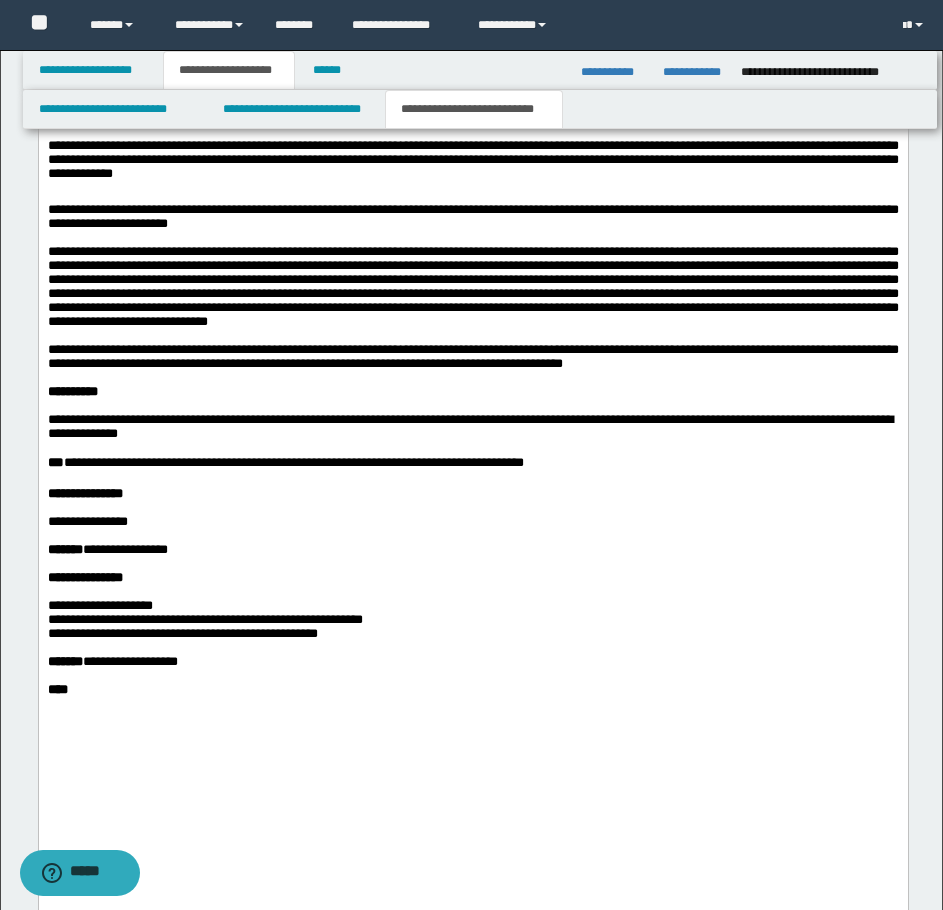 click on "***" at bounding box center (55, 463) 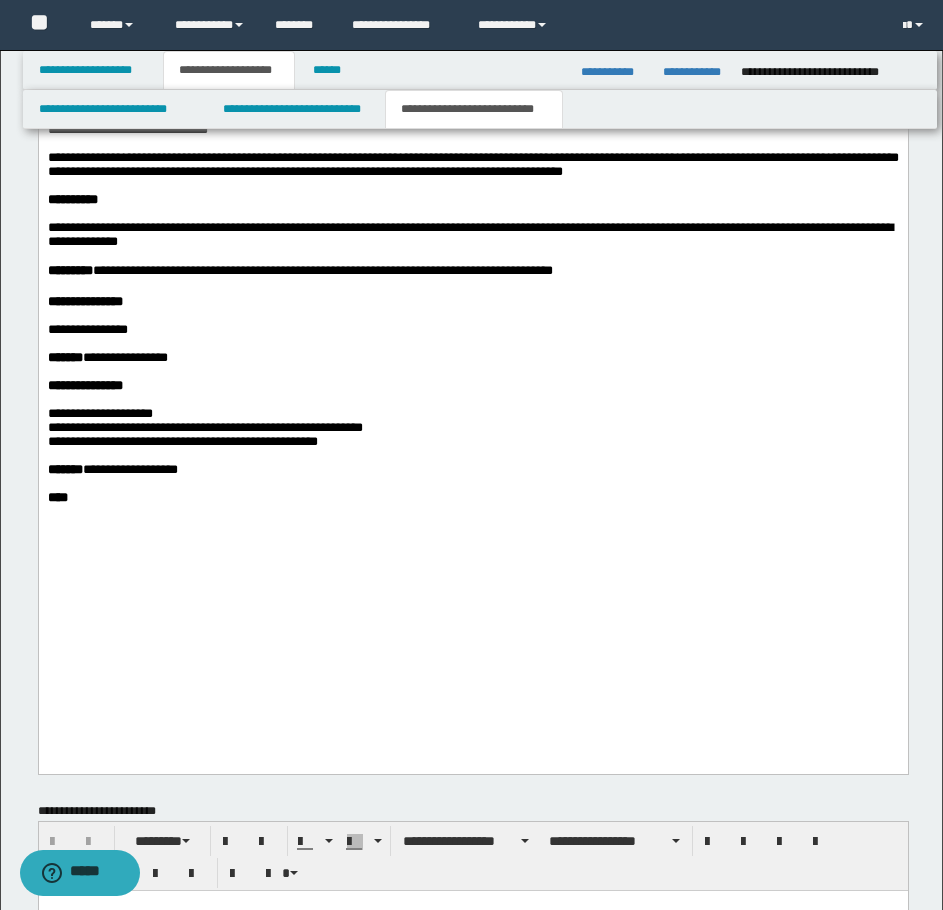 scroll, scrollTop: 2471, scrollLeft: 0, axis: vertical 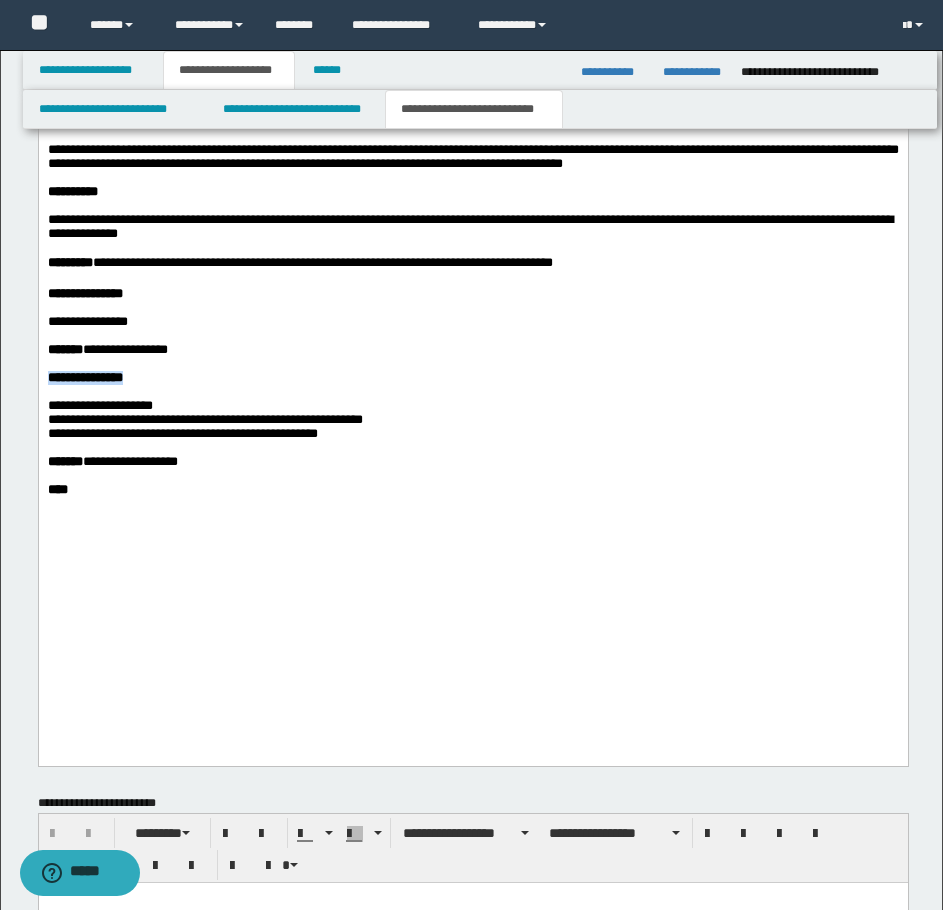 drag, startPoint x: 48, startPoint y: 519, endPoint x: 167, endPoint y: 520, distance: 119.0042 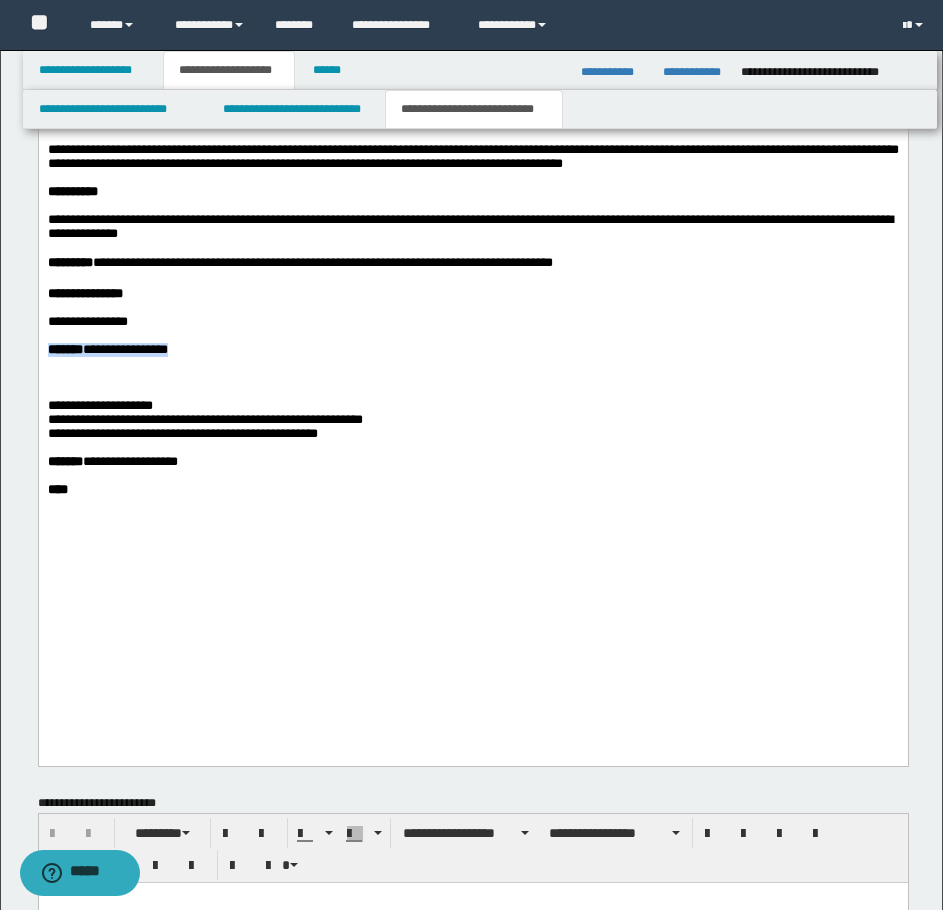 drag, startPoint x: 46, startPoint y: 489, endPoint x: 231, endPoint y: 493, distance: 185.04324 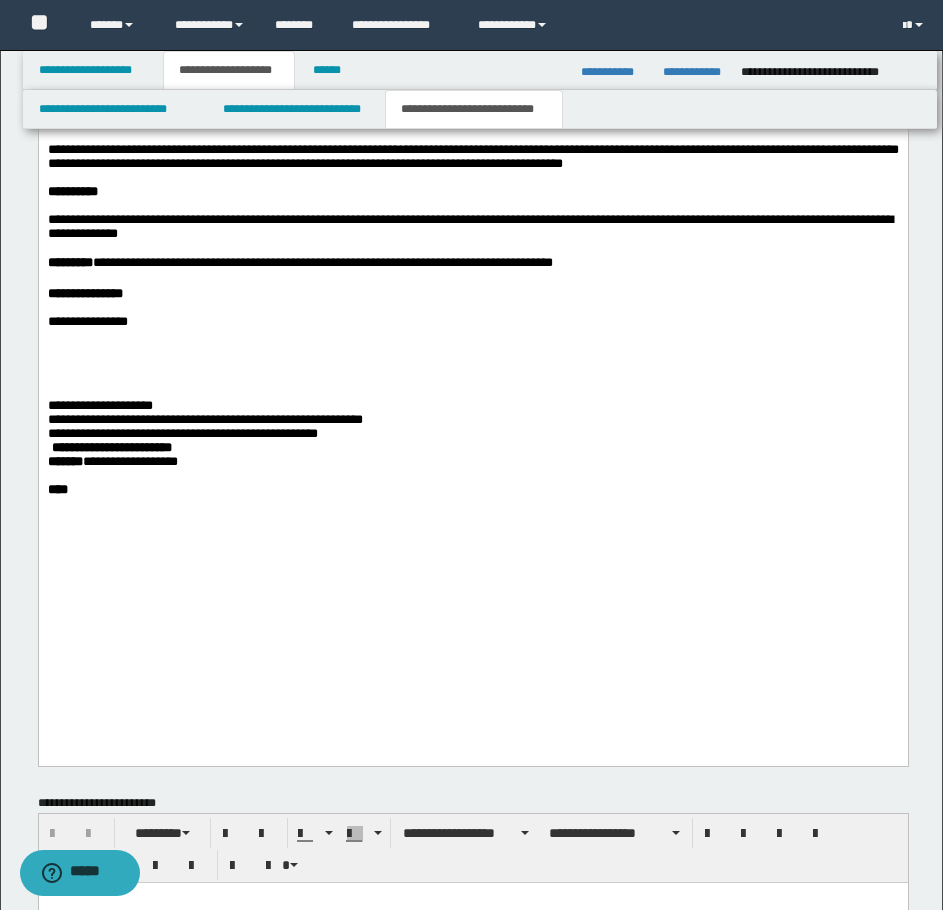 click at bounding box center [472, 393] 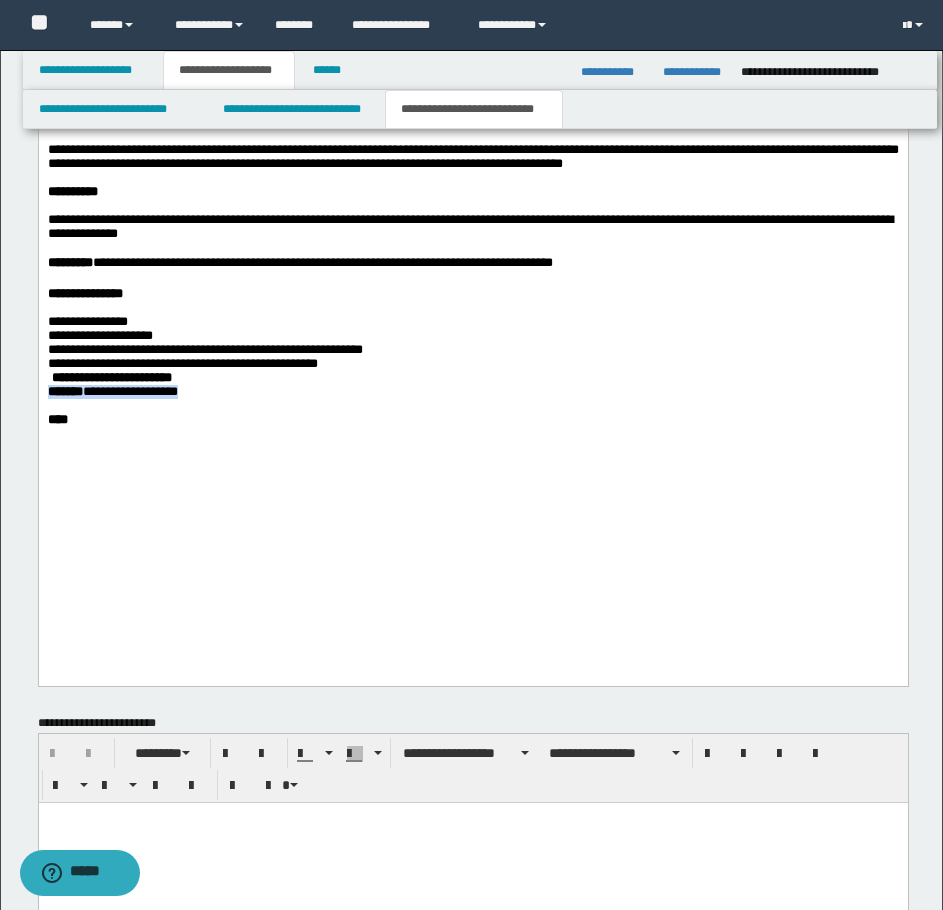 drag, startPoint x: 46, startPoint y: 536, endPoint x: 229, endPoint y: 545, distance: 183.22118 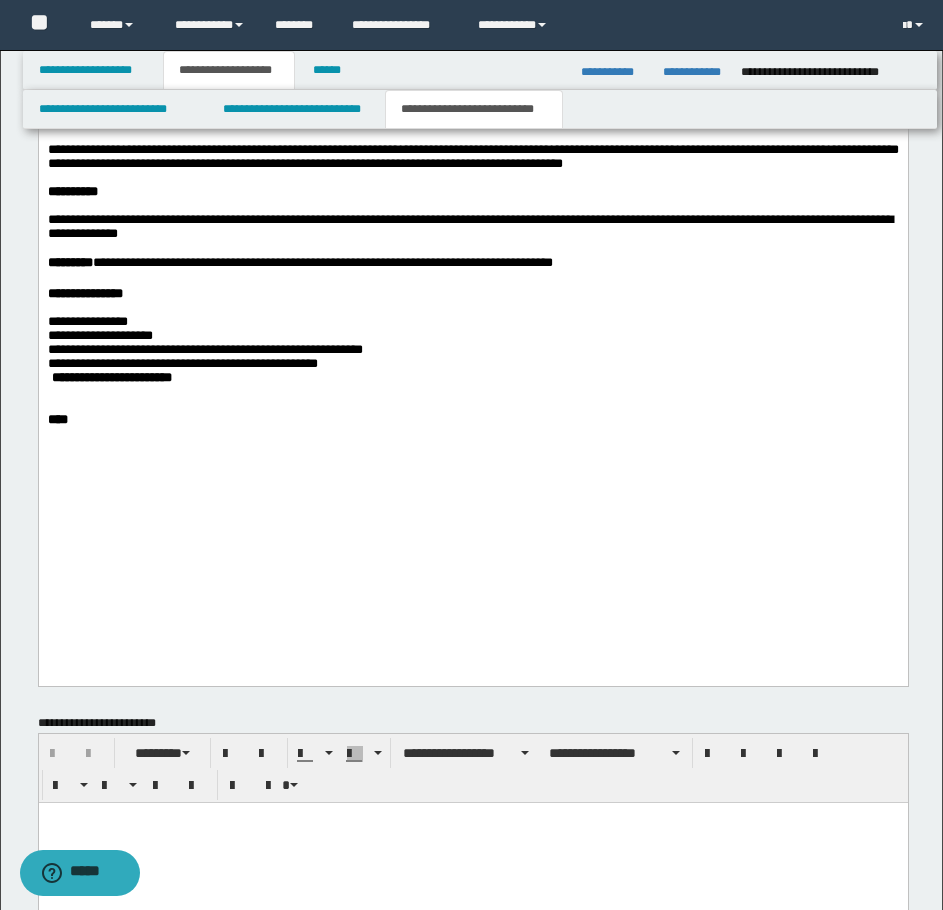 click on "**********" at bounding box center (109, 378) 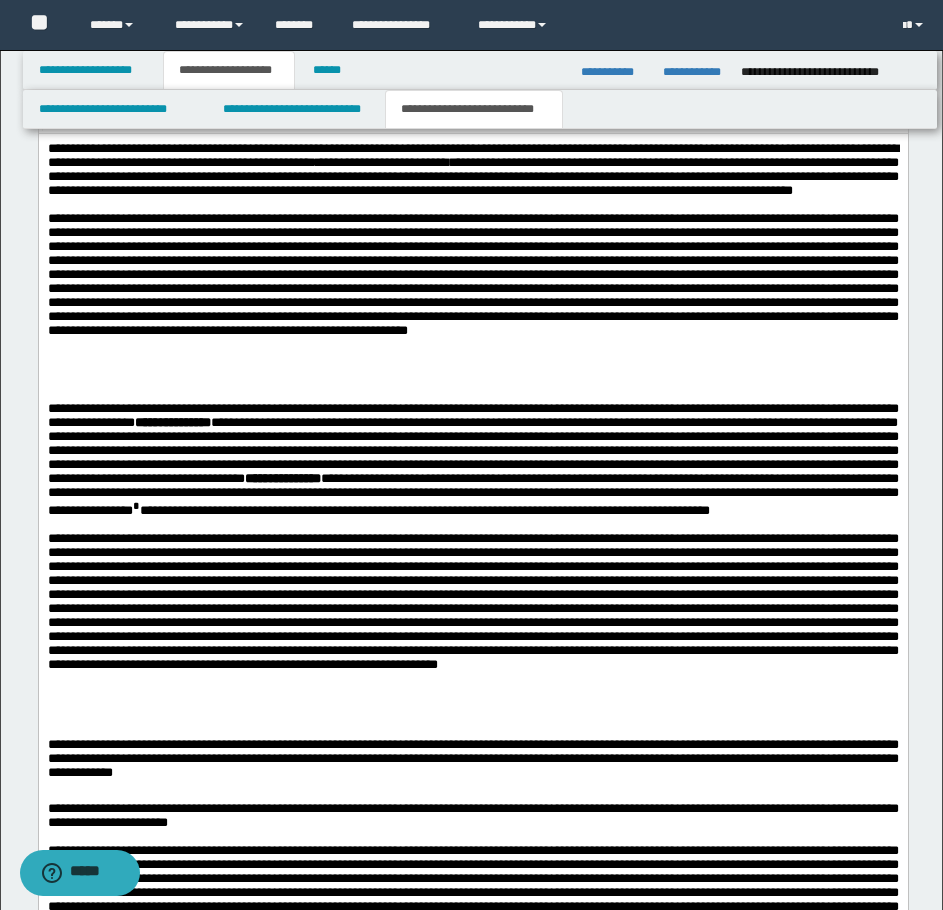 scroll, scrollTop: 1671, scrollLeft: 0, axis: vertical 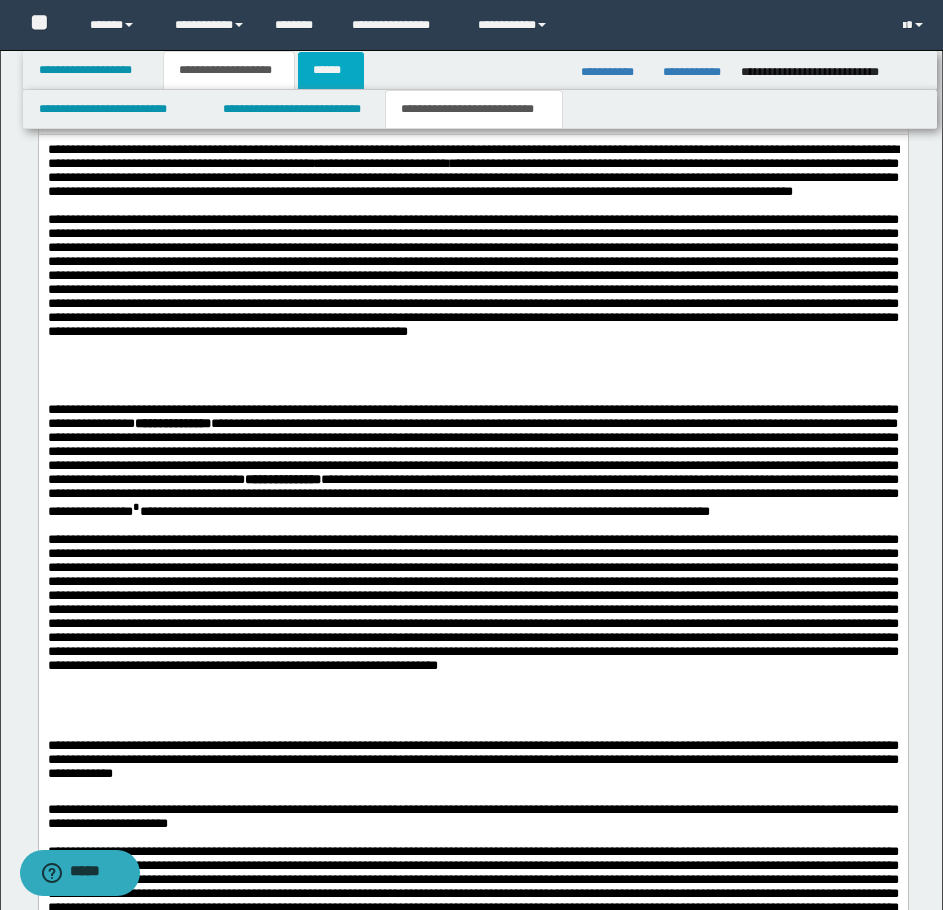 click on "******" at bounding box center [331, 70] 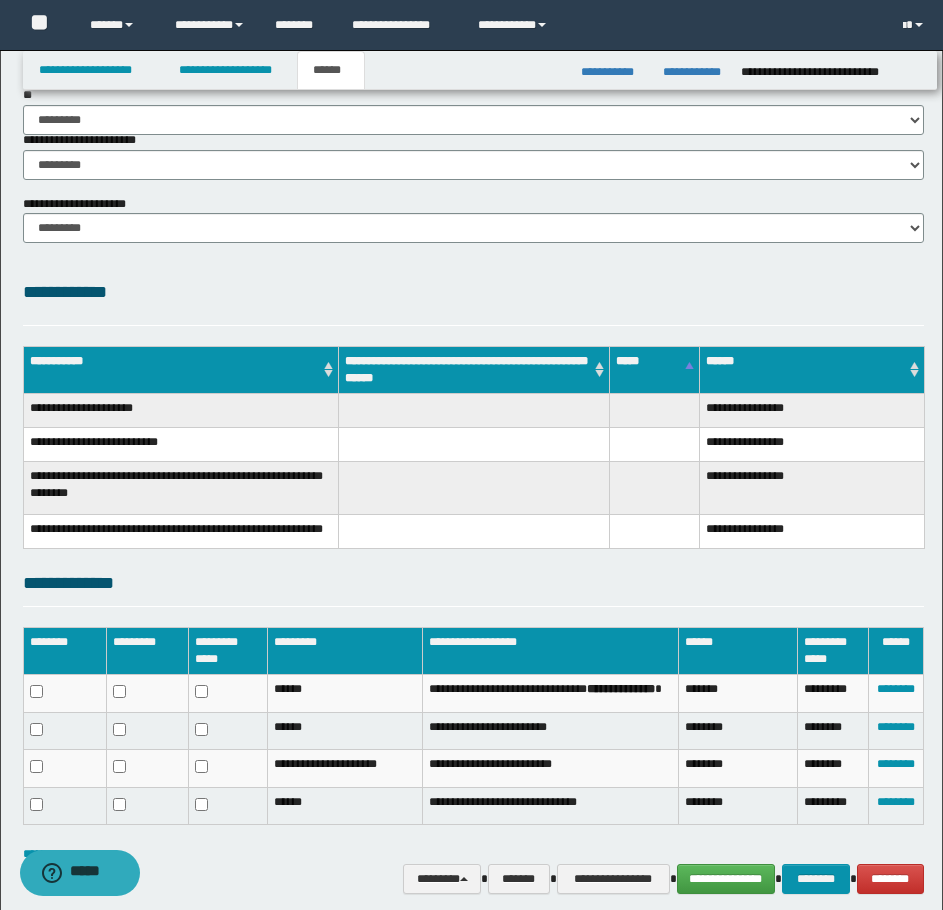 scroll, scrollTop: 401, scrollLeft: 0, axis: vertical 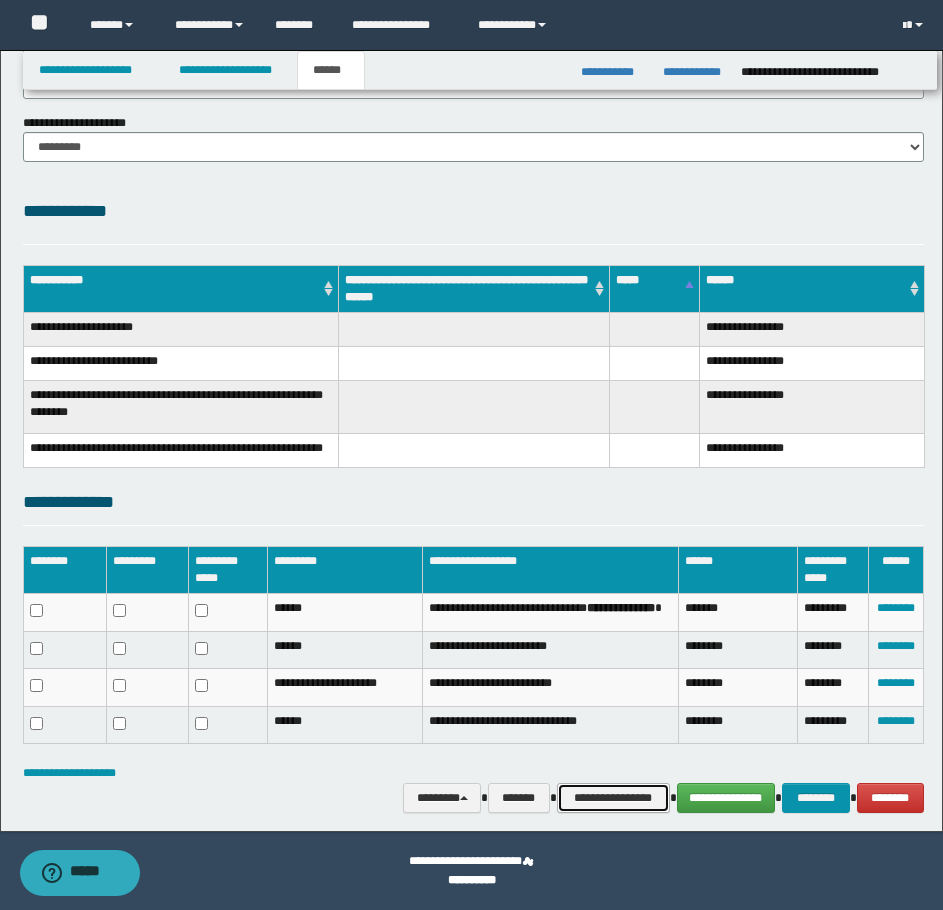 click on "**********" at bounding box center (613, 798) 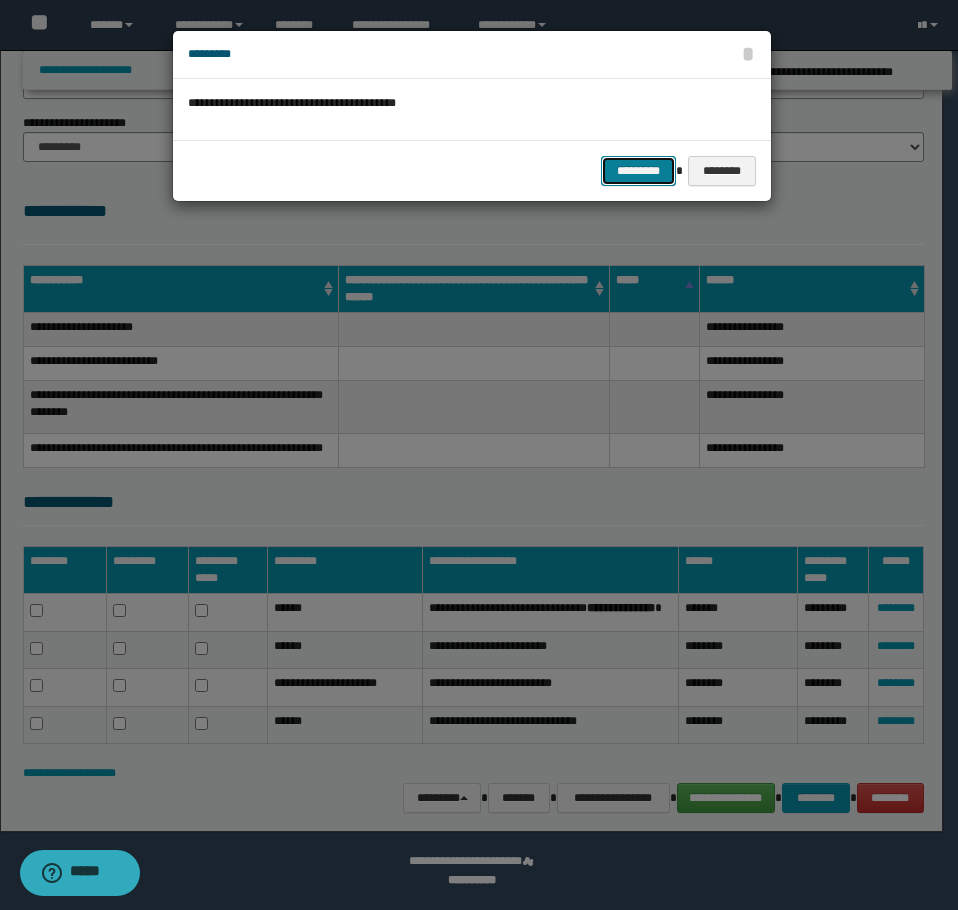 click on "*********" at bounding box center (638, 171) 